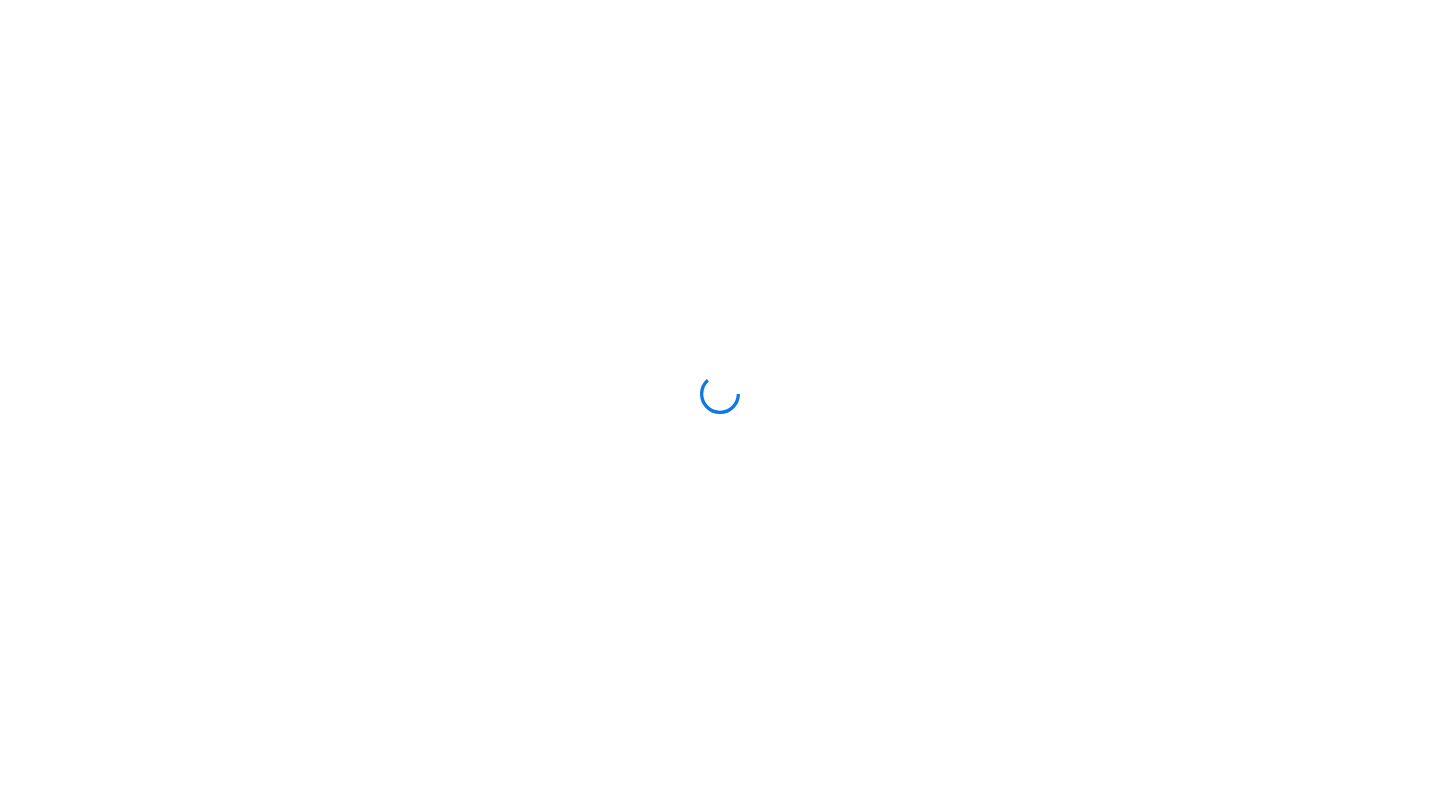 scroll, scrollTop: 0, scrollLeft: 0, axis: both 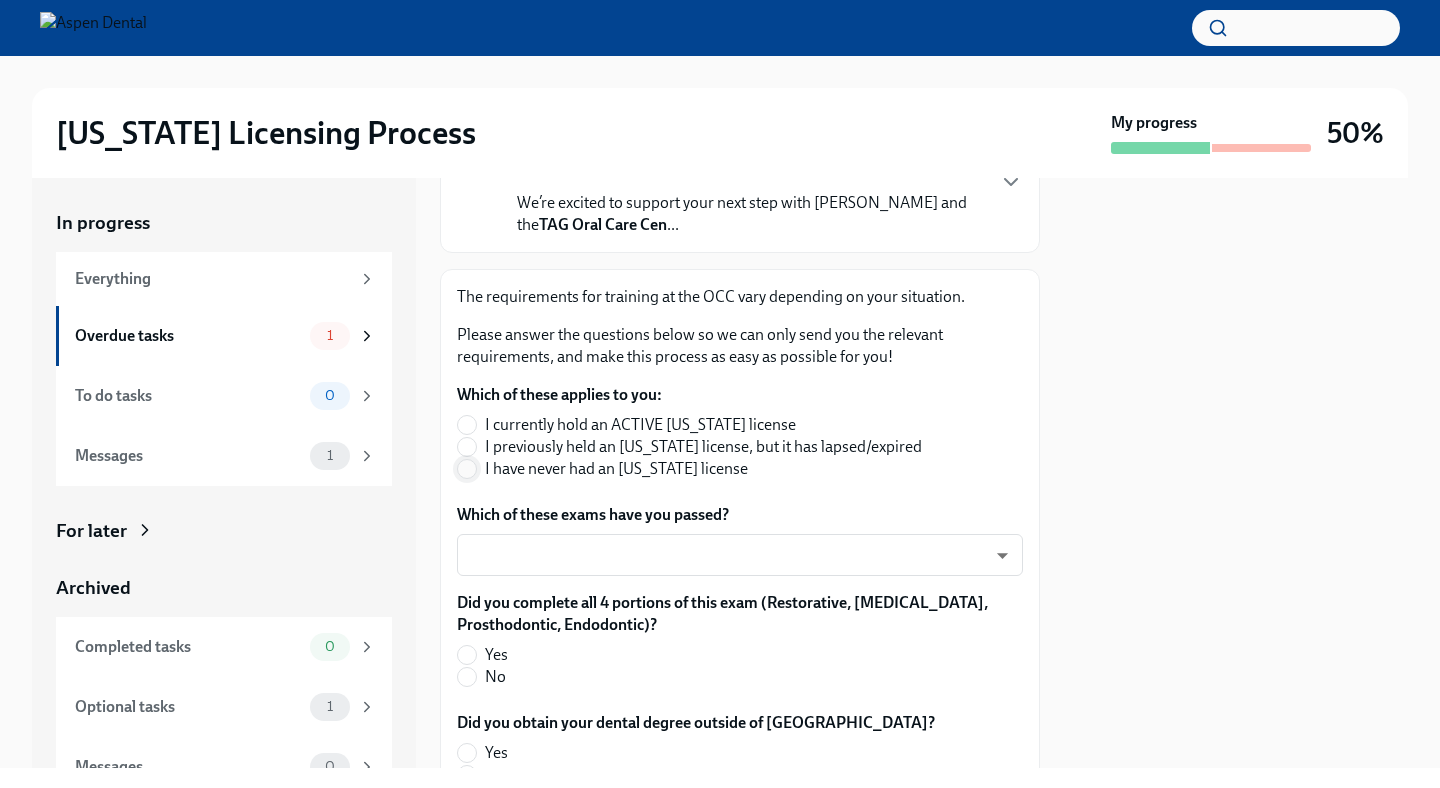 click on "I have never had an [US_STATE] license" at bounding box center [467, 469] 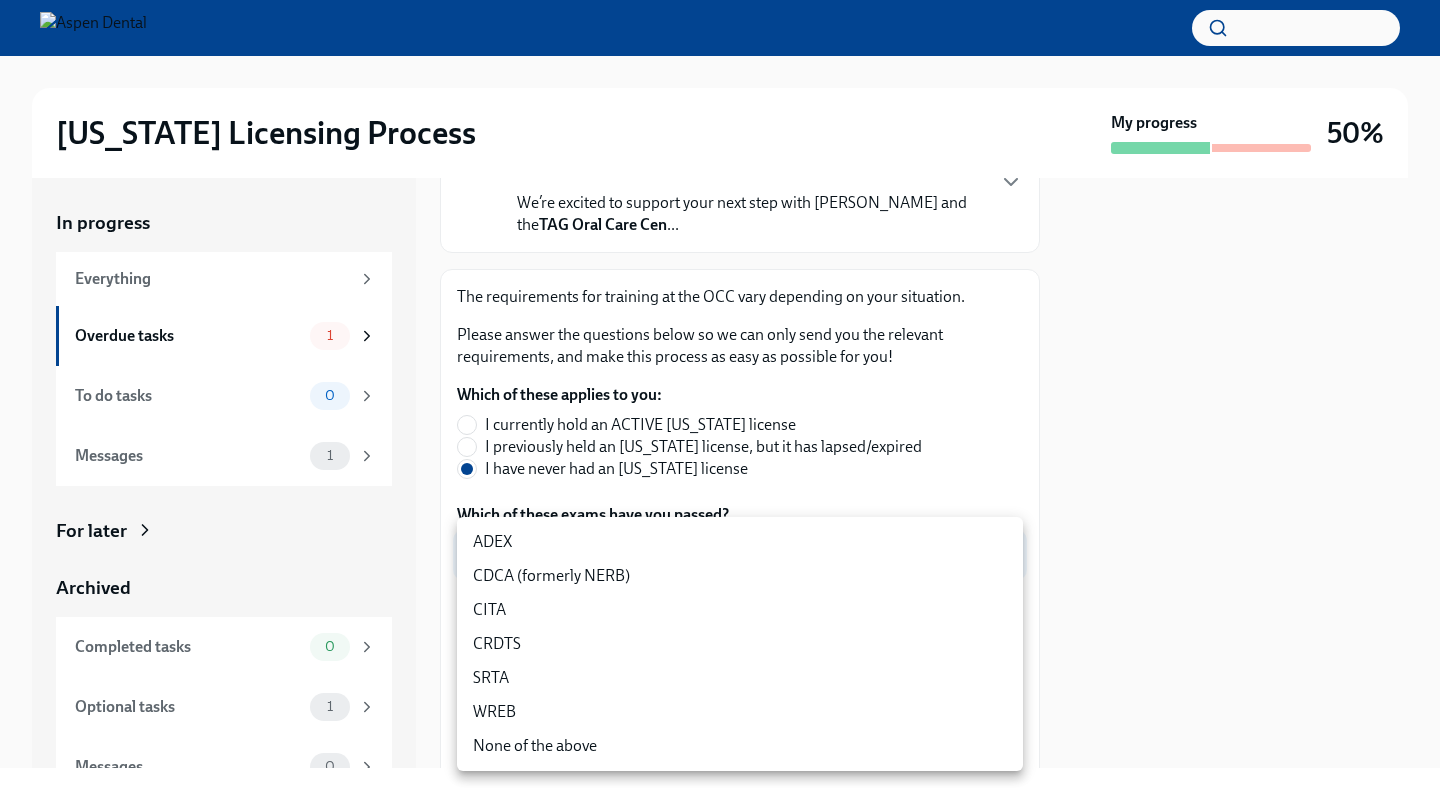 click on "[US_STATE] Licensing Process My progress 50% In progress Everything Overdue tasks 1 To do tasks 0 Messages 1 For later Archived Completed tasks 0 Optional tasks 1 Messages 0 Answer these questions to get tailored instructions for the [US_STATE] licensing process Overdue Due  [DATE] Time to begin your [US_STATE] license application Hi [PERSON_NAME]!
We’re excited to support your next step with Aspen Dental and the  TAG Oral Care Cen ... The requirements for training at the OCC vary depending on your situation.
Please answer the questions below so we can only send you the relevant requirements, and make this process as easy as possible for you! Which of these applies to you: I currently hold an ACTIVE [US_STATE] license I previously held an [US_STATE] license, but it has lapsed/expired I have never had an [US_STATE] license Which of these exams have you passed? ​ ​ Did you complete all 4 portions of this exam (Restorative, [MEDICAL_DATA], Prosthodontic, Endodontic)? Yes No Yes No Yes No Yes No Yes No Yes" at bounding box center [720, 394] 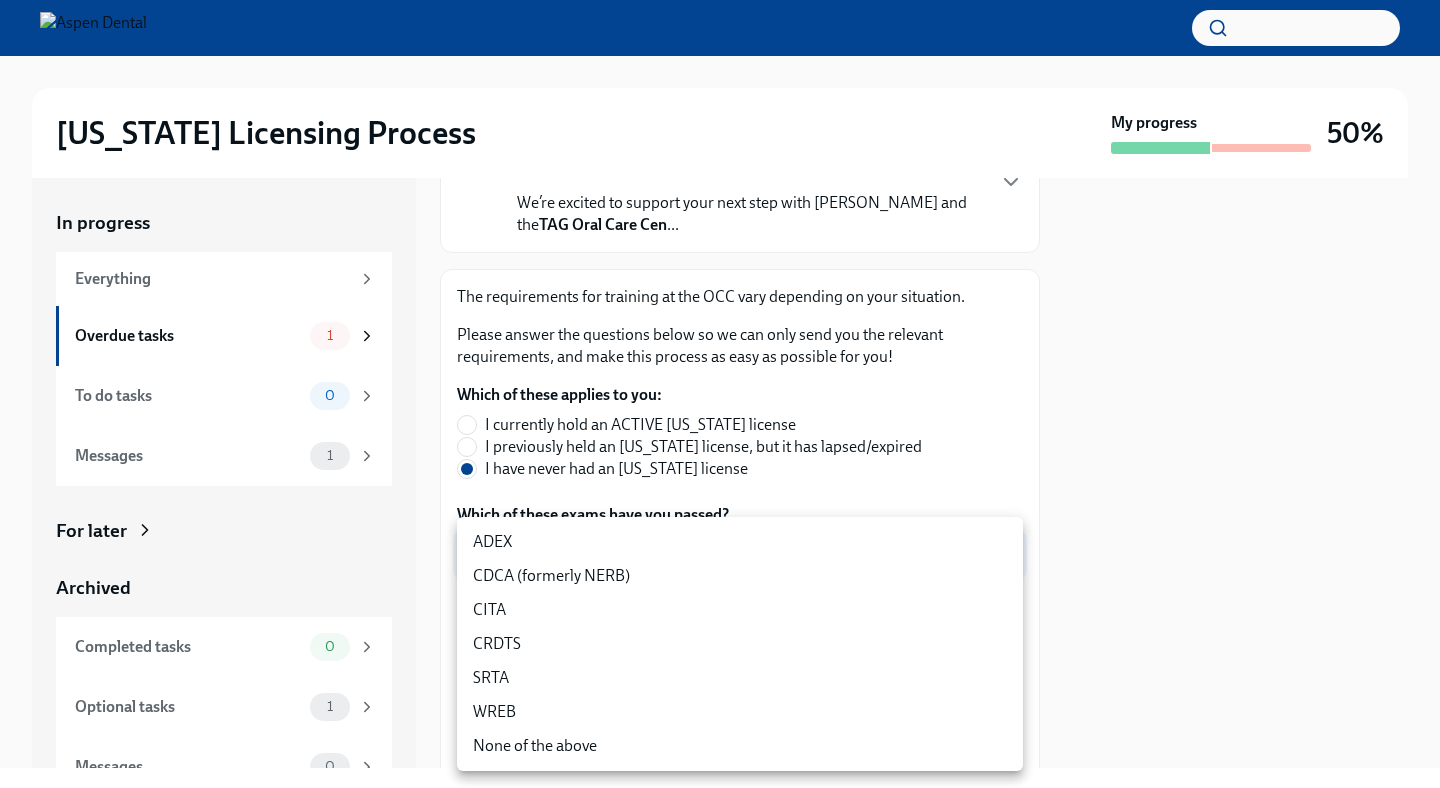 click on "CDCA (formerly NERB)" at bounding box center [740, 576] 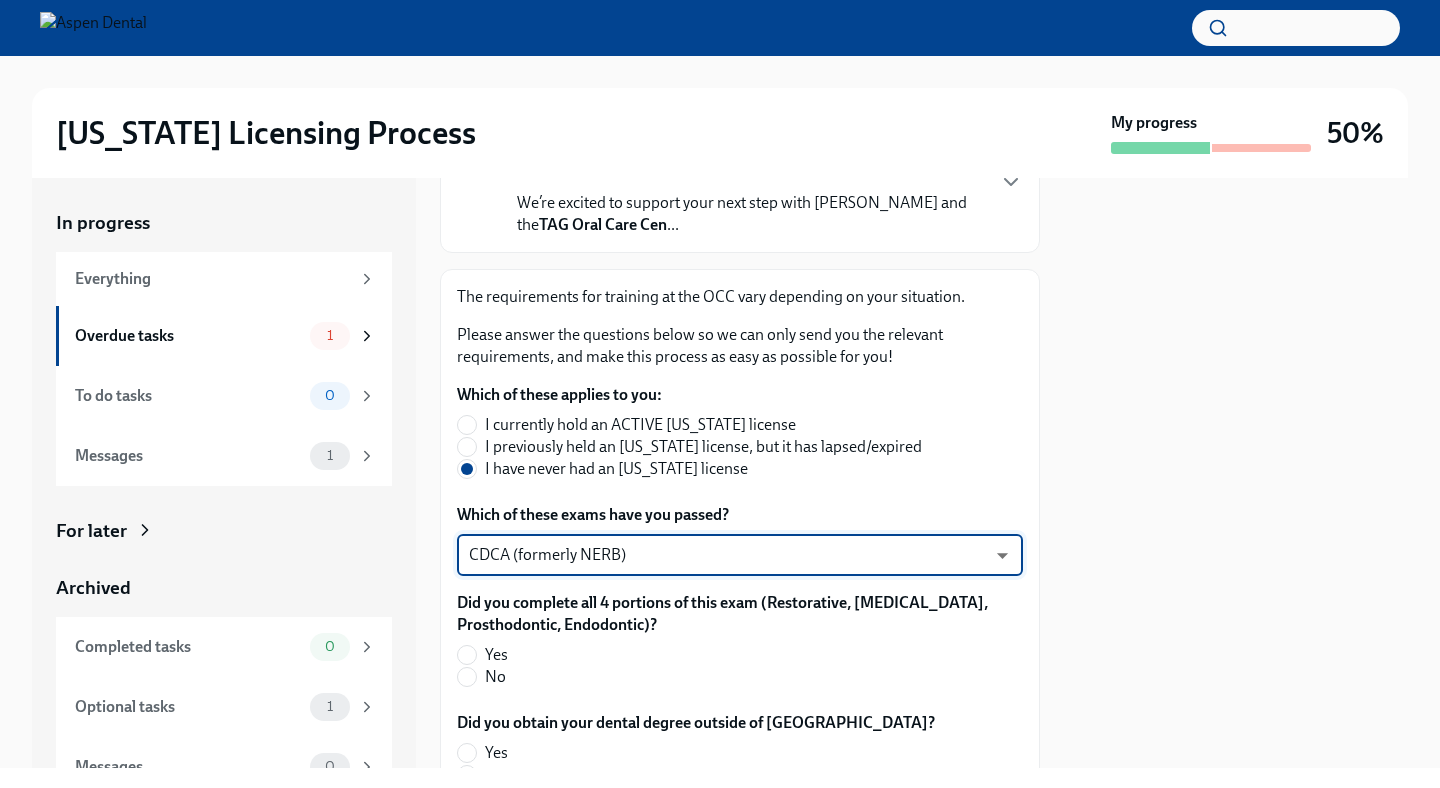 click on "Illinois Licensing Process My progress 50% In progress Everything Overdue tasks 1 To do tasks 0 Messages 1 For later Archived Completed tasks 0 Optional tasks 1 Messages 0 Answer these questions to get tailored instructions for the Illinois licensing process Overdue Due  8 days ago Time to begin your Illinois license application Hi Dr. Patel!
We’re excited to support your next step with Aspen Dental and the  TAG Oral Care Cen ... The requirements for training at the OCC vary depending on your situation.
Please answer the questions below so we can only send you the relevant requirements, and make this process as easy as possible for you! Which of these applies to you: I currently hold an ACTIVE Illinois license I previously held an Illinois license, but it has lapsed/expired I have never had an Illinois license Which of these exams have you passed? CDCA (formerly NERB) nrE-1nMl1 ​ Did you complete all 4 portions of this exam (Restorative, Periodontal, Prosthodontic, Endodontic)? Yes No Yes" at bounding box center [720, 394] 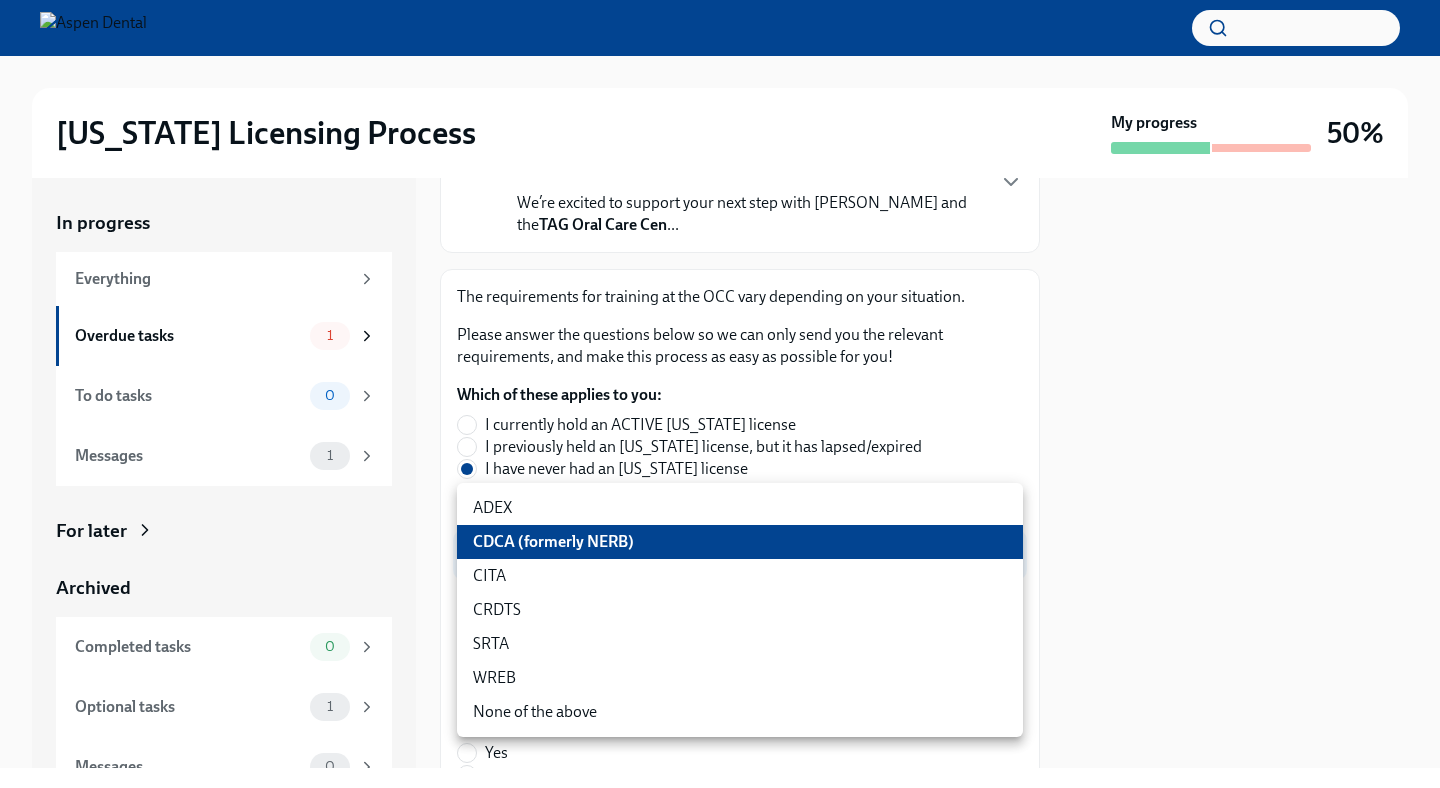 click on "ADEX" at bounding box center (740, 508) 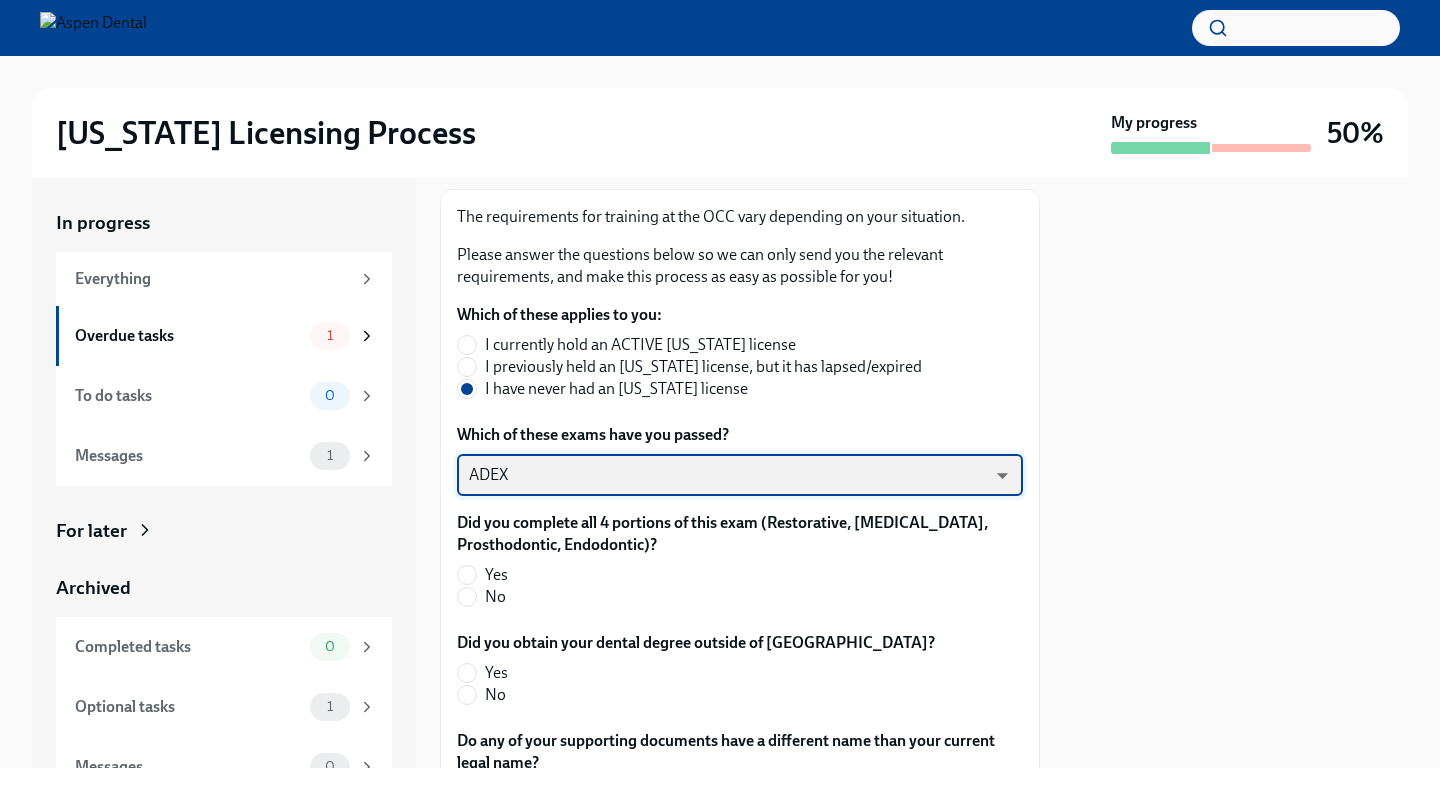 scroll, scrollTop: 336, scrollLeft: 0, axis: vertical 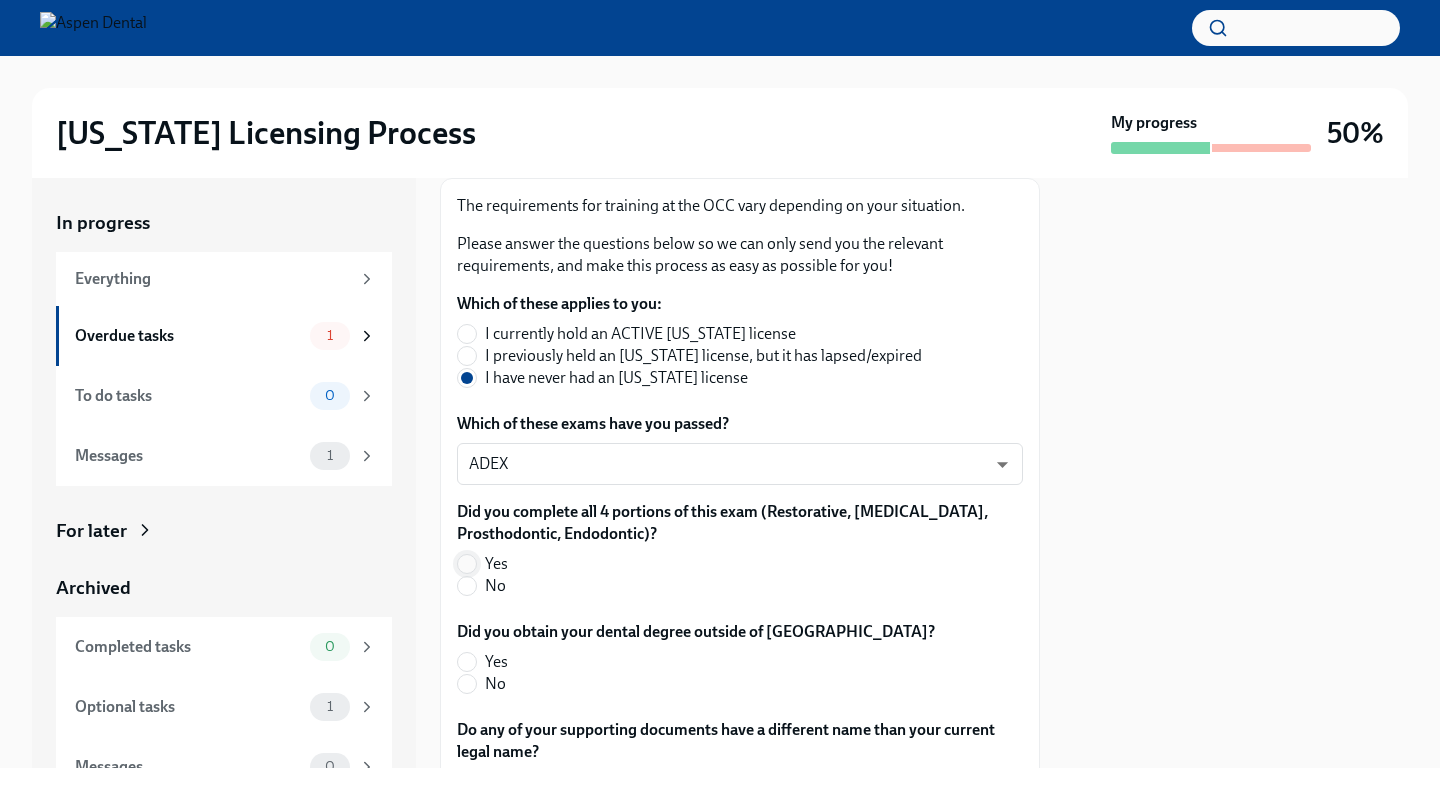 click on "Yes" at bounding box center [467, 564] 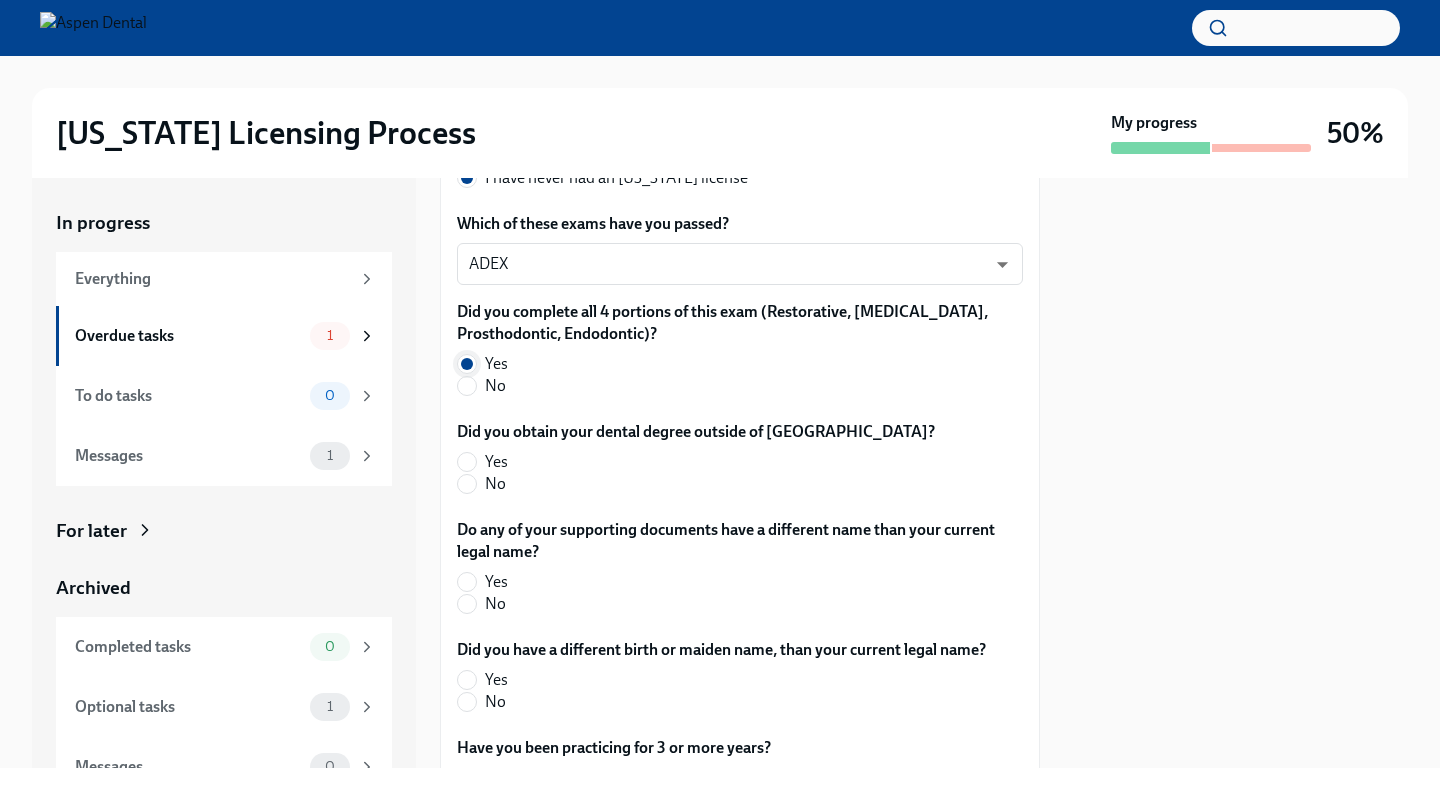 scroll, scrollTop: 538, scrollLeft: 0, axis: vertical 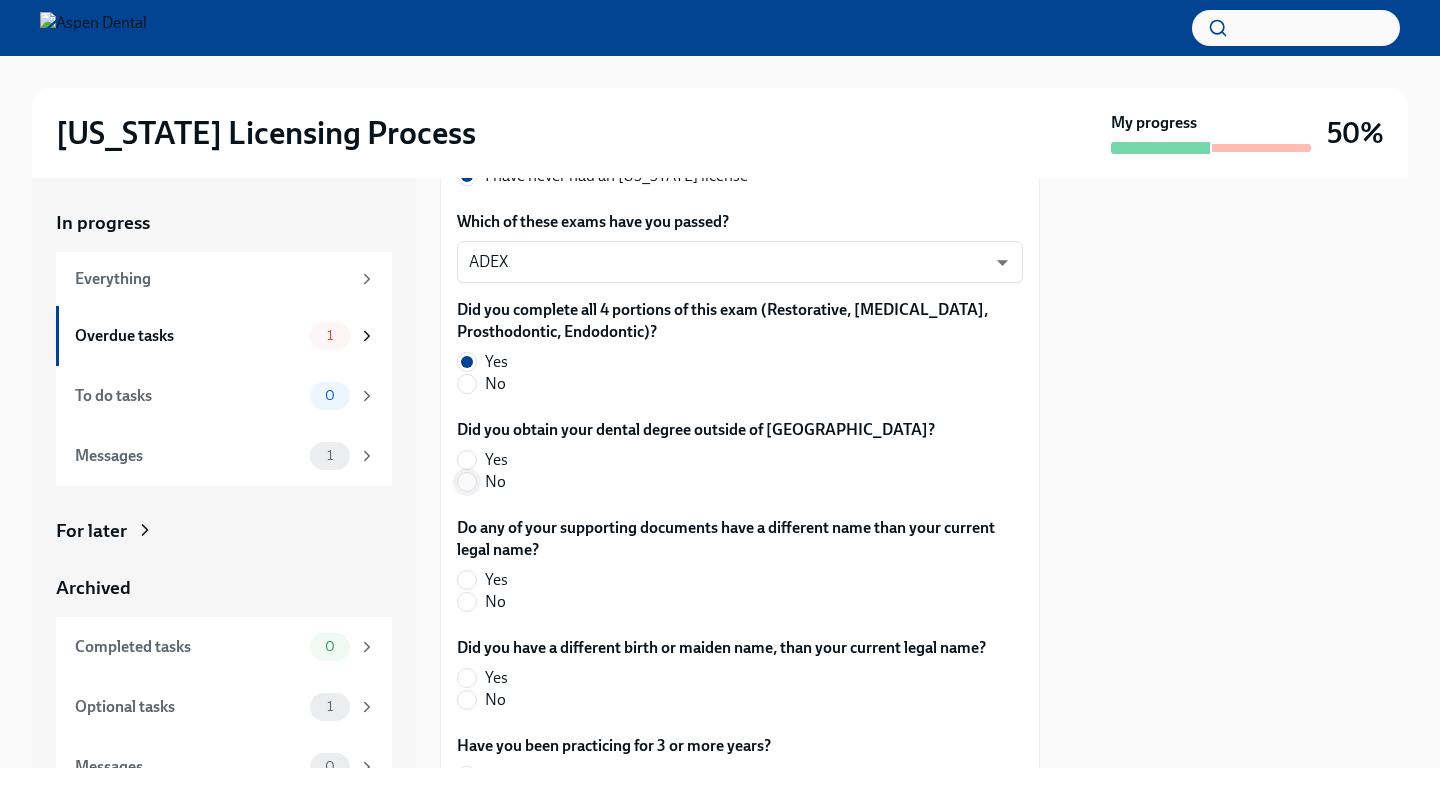 click on "No" at bounding box center [467, 482] 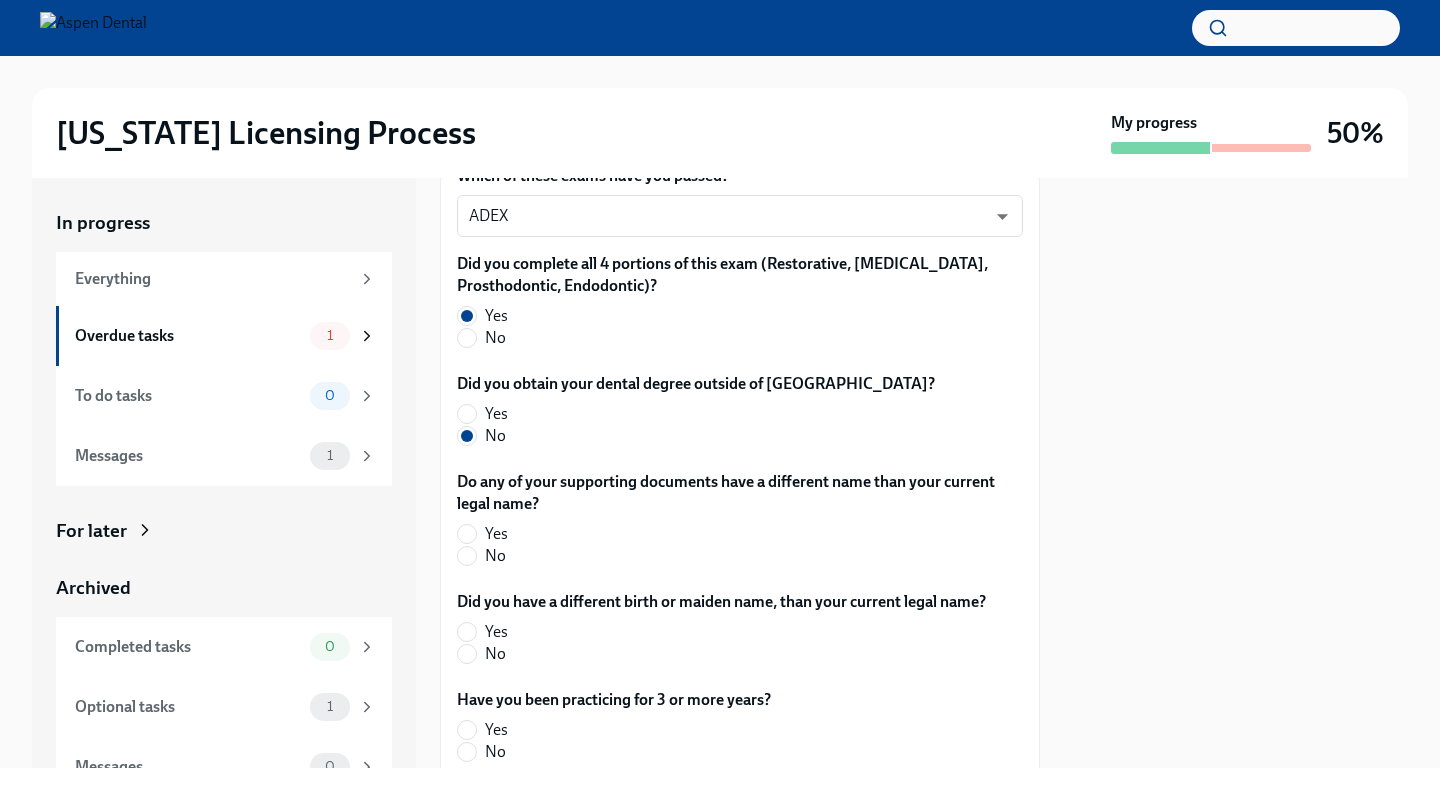 scroll, scrollTop: 595, scrollLeft: 0, axis: vertical 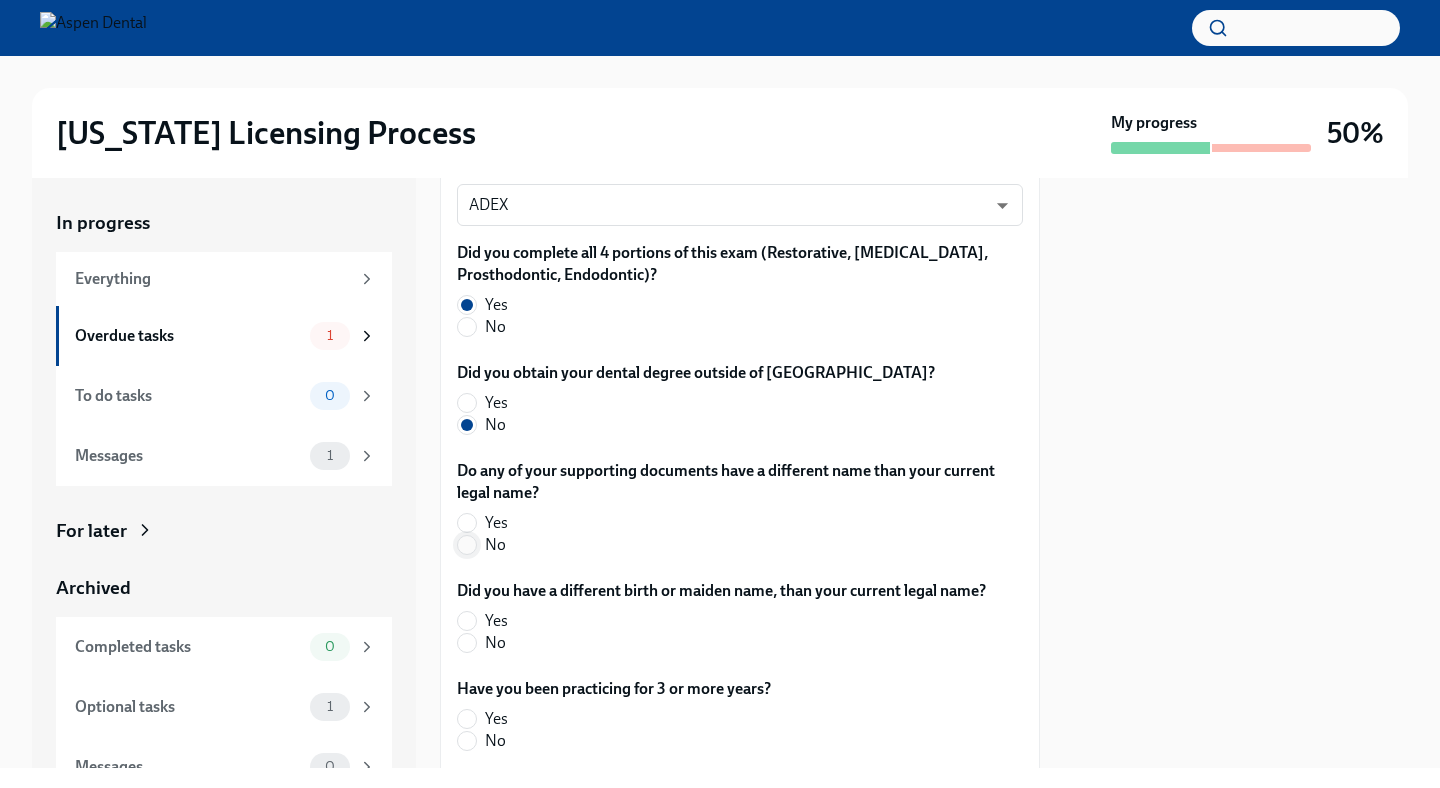 click on "No" at bounding box center (467, 545) 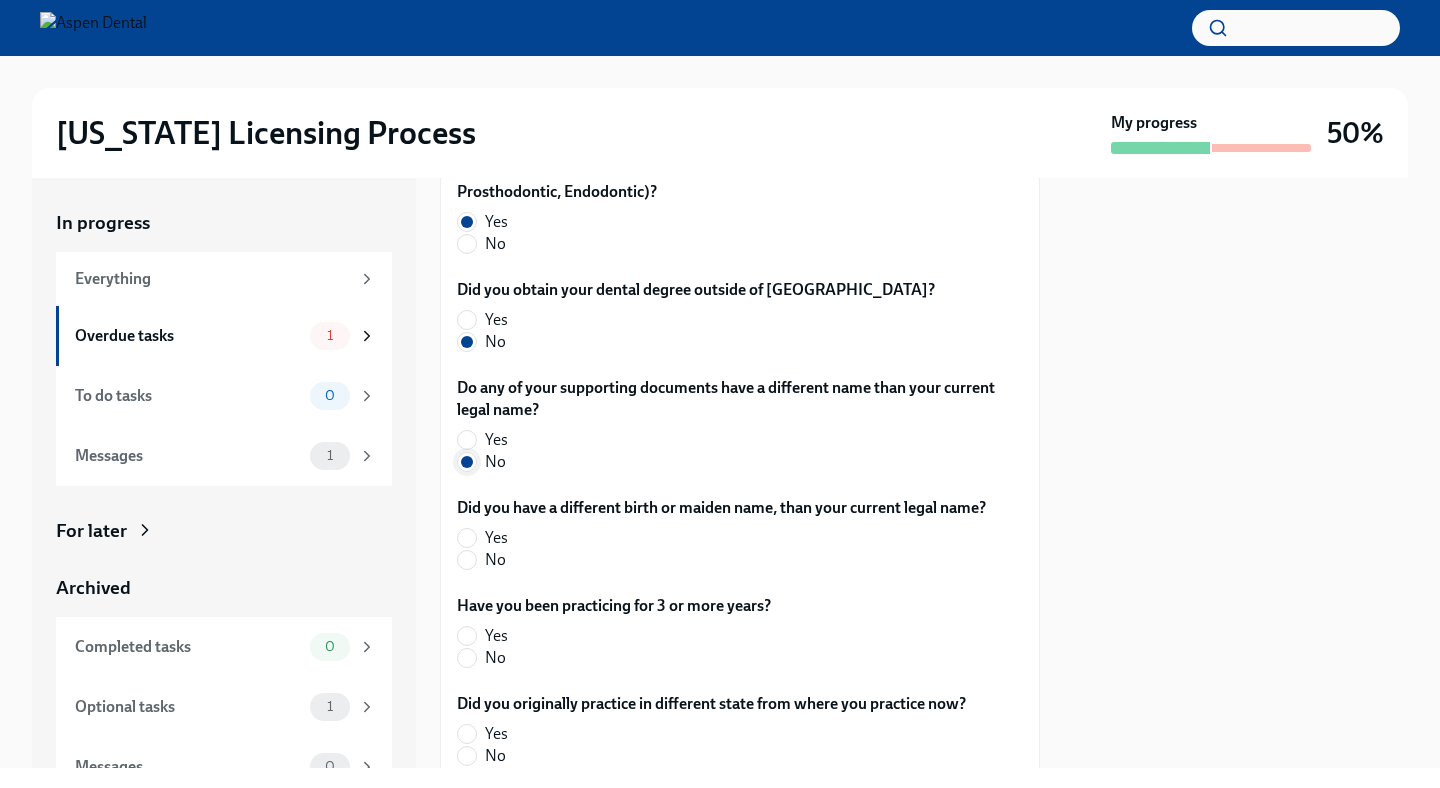 scroll, scrollTop: 685, scrollLeft: 0, axis: vertical 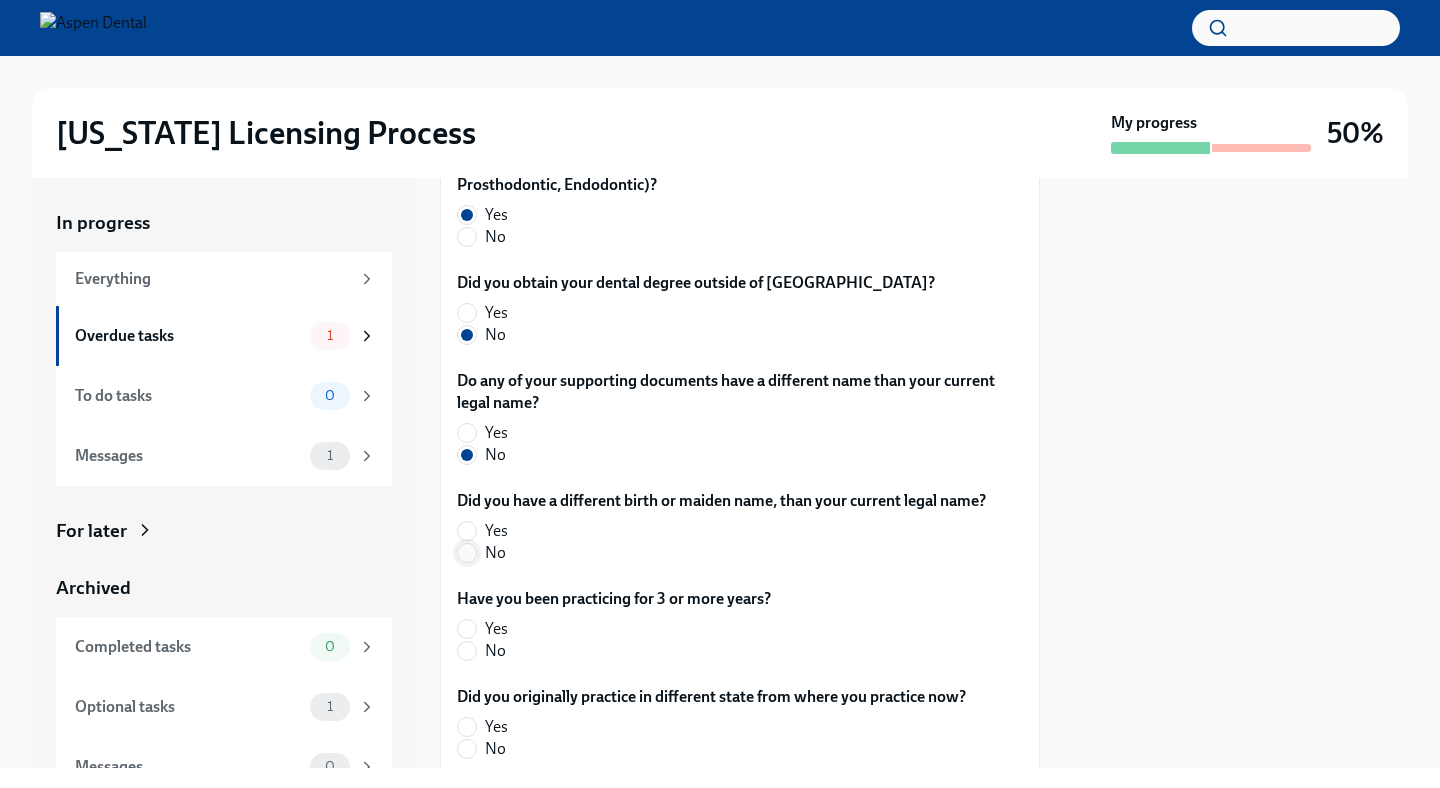 click on "No" at bounding box center (467, 553) 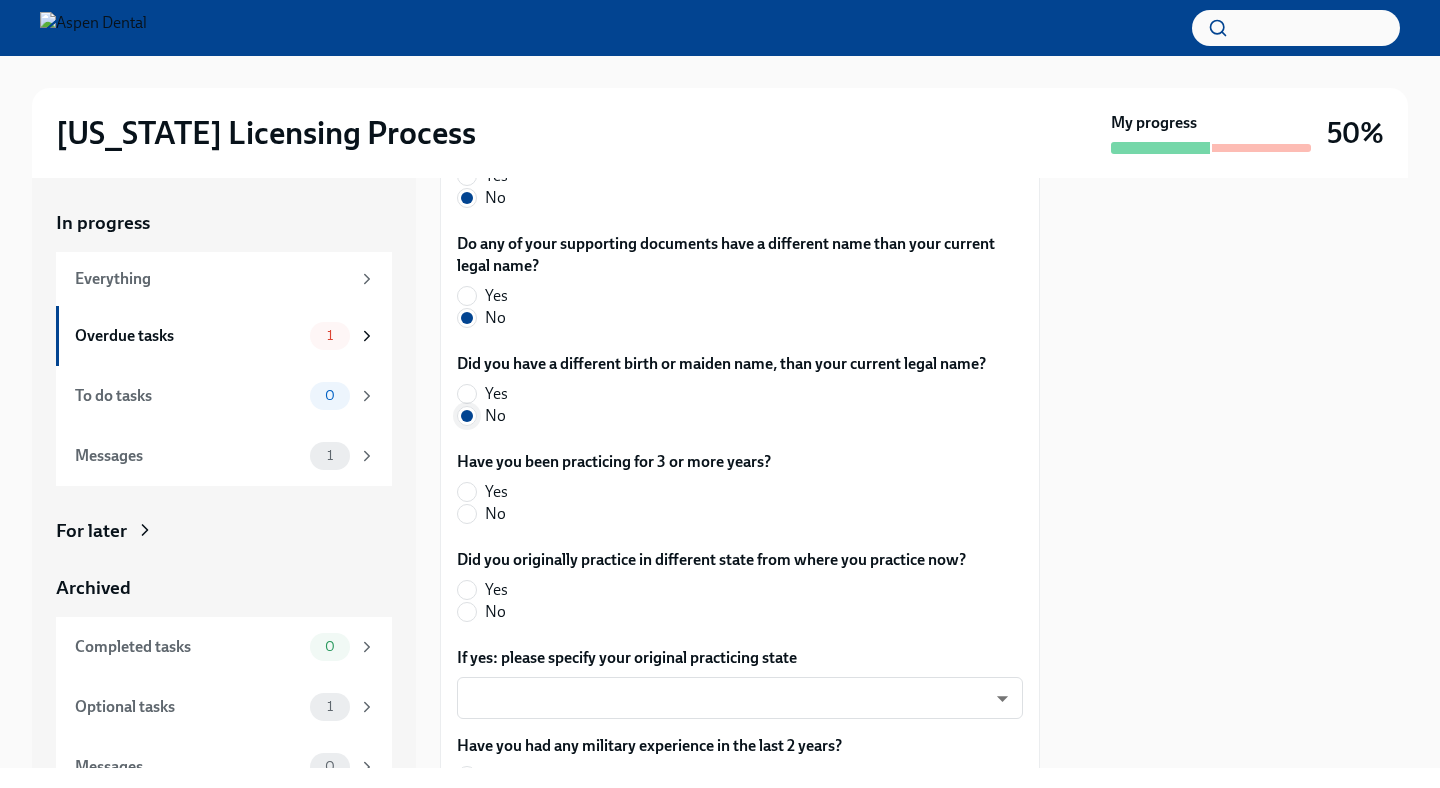 scroll, scrollTop: 857, scrollLeft: 0, axis: vertical 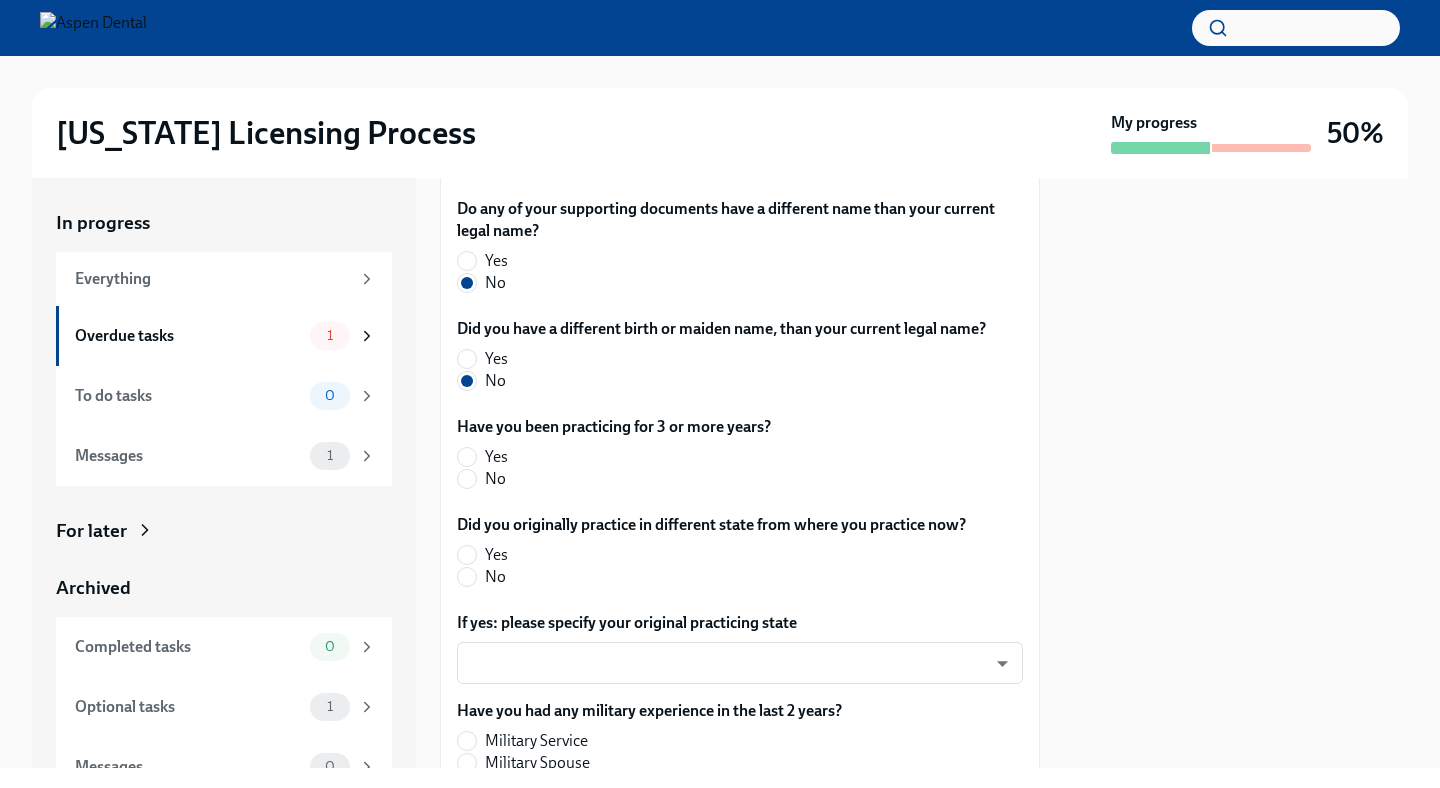 click on "No" at bounding box center [606, 479] 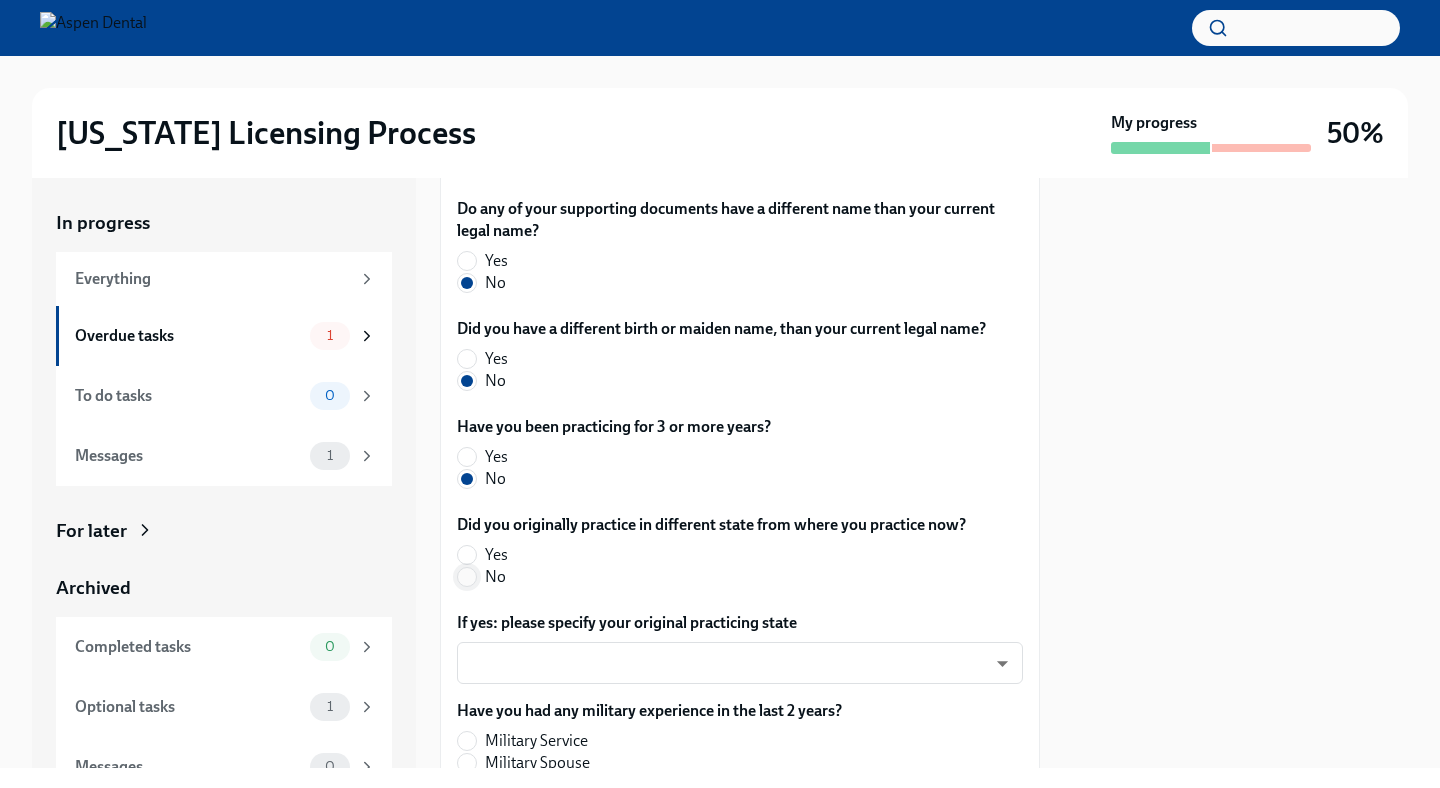 click on "No" at bounding box center [467, 577] 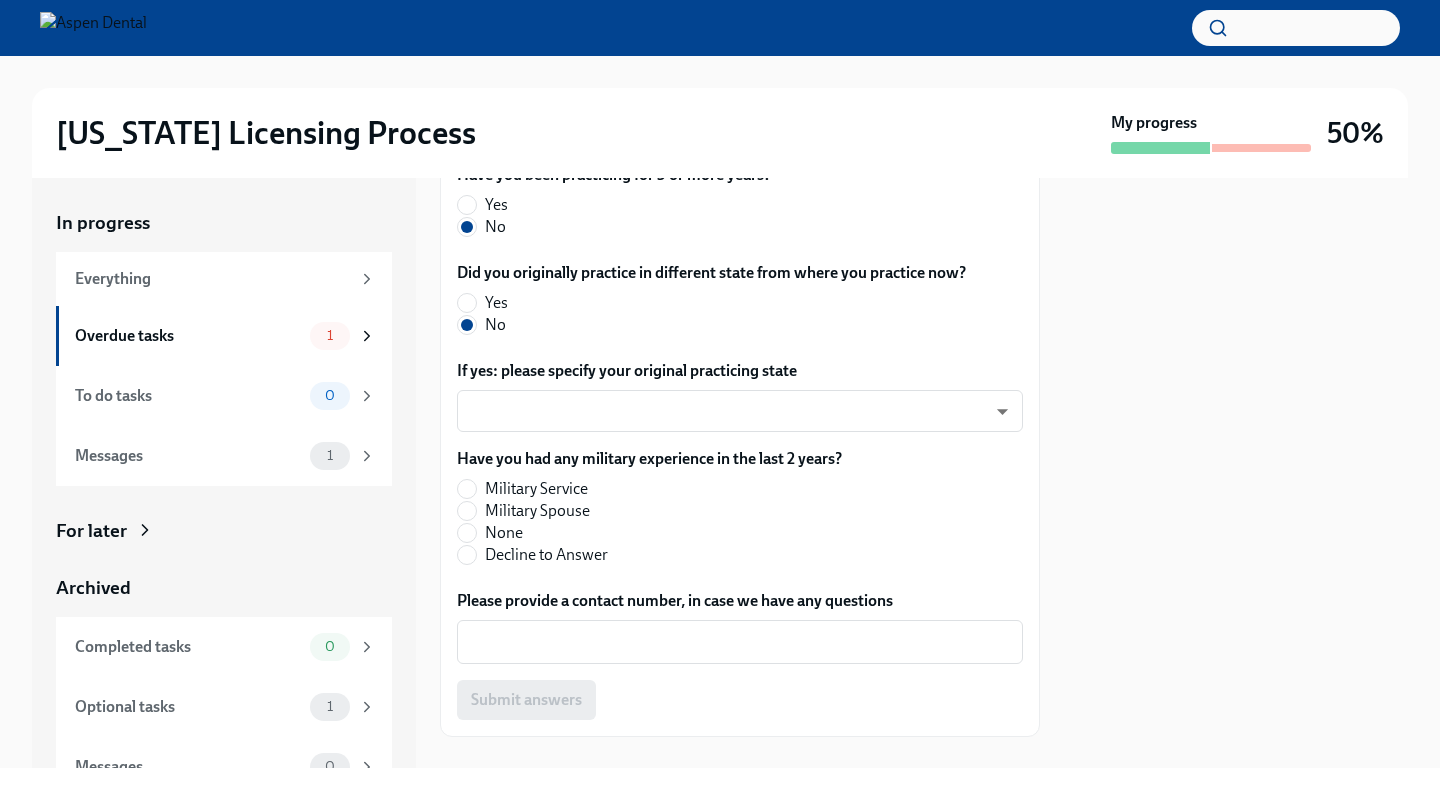 scroll, scrollTop: 1130, scrollLeft: 0, axis: vertical 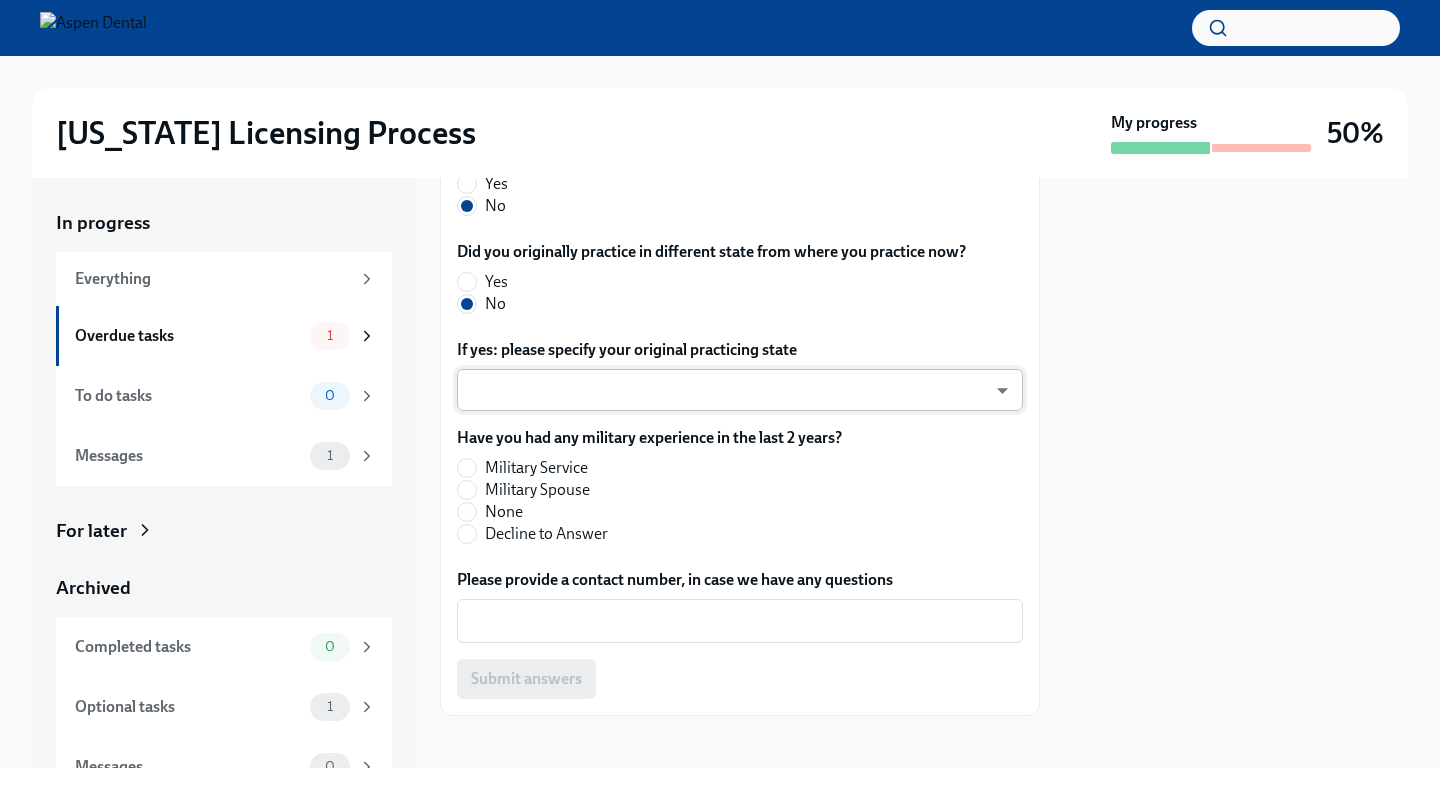 click on "Illinois Licensing Process My progress 50% In progress Everything Overdue tasks 1 To do tasks 0 Messages 1 For later Archived Completed tasks 0 Optional tasks 1 Messages 0 Answer these questions to get tailored instructions for the Illinois licensing process Overdue Due  8 days ago Time to begin your Illinois license application Hi Dr. Patel!
We’re excited to support your next step with Aspen Dental and the  TAG Oral Care Cen ... The requirements for training at the OCC vary depending on your situation.
Please answer the questions below so we can only send you the relevant requirements, and make this process as easy as possible for you! Which of these applies to you: I currently hold an ACTIVE Illinois license I previously held an Illinois license, but it has lapsed/expired I have never had an Illinois license Which of these exams have you passed? ADEX pxo-W3vNi ​ Did you complete all 4 portions of this exam (Restorative, Periodontal, Prosthodontic, Endodontic)? Yes No Yes No Yes No Yes No" at bounding box center [720, 394] 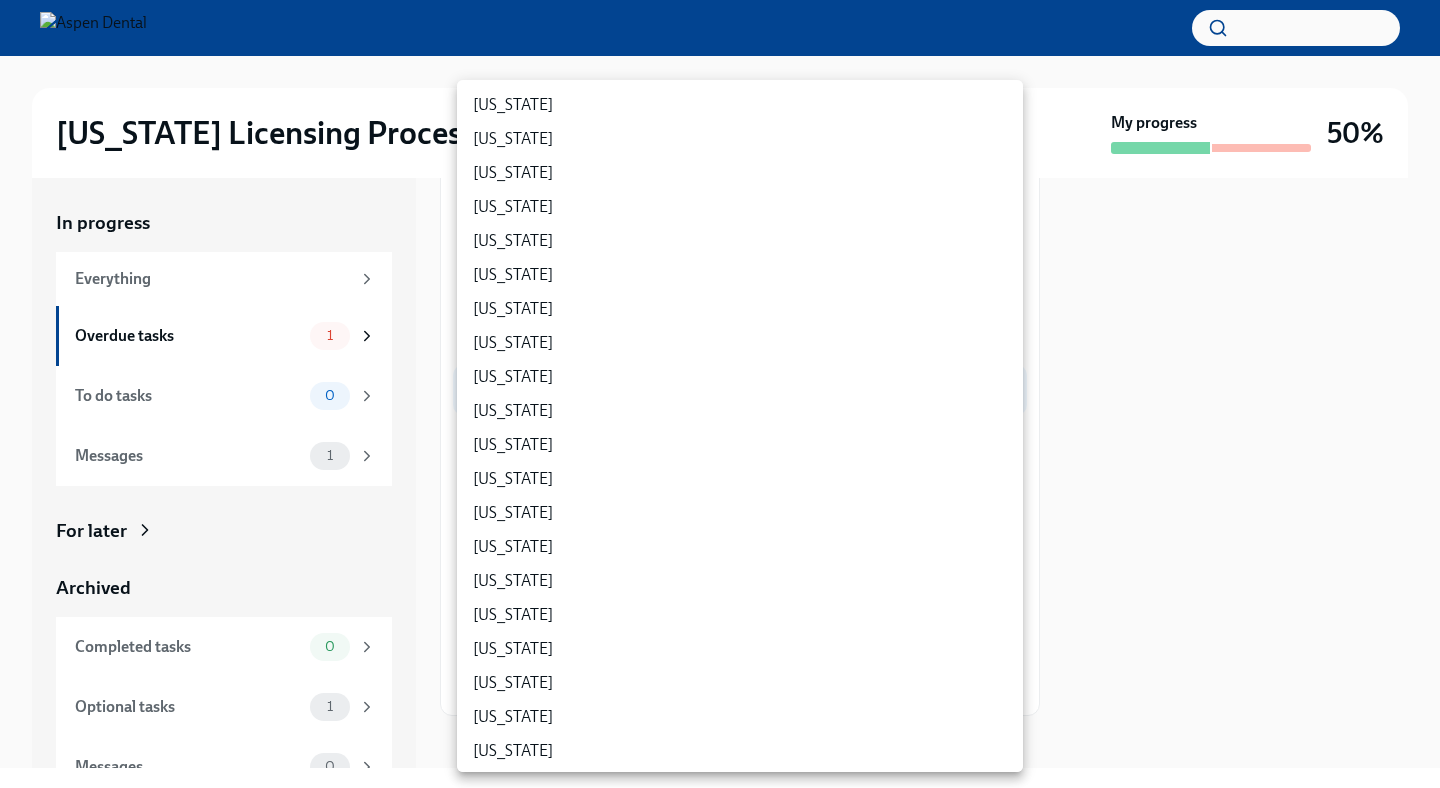 click at bounding box center [720, 394] 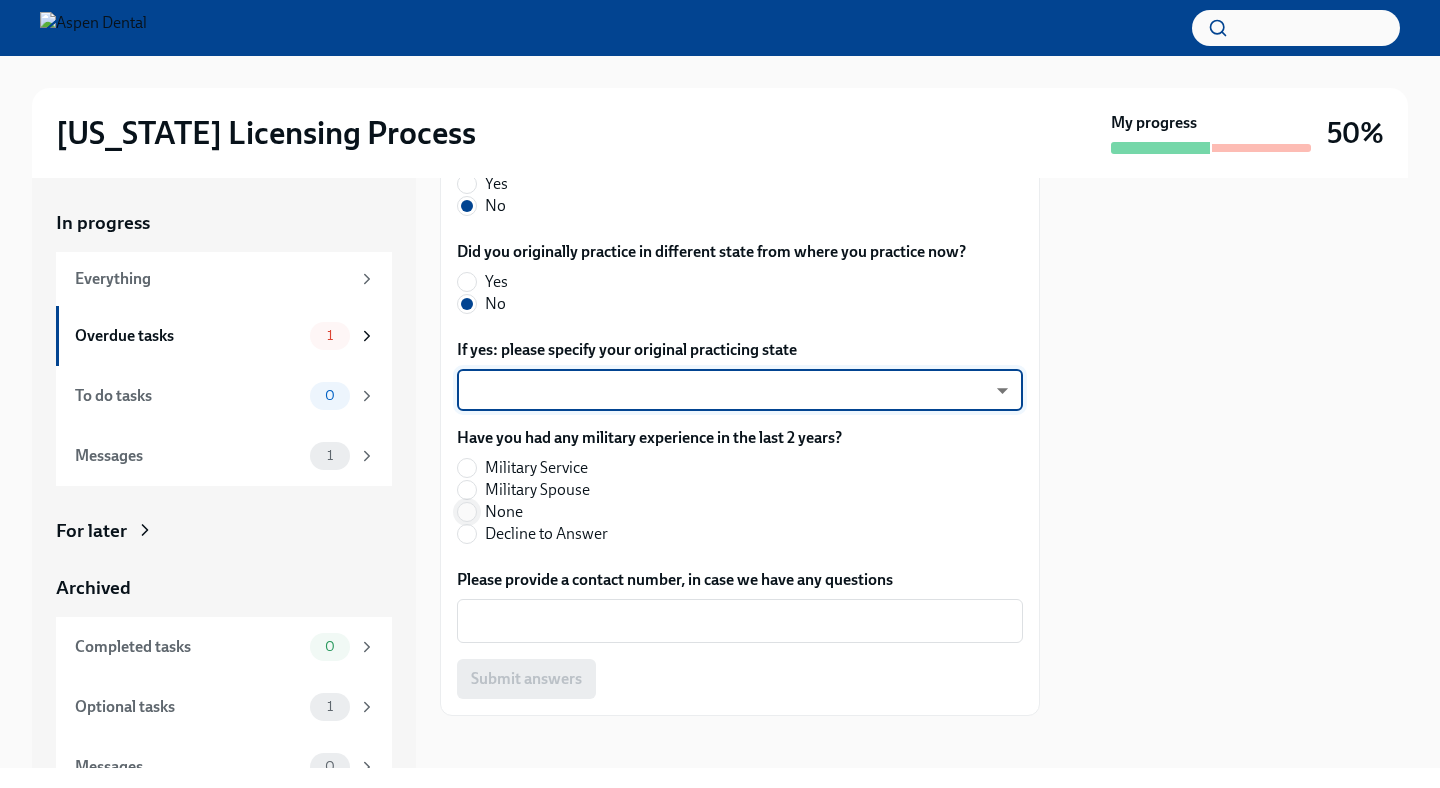 click on "None" at bounding box center [467, 512] 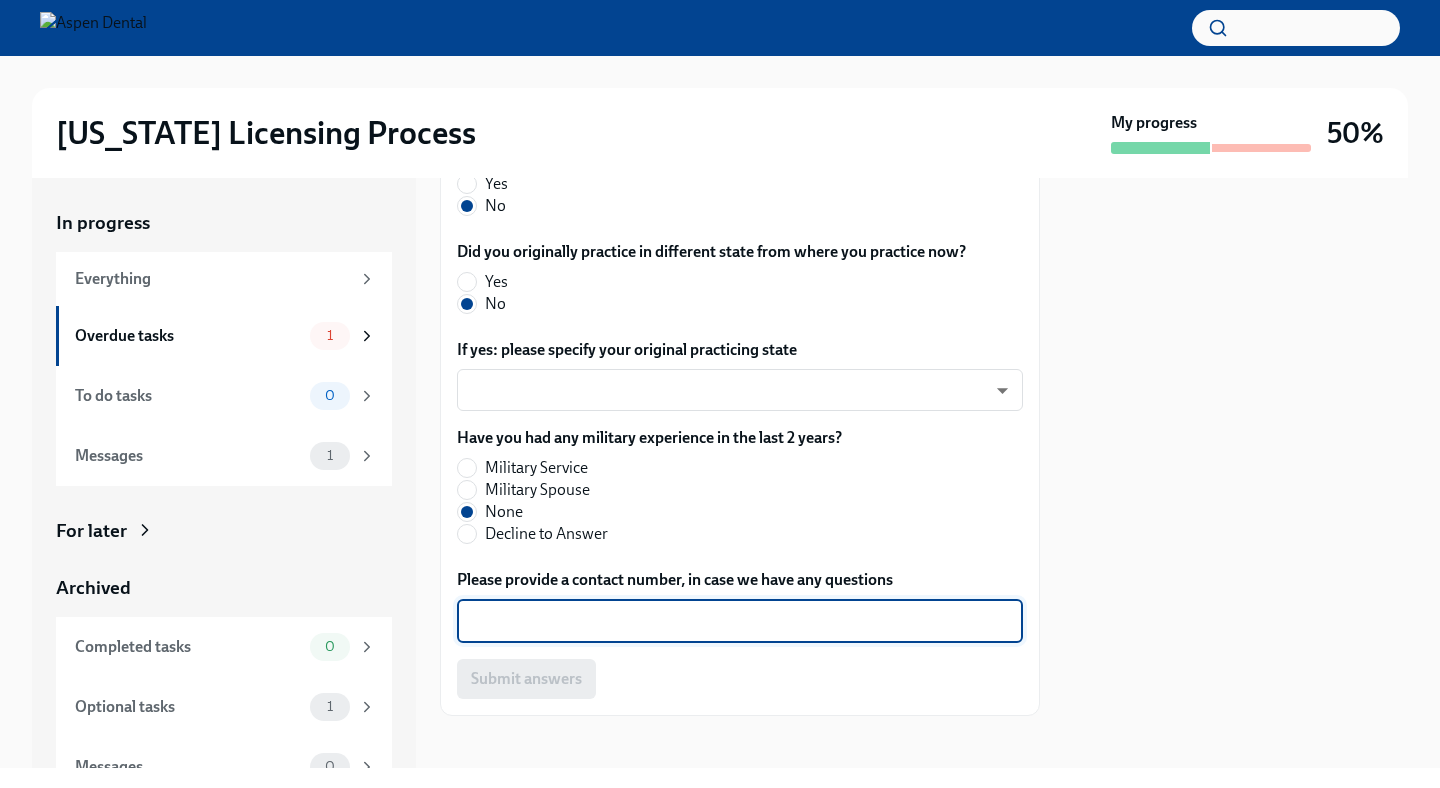 click on "Please provide a contact number, in case we have any questions" at bounding box center (740, 621) 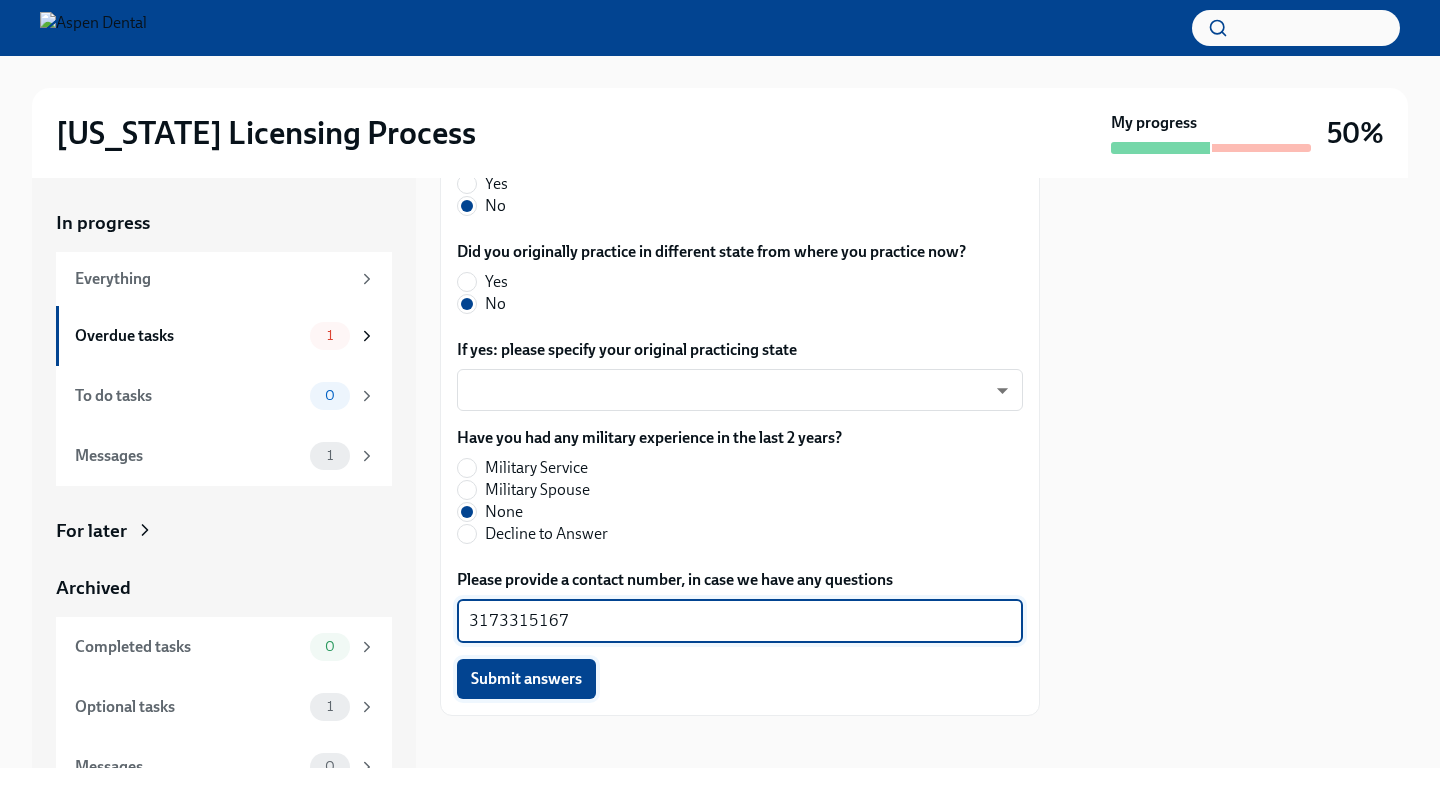 type on "3173315167" 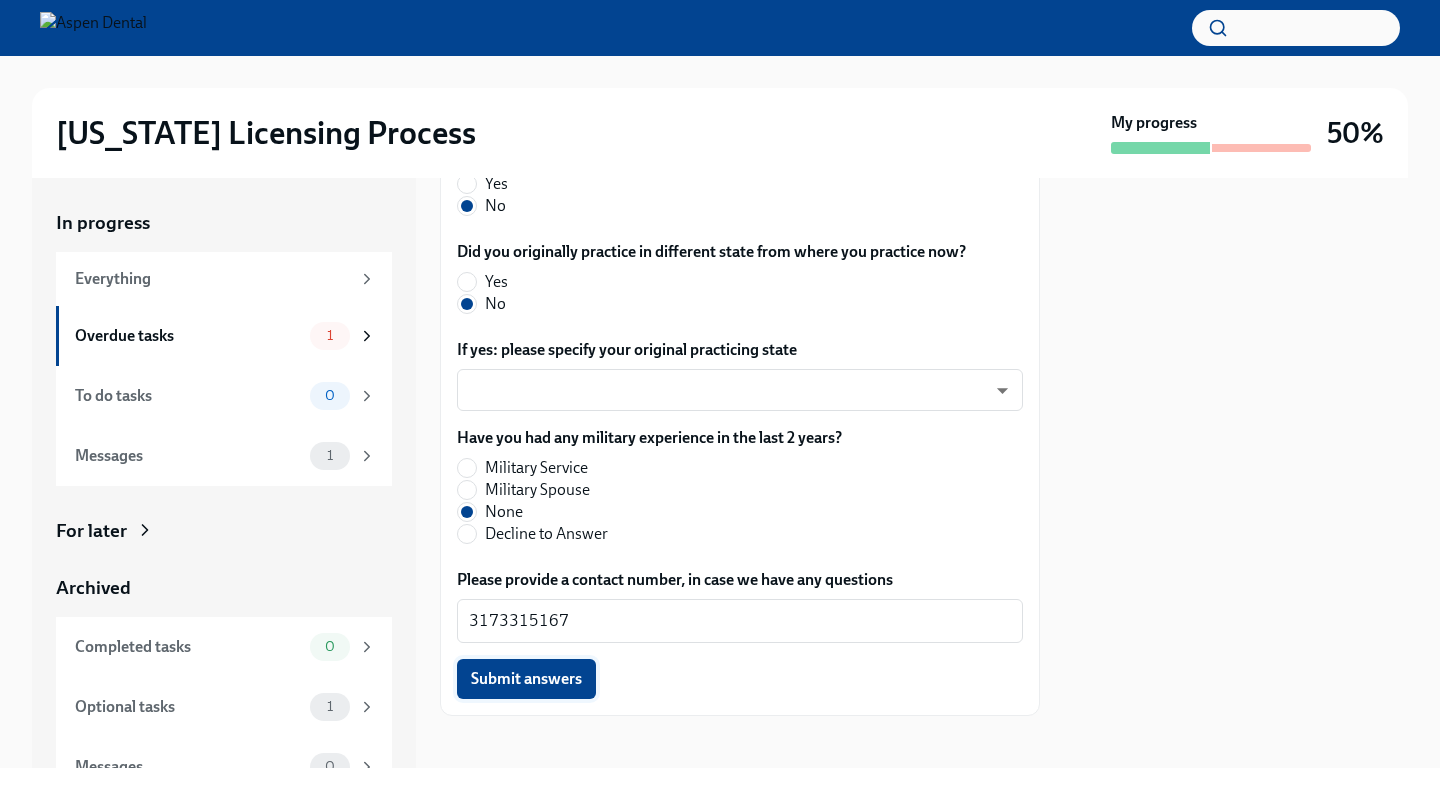 click on "Submit answers" at bounding box center (526, 679) 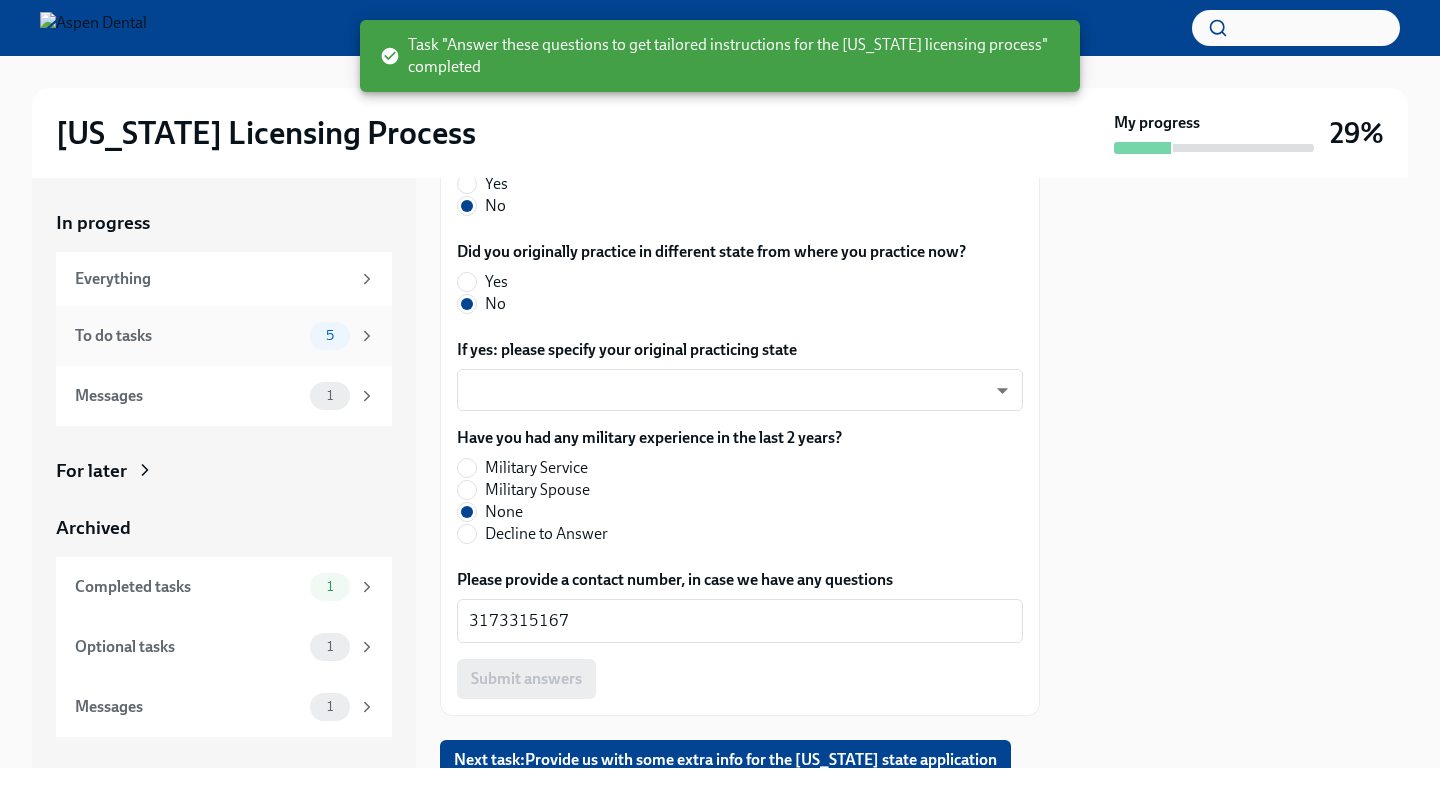 click on "To do tasks 5" at bounding box center [224, 336] 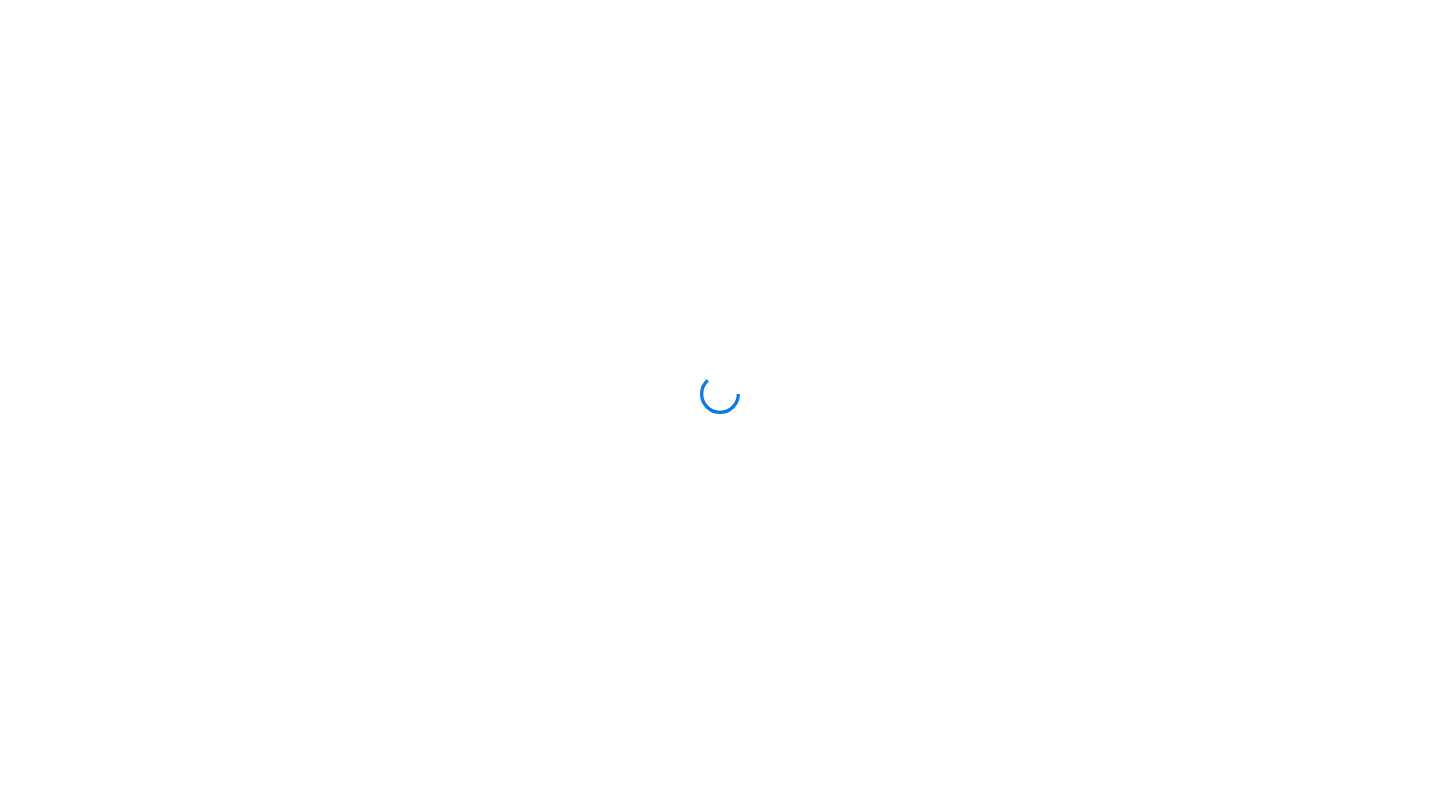 scroll, scrollTop: 0, scrollLeft: 0, axis: both 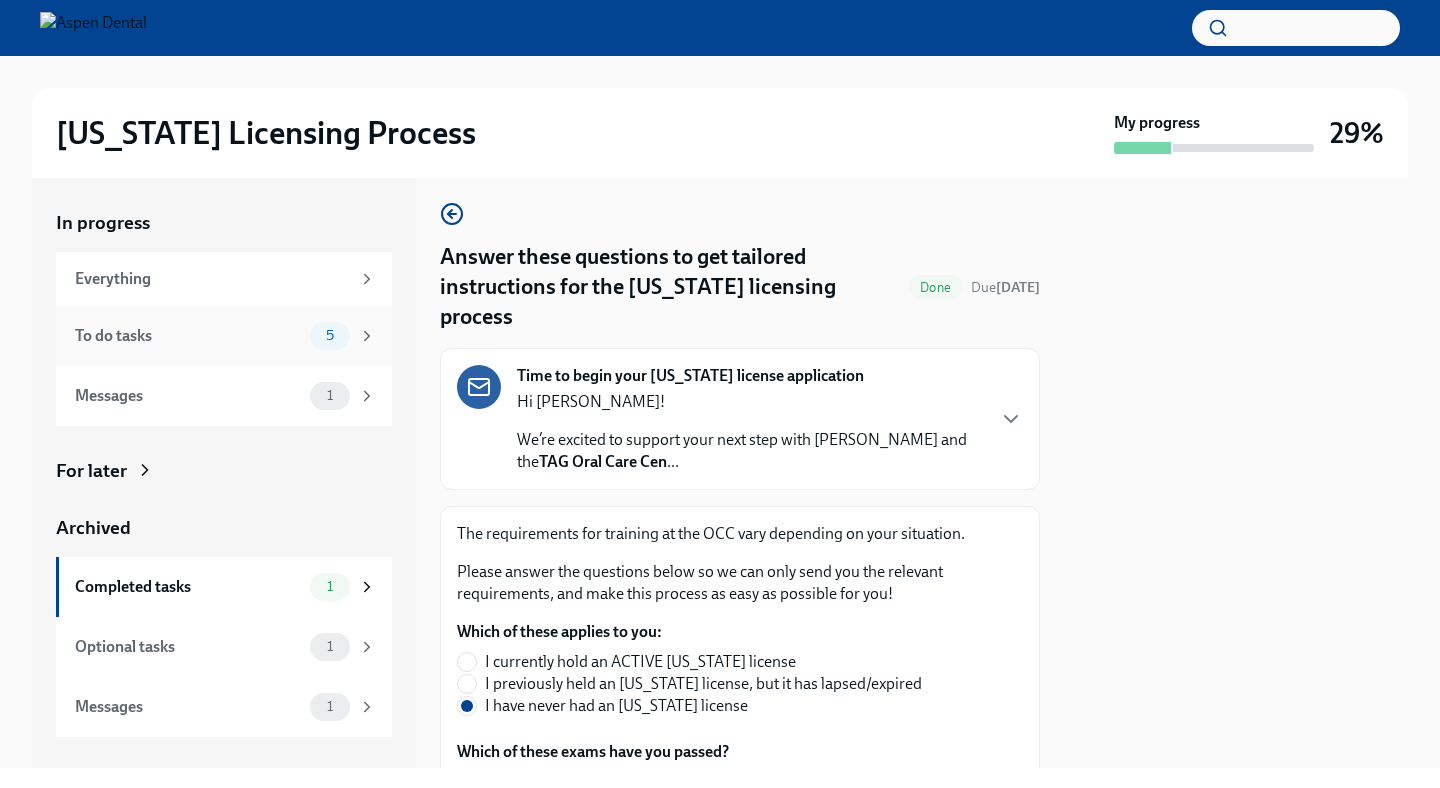 click on "5" at bounding box center (330, 336) 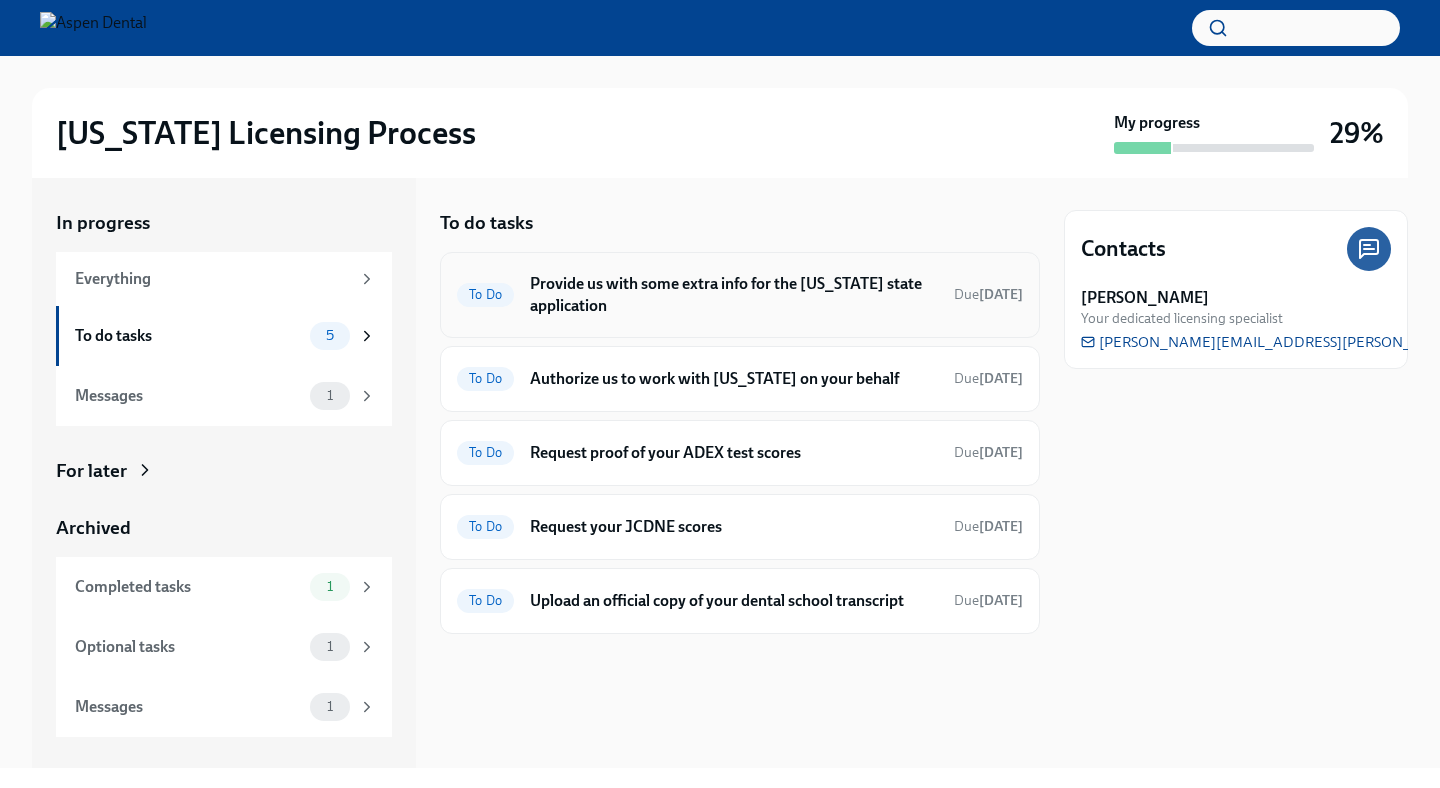 click on "To Do Provide us with some extra info for the [US_STATE] state application Due  [DATE]" at bounding box center [740, 295] 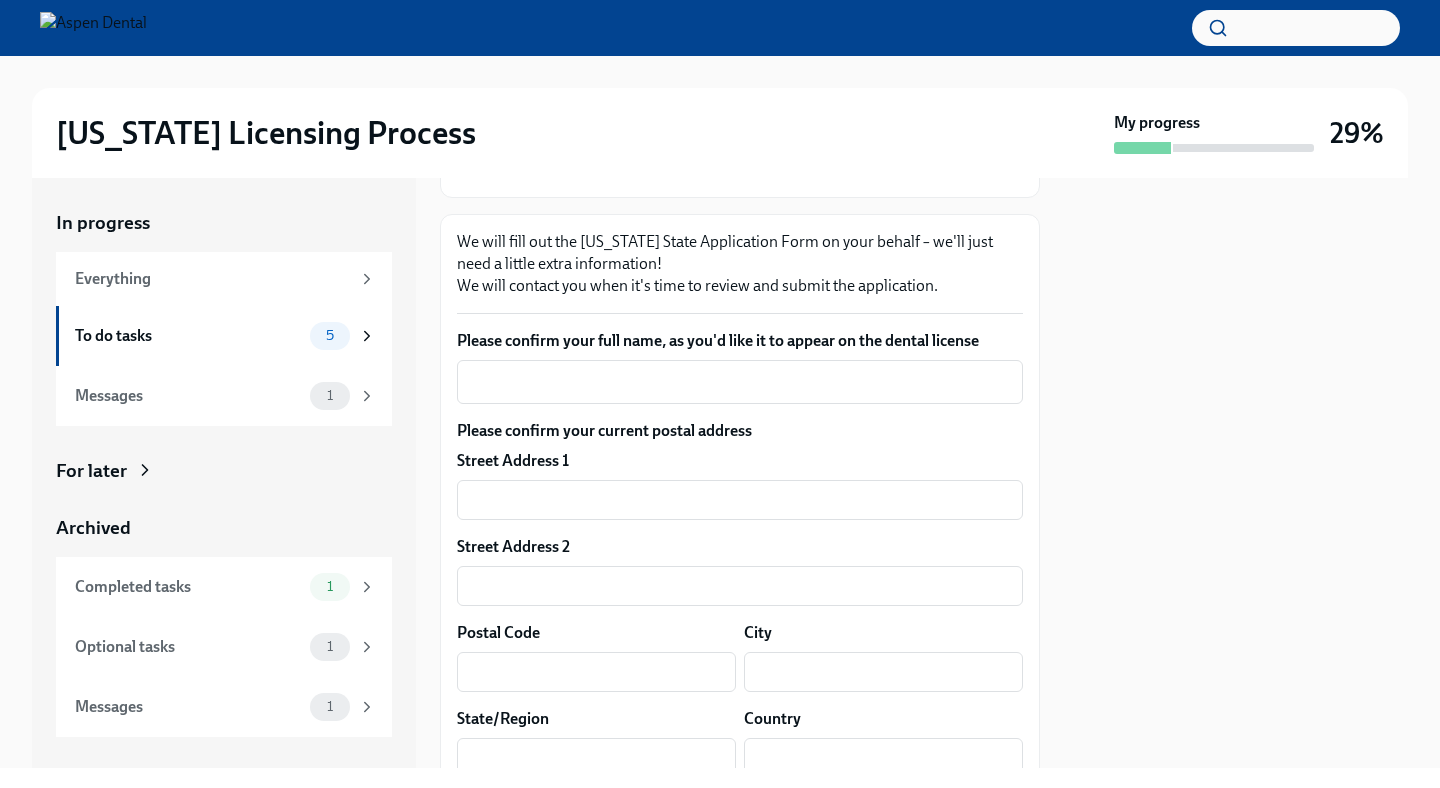 scroll, scrollTop: 252, scrollLeft: 0, axis: vertical 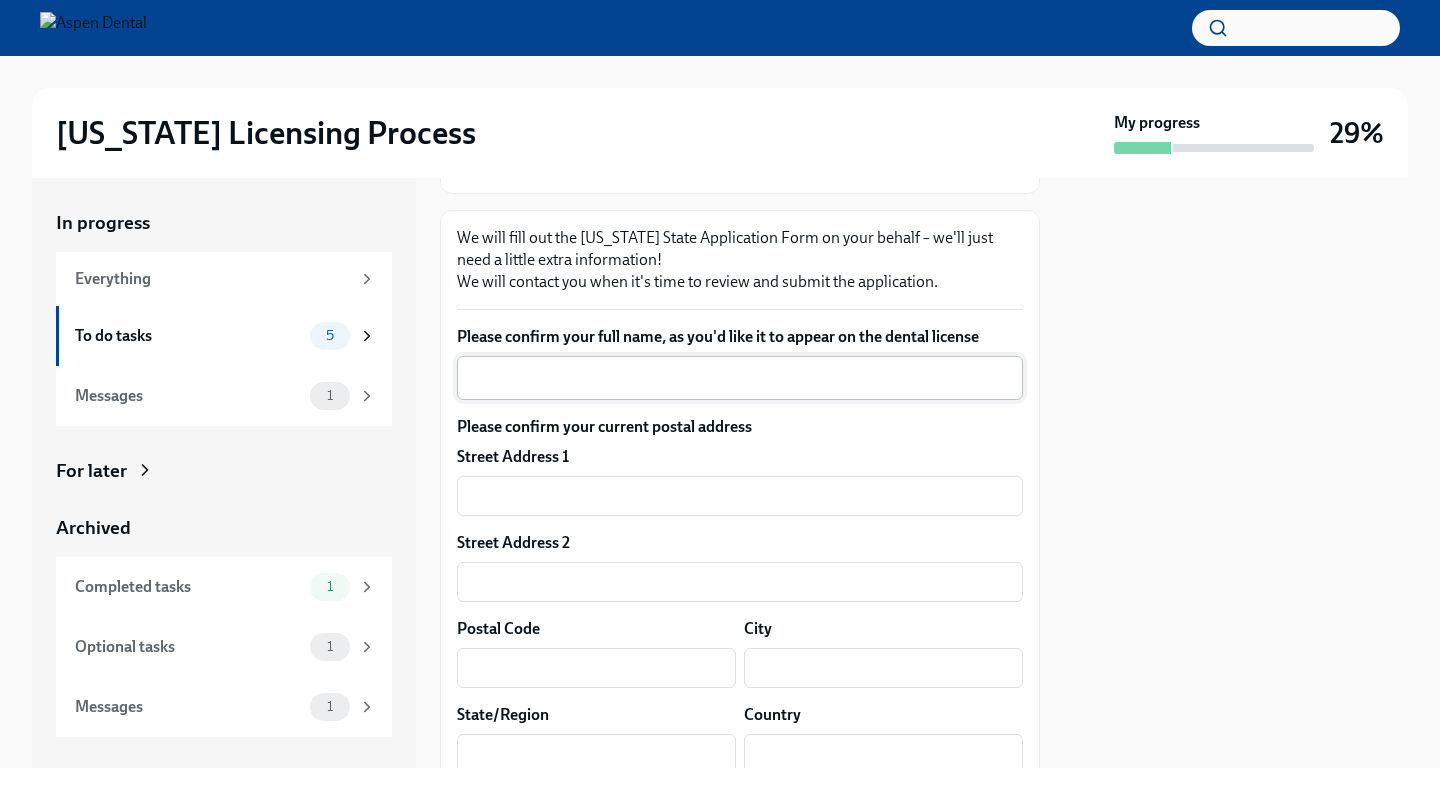 click on "Please confirm your full name, as you'd like it to appear on the dental license" at bounding box center [740, 378] 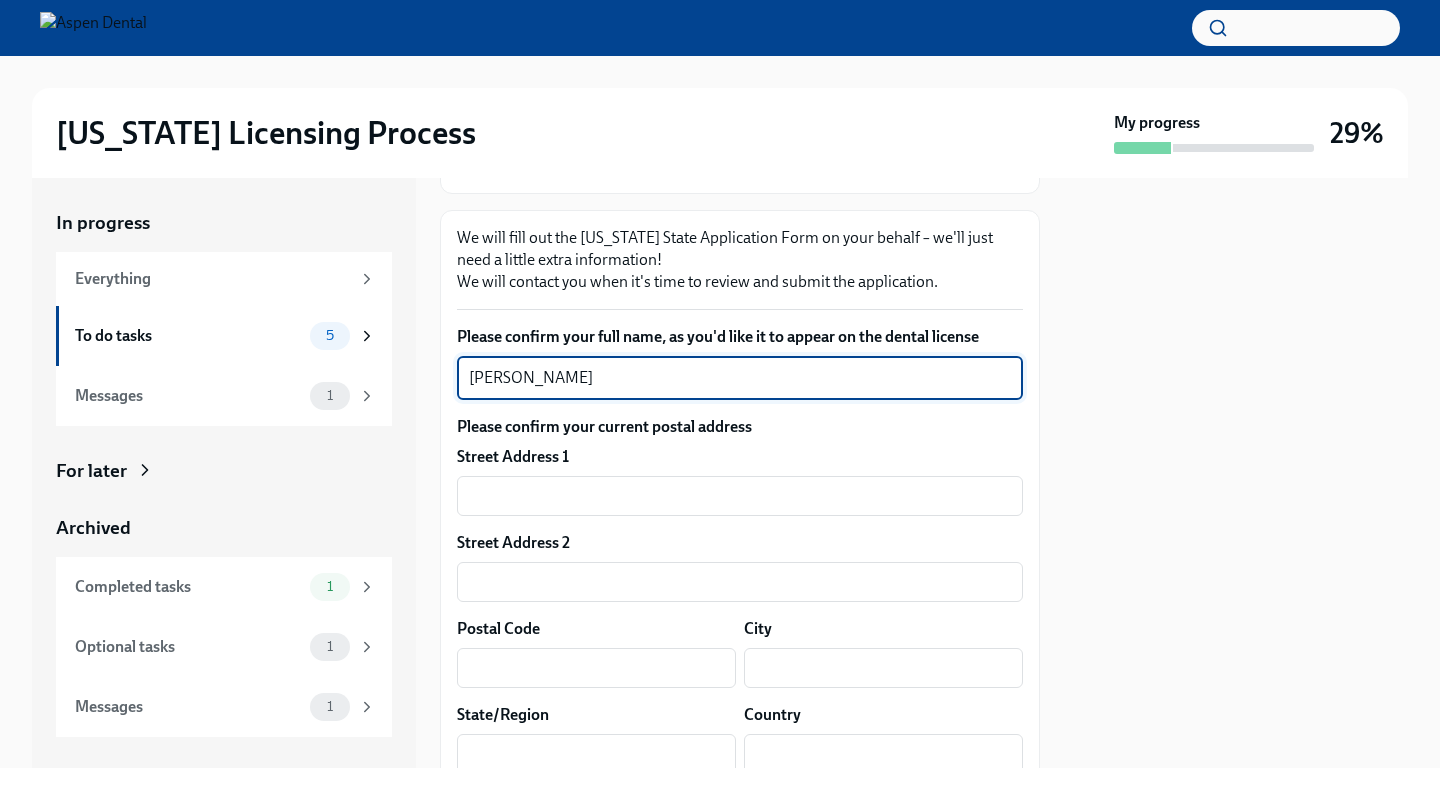type on "[PERSON_NAME]" 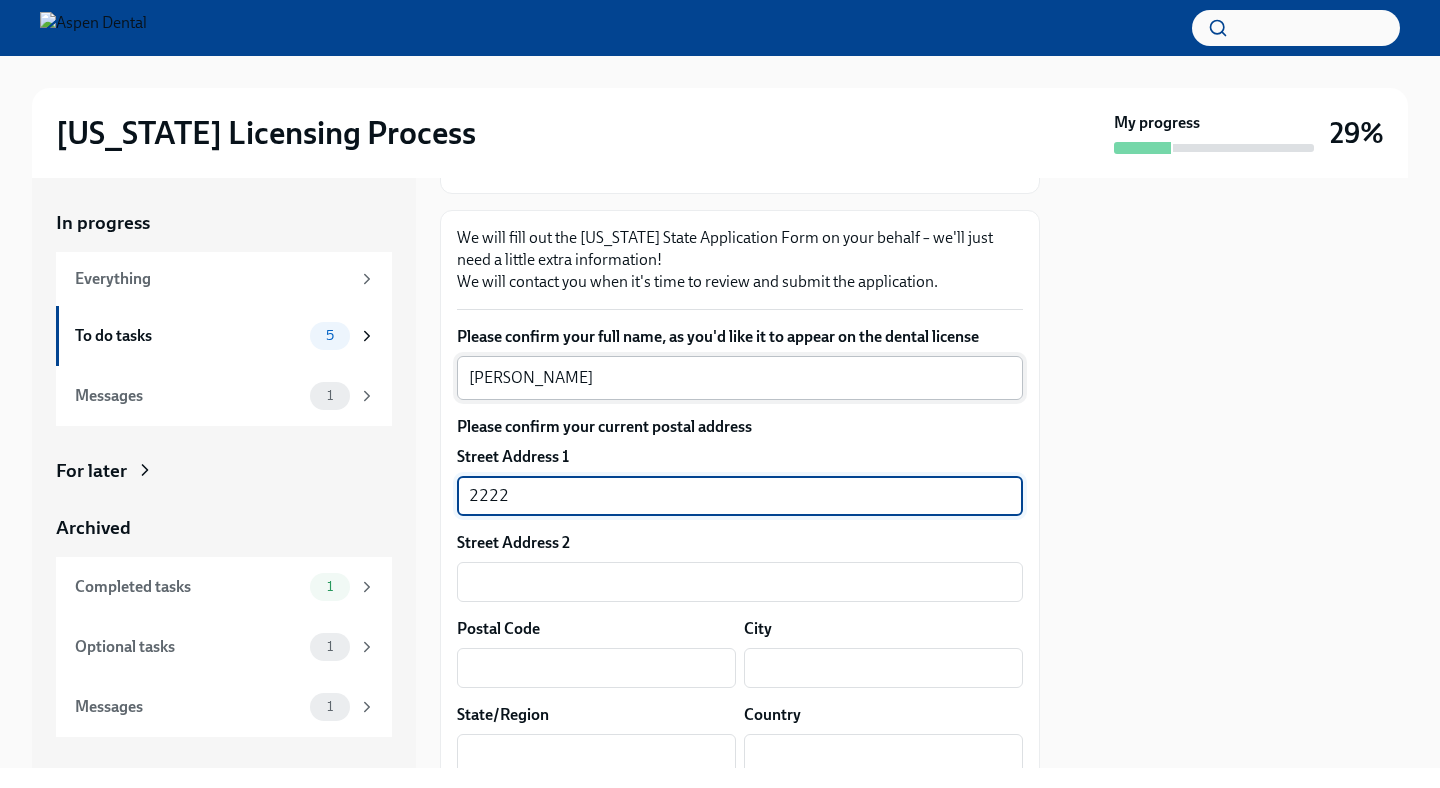 type on "[STREET_ADDRESS][US_STATE]" 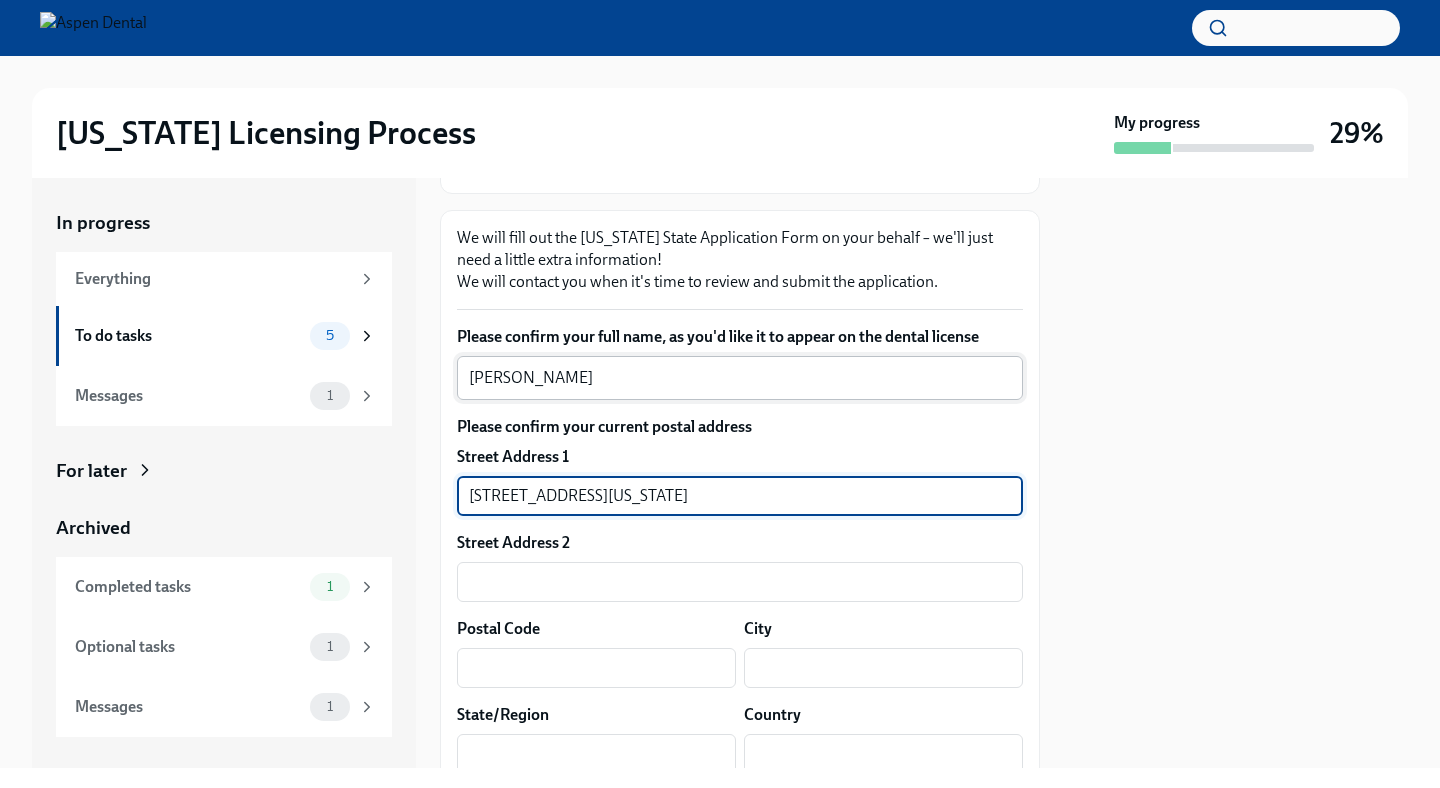 type on "46225-1912" 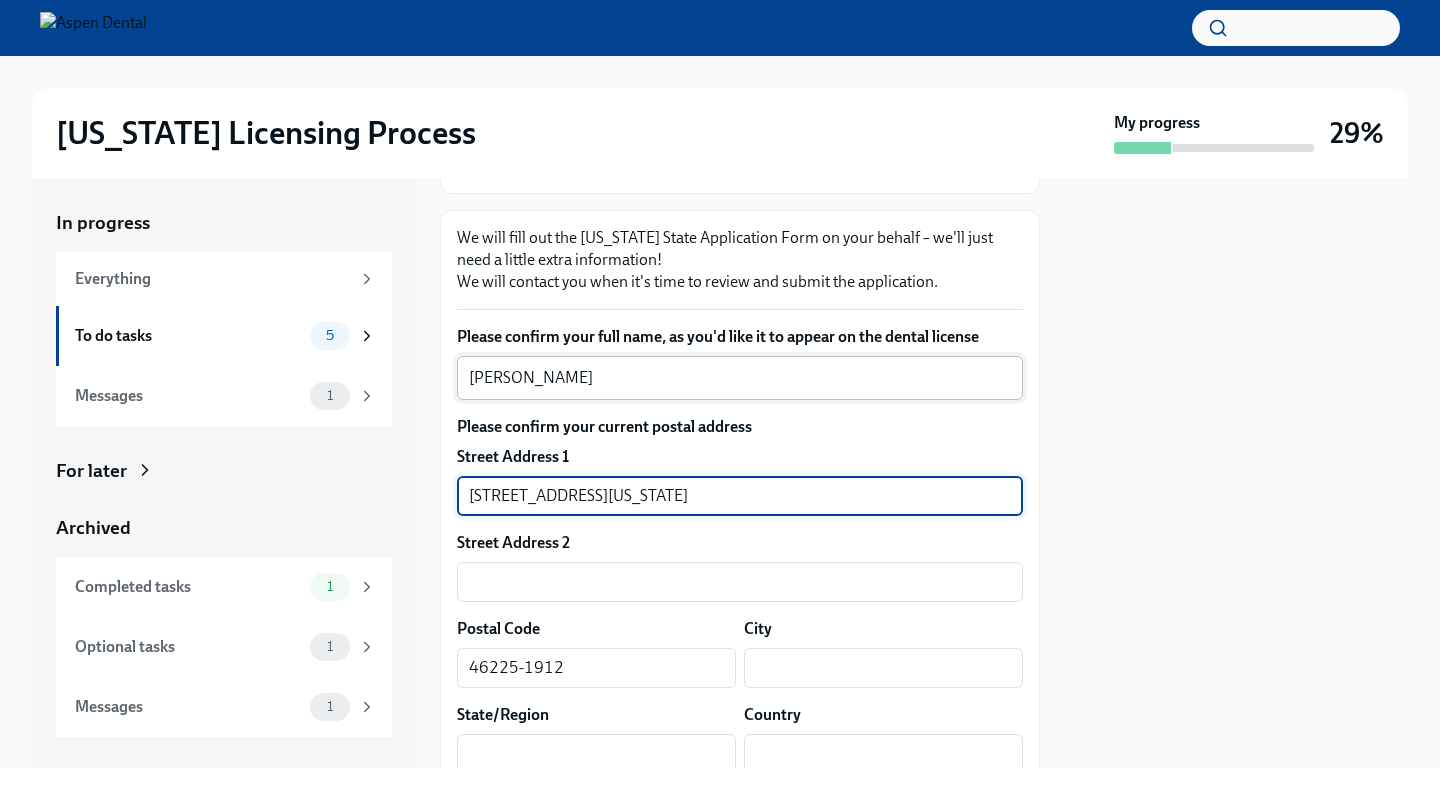 type on "[GEOGRAPHIC_DATA]" 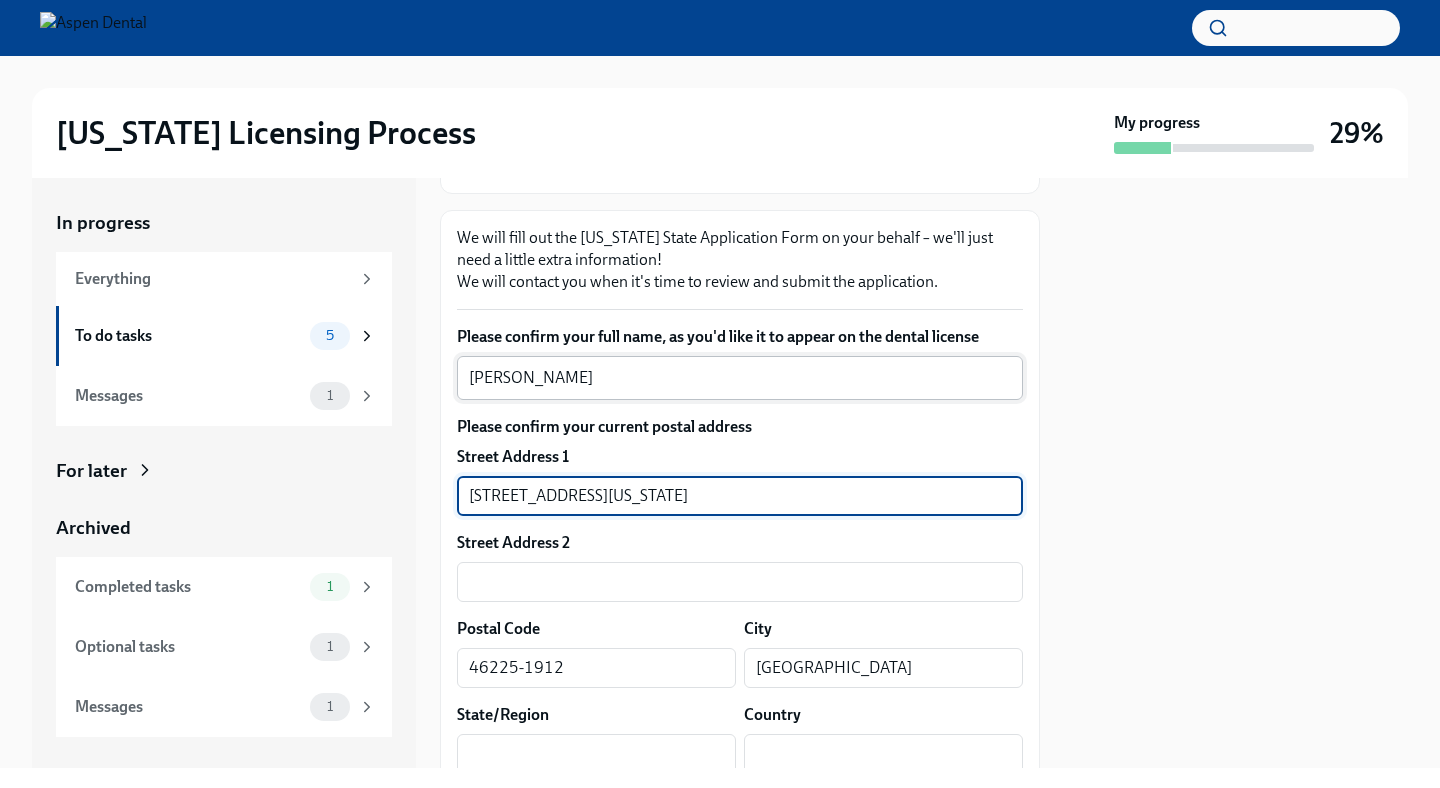 type on "IN" 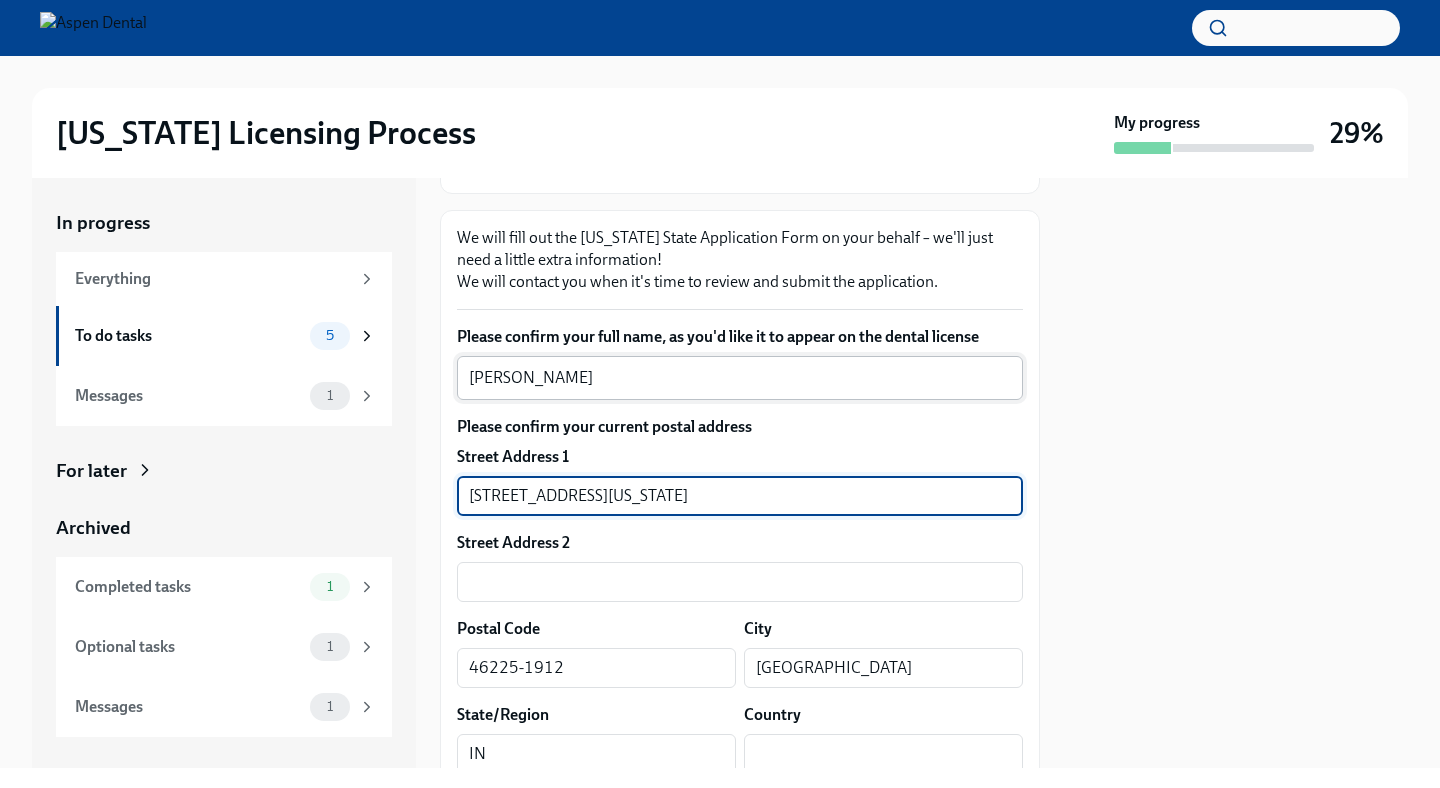 type on "US" 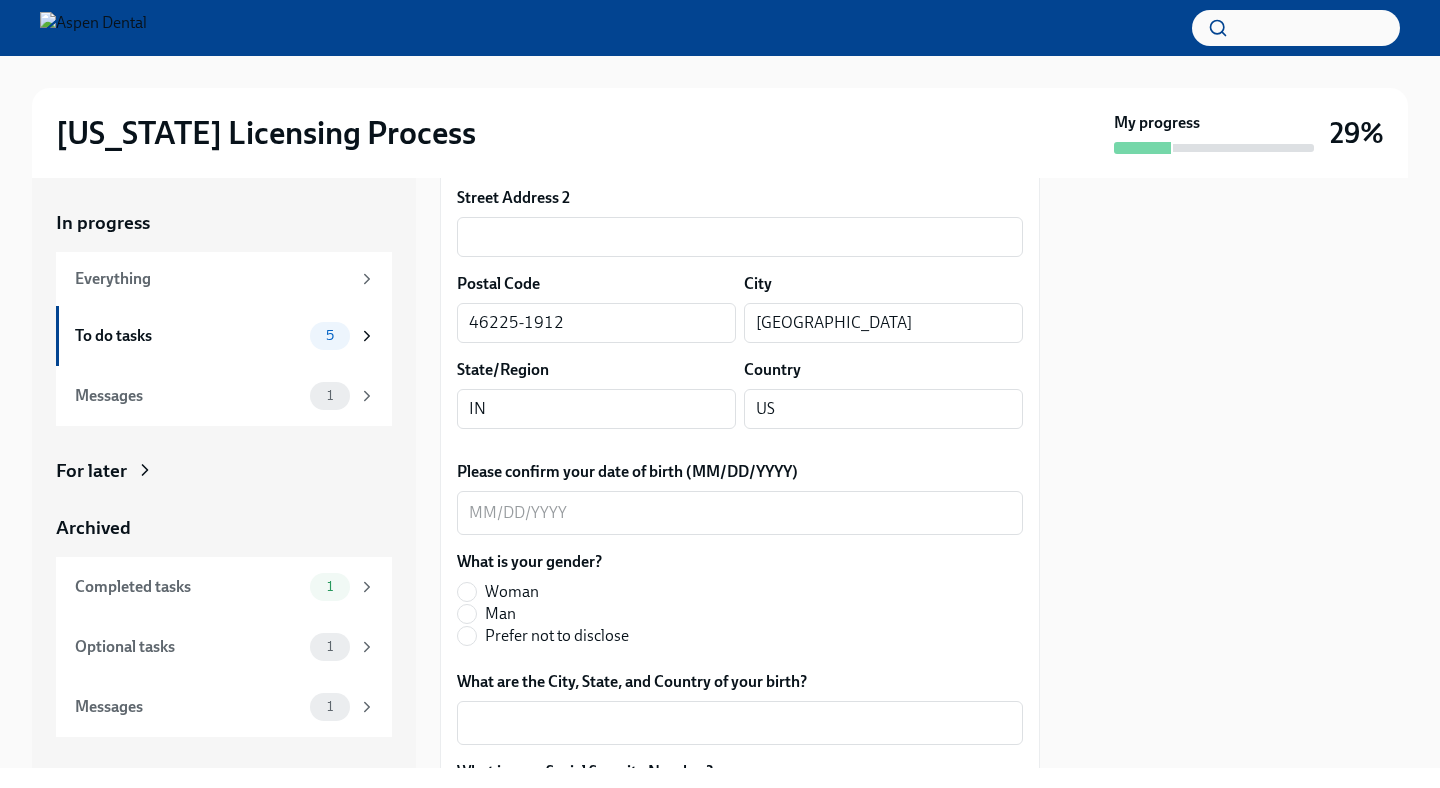 scroll, scrollTop: 598, scrollLeft: 0, axis: vertical 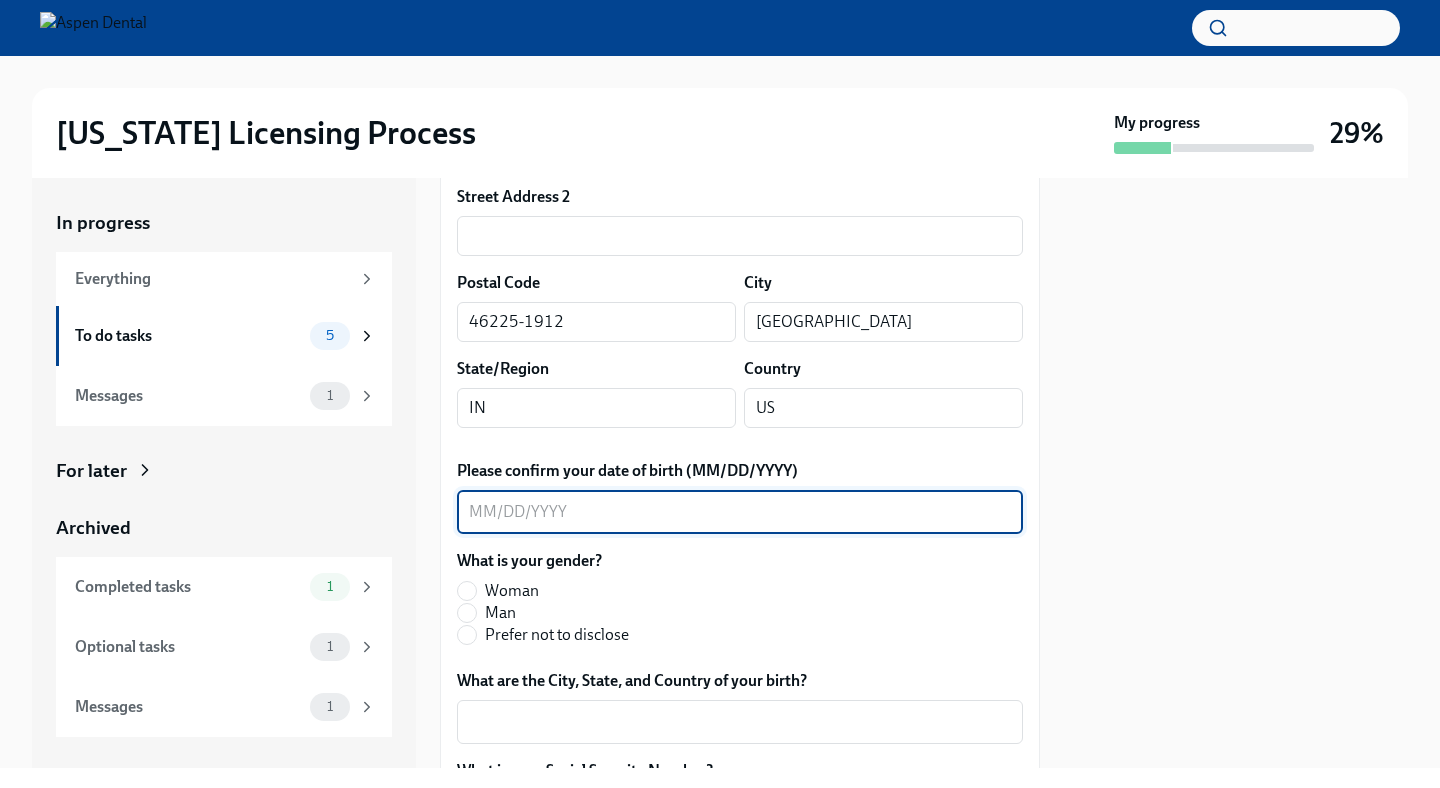 click on "Please confirm your date of birth (MM/DD/YYYY)" at bounding box center [740, 512] 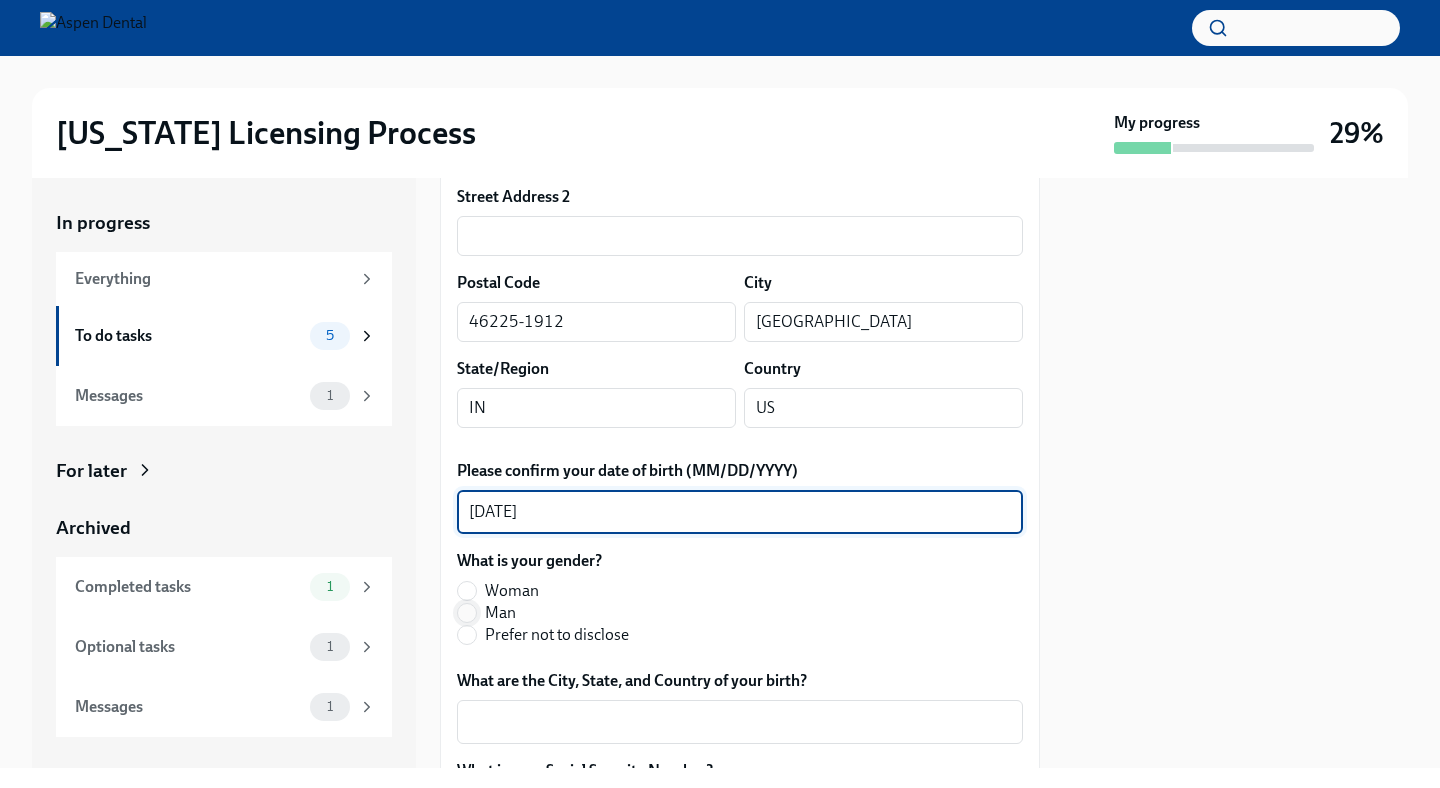 type on "[DATE]" 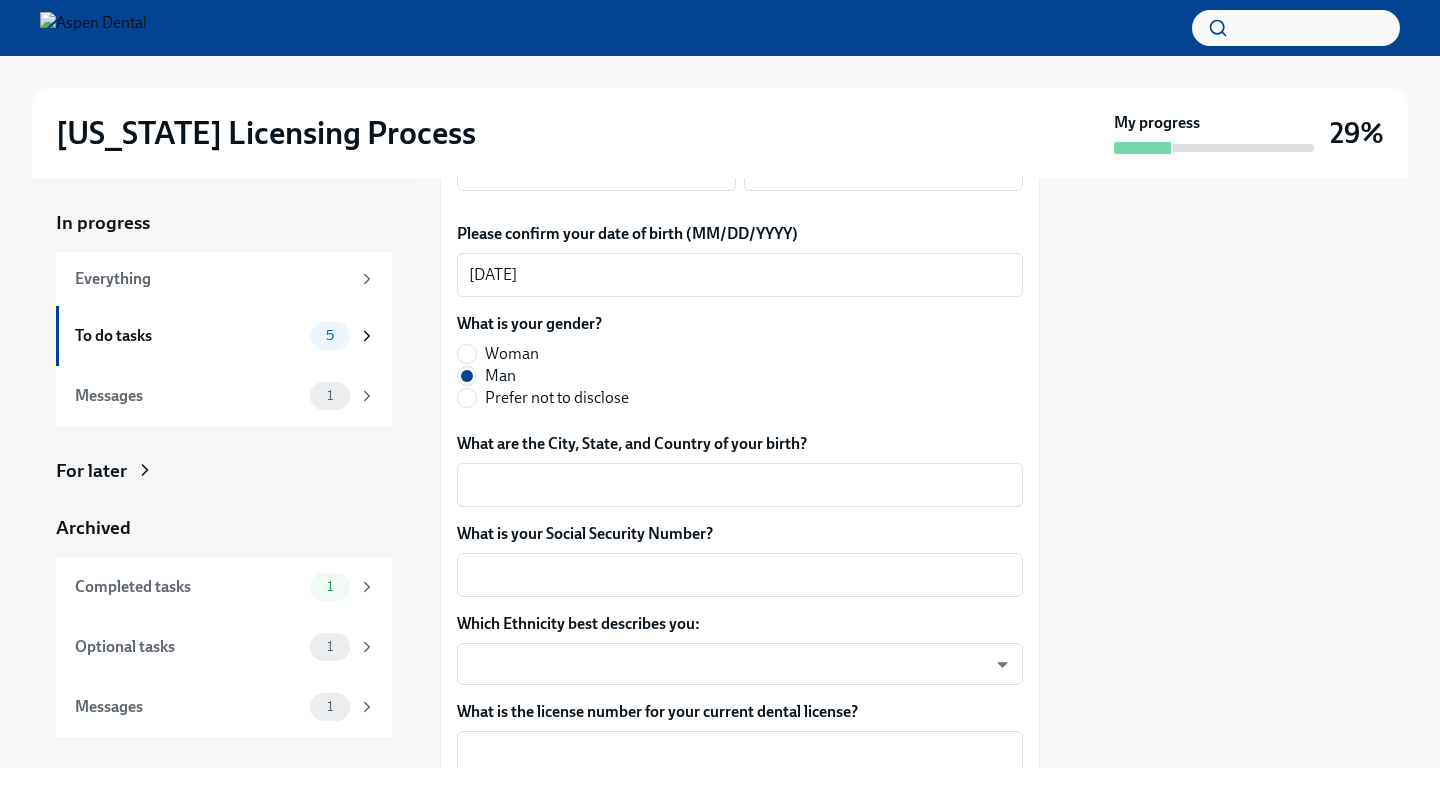 scroll, scrollTop: 852, scrollLeft: 0, axis: vertical 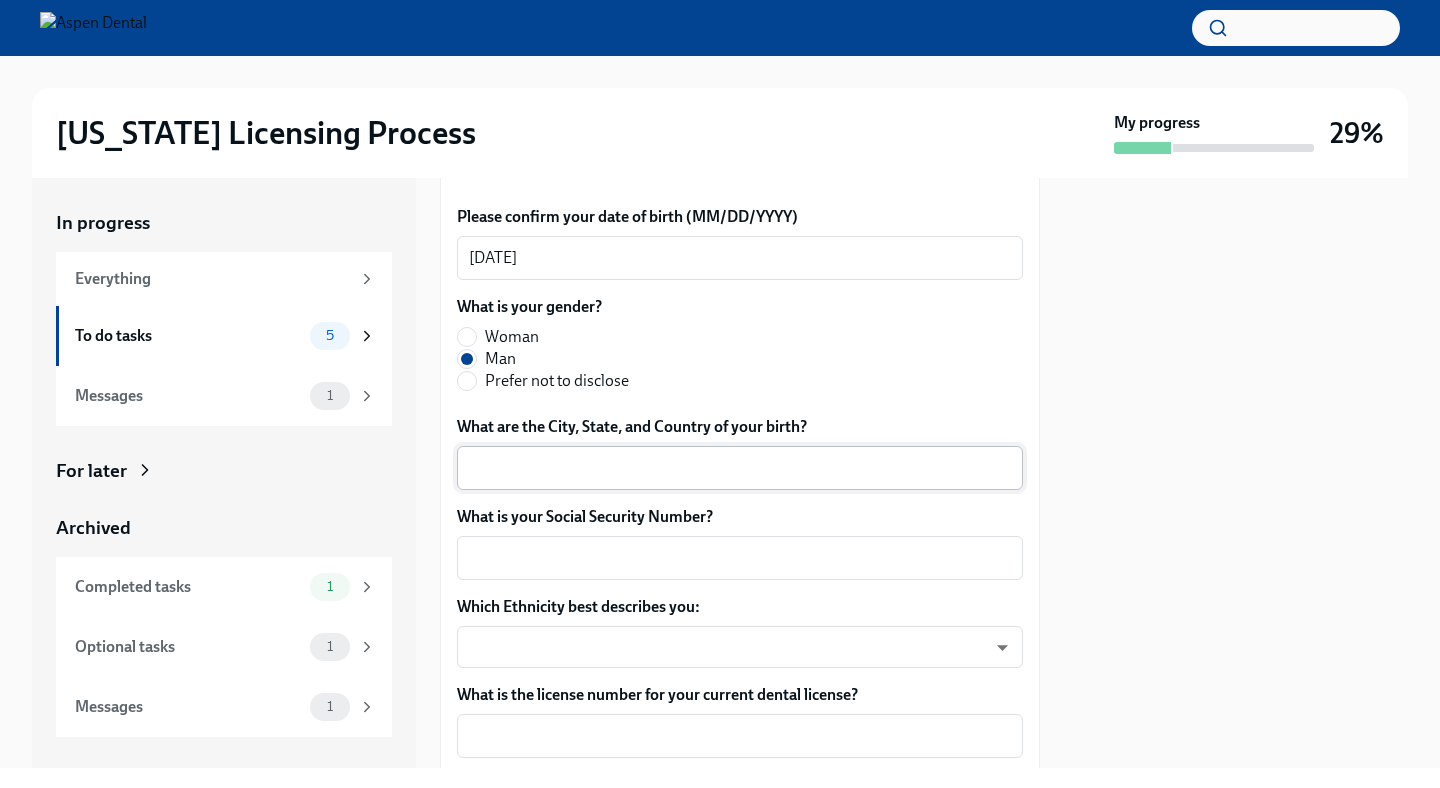 click on "What are the City, State, and Country of your birth?" at bounding box center (740, 468) 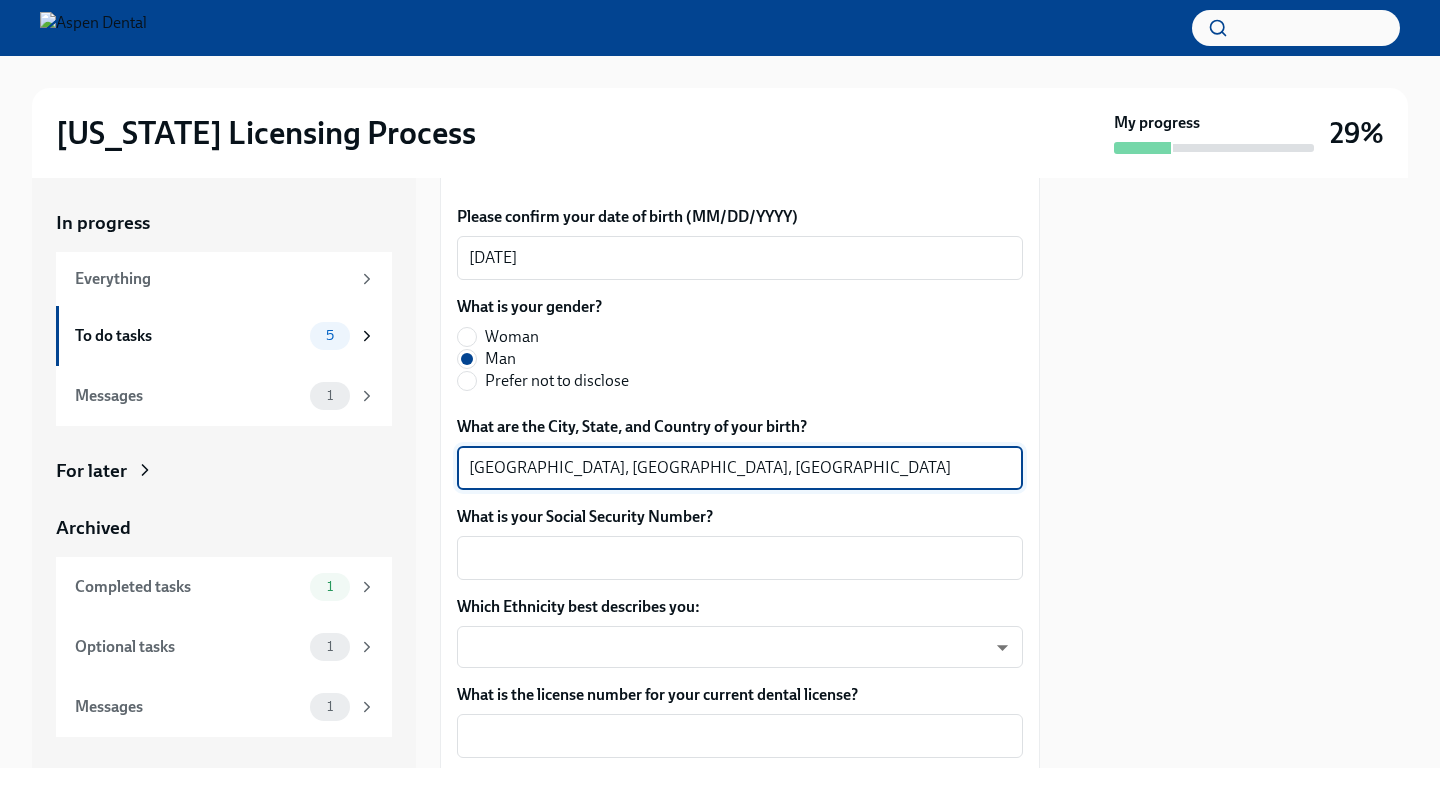 type on "[GEOGRAPHIC_DATA], [GEOGRAPHIC_DATA], [GEOGRAPHIC_DATA]" 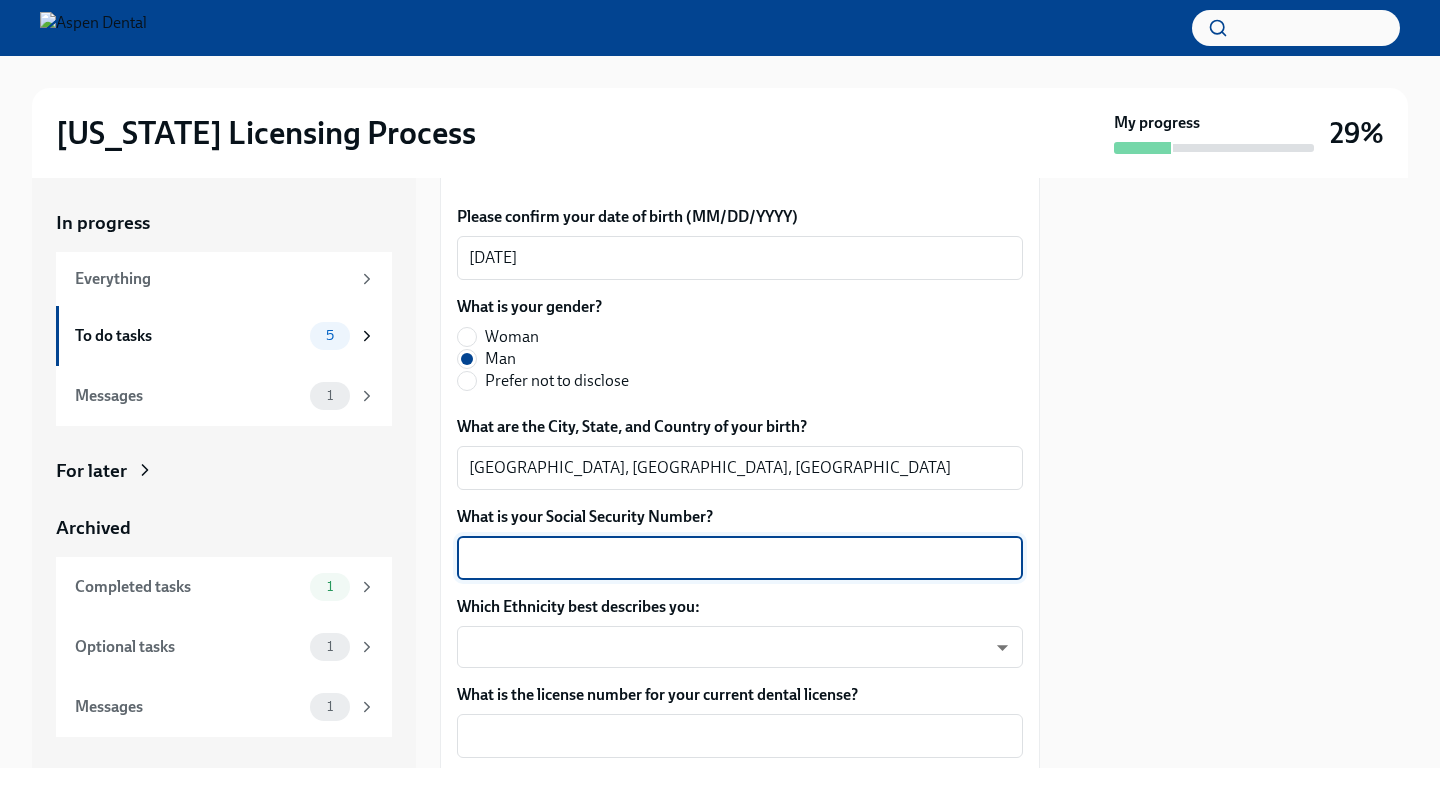 paste on "316212049" 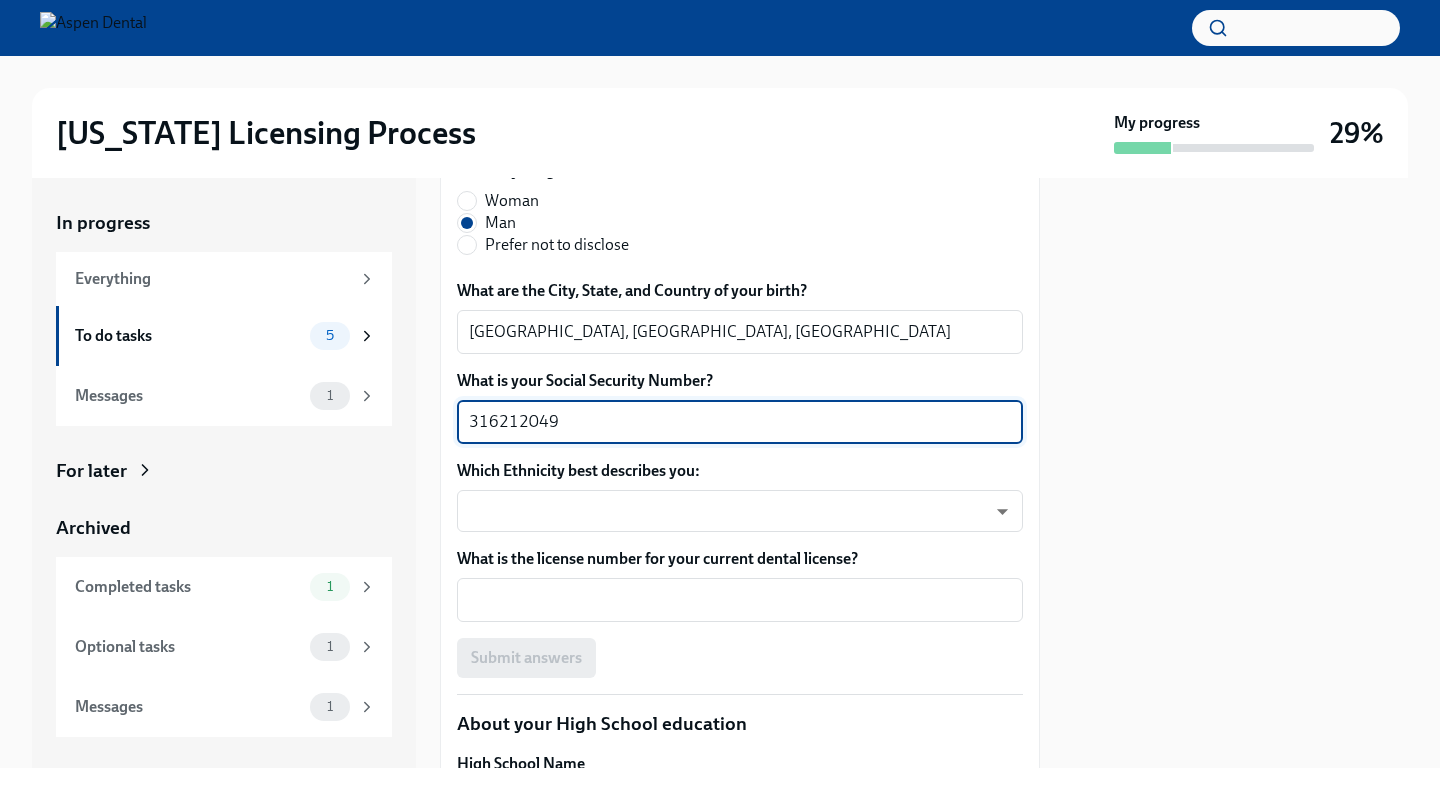 scroll, scrollTop: 999, scrollLeft: 0, axis: vertical 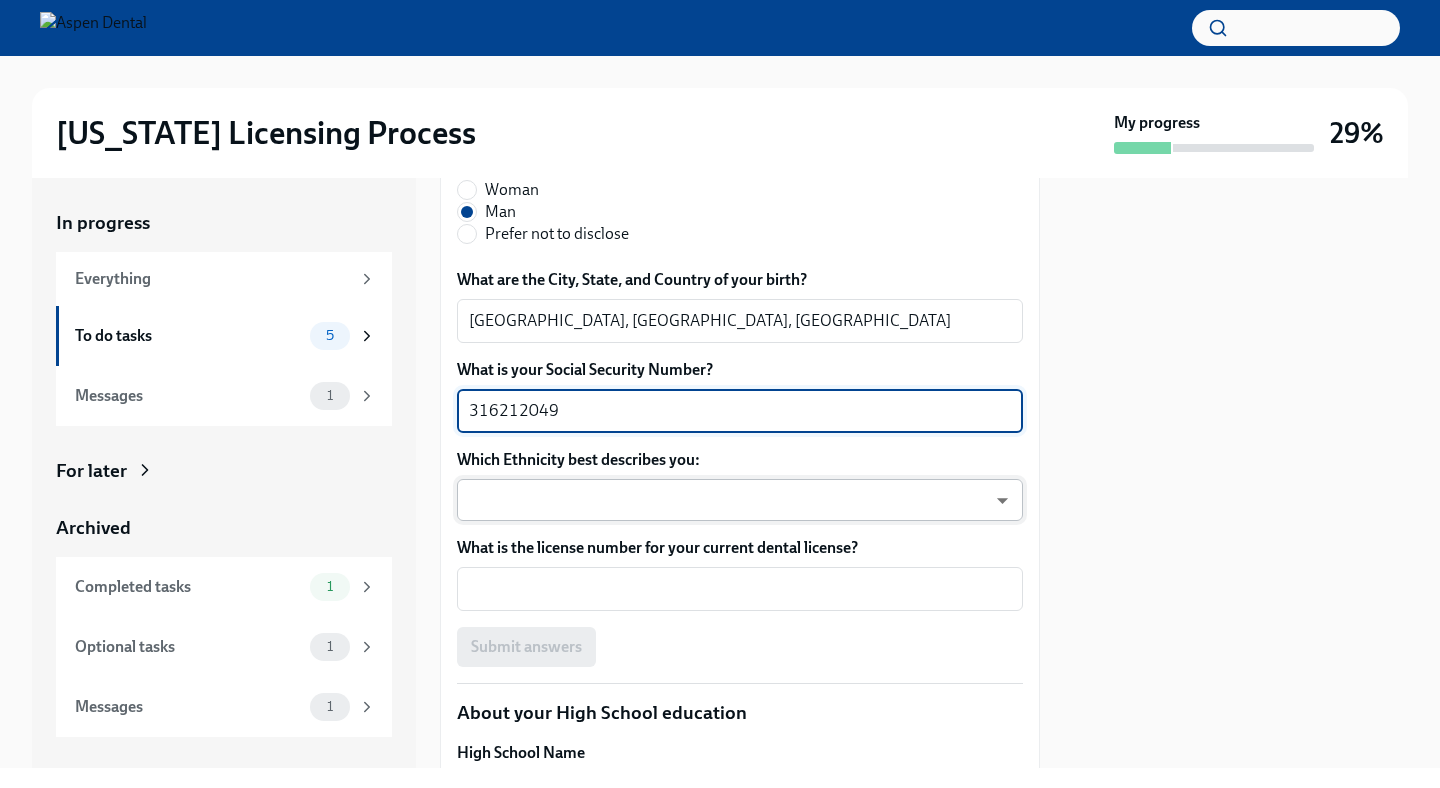 type on "316212049" 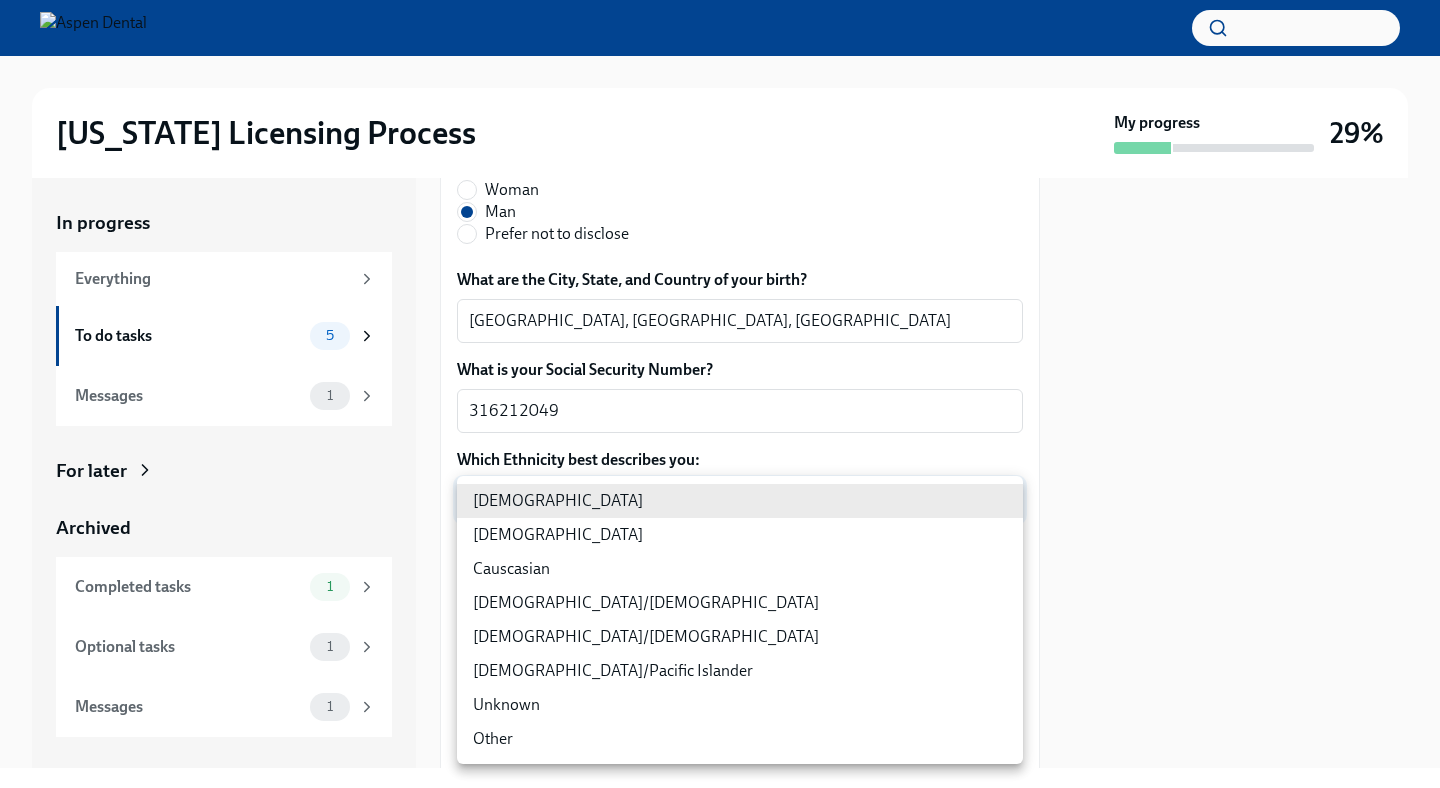 click on "[DEMOGRAPHIC_DATA]" at bounding box center [740, 535] 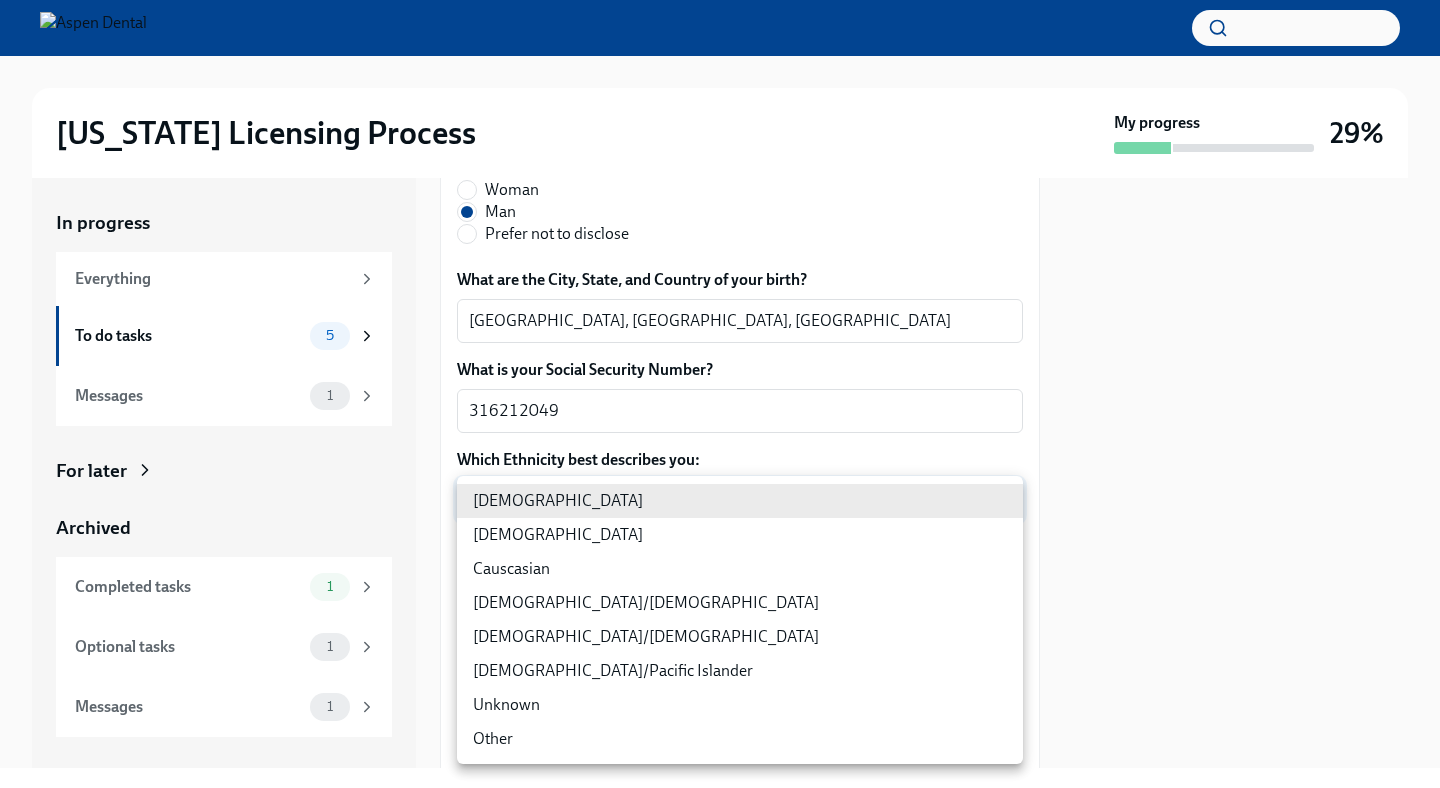 type on "930Z9RFkx" 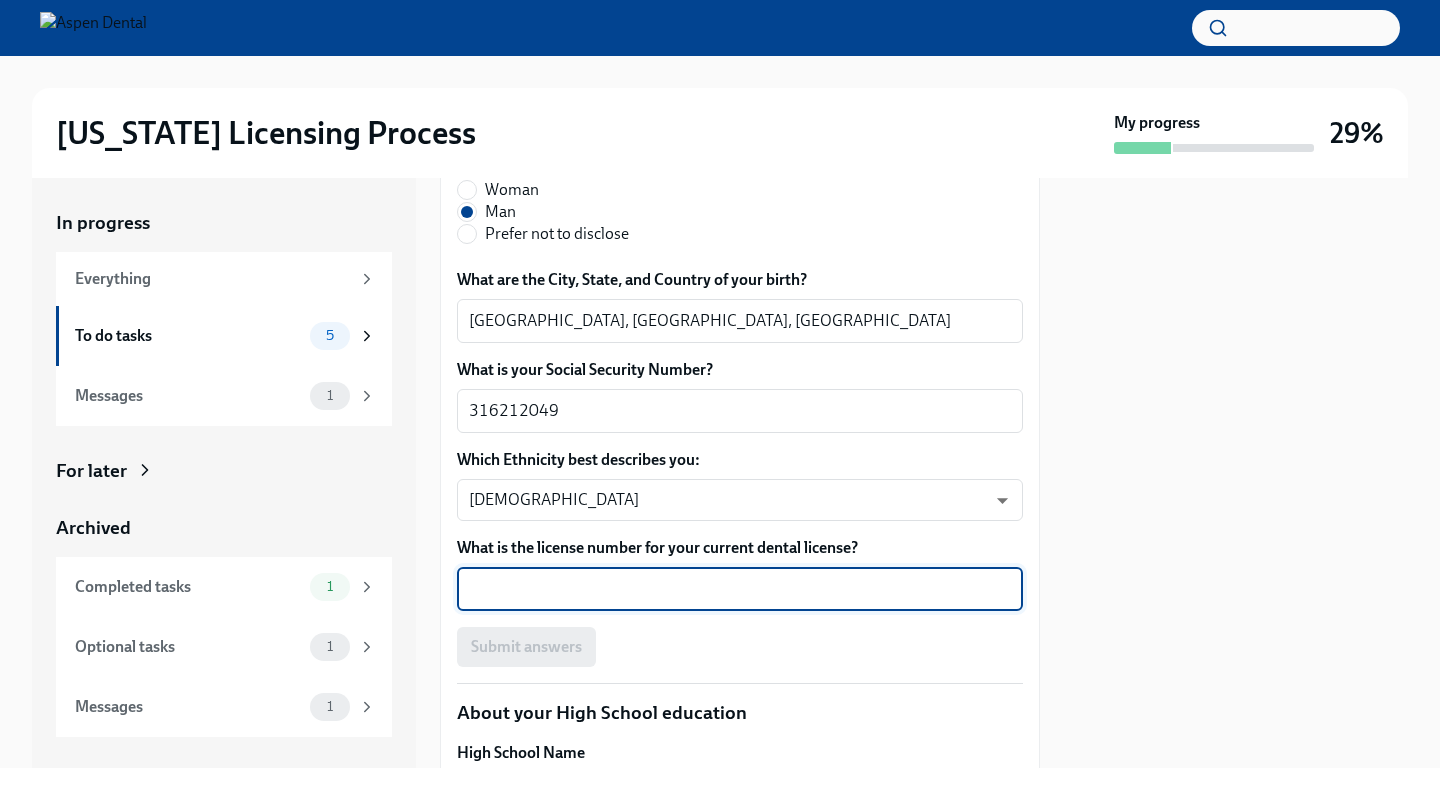 click on "What is the license number for your current dental license?" at bounding box center [740, 589] 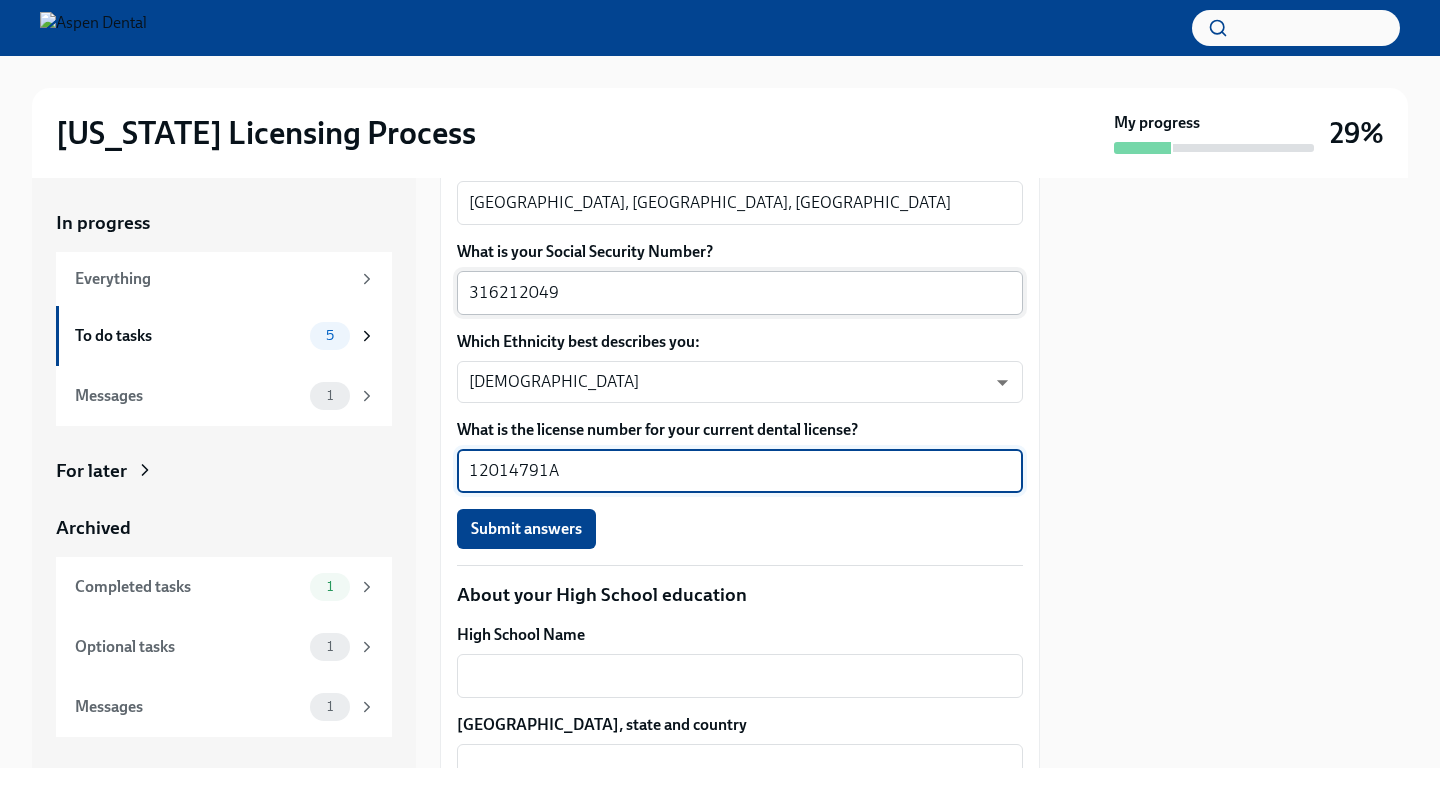 scroll, scrollTop: 1151, scrollLeft: 0, axis: vertical 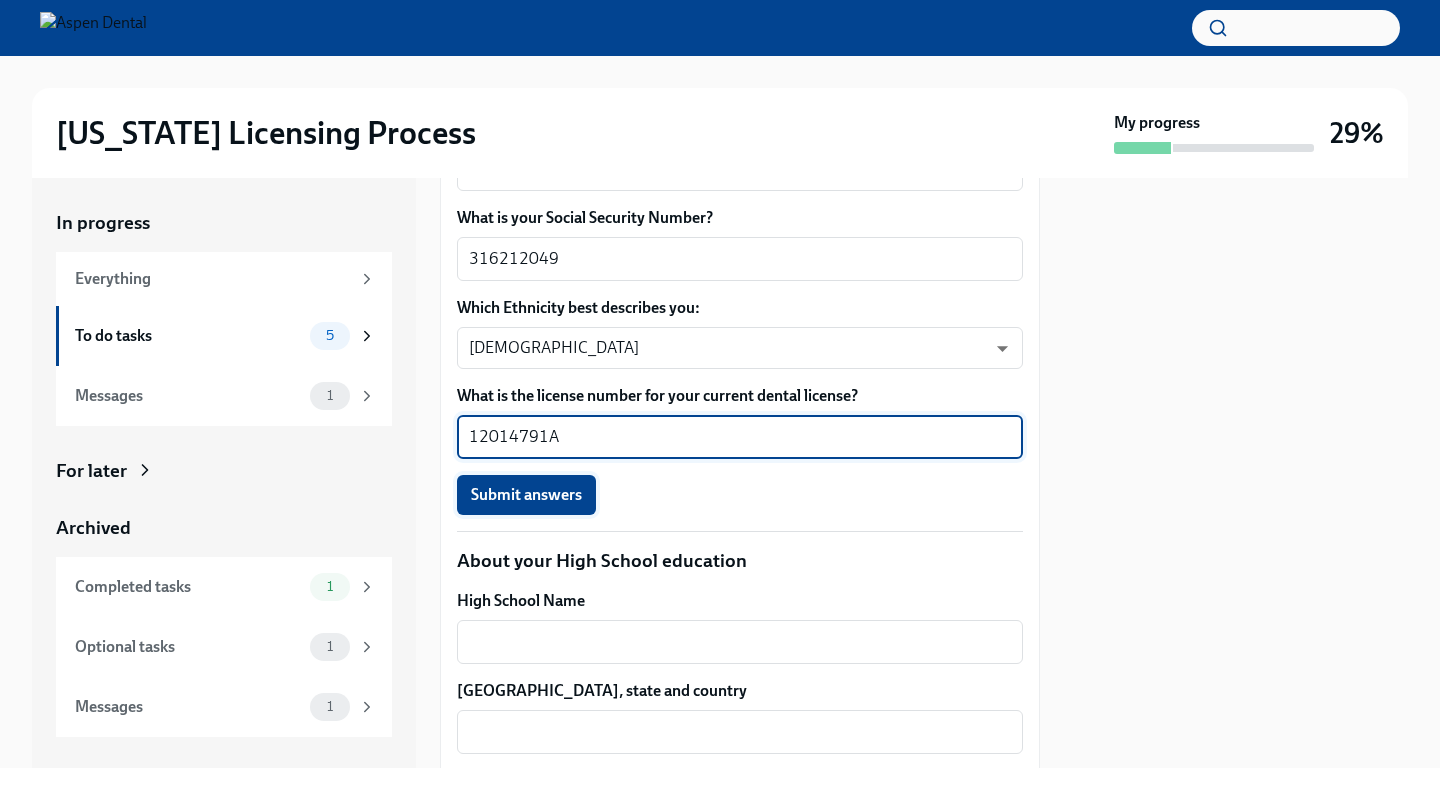 type on "12014791A" 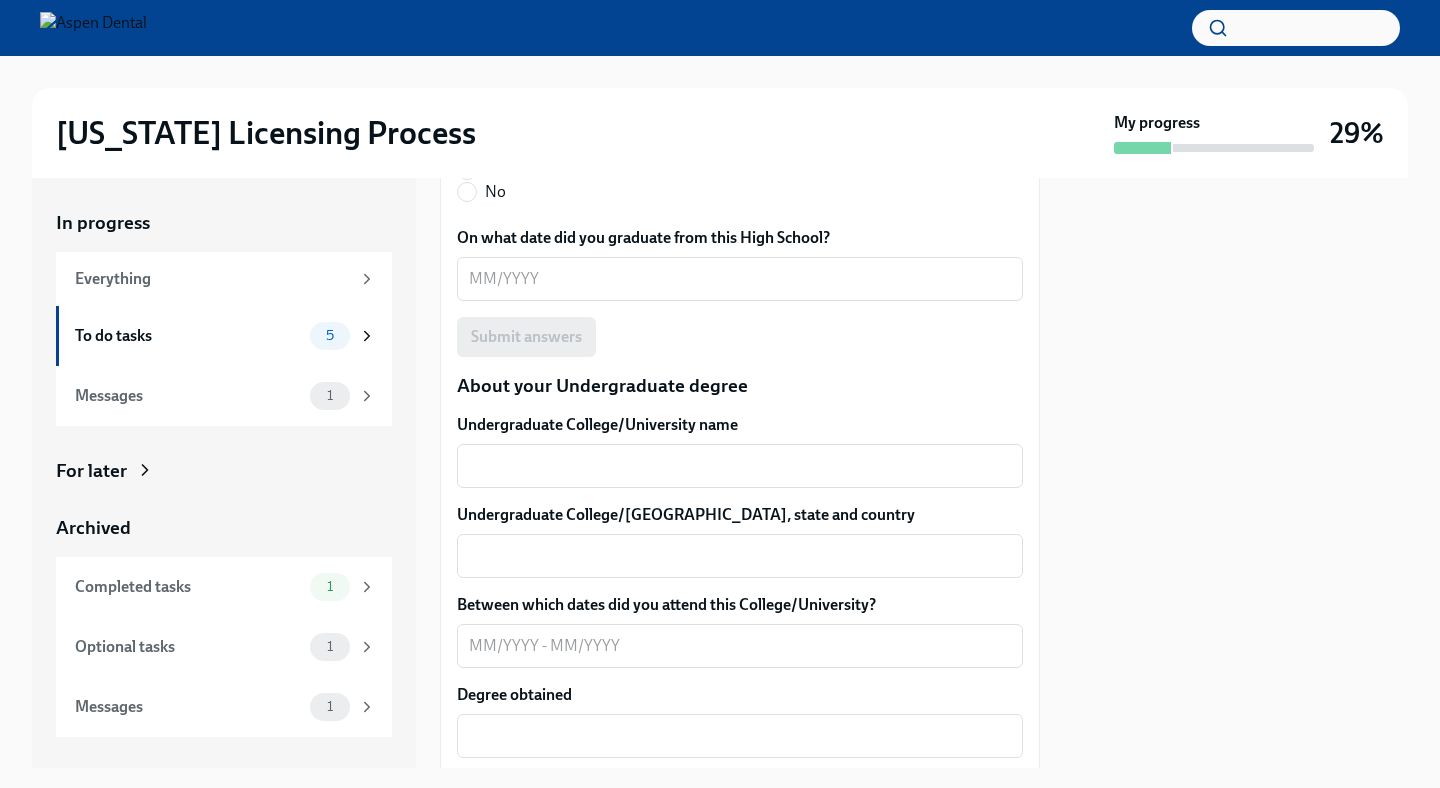 scroll, scrollTop: 1868, scrollLeft: 0, axis: vertical 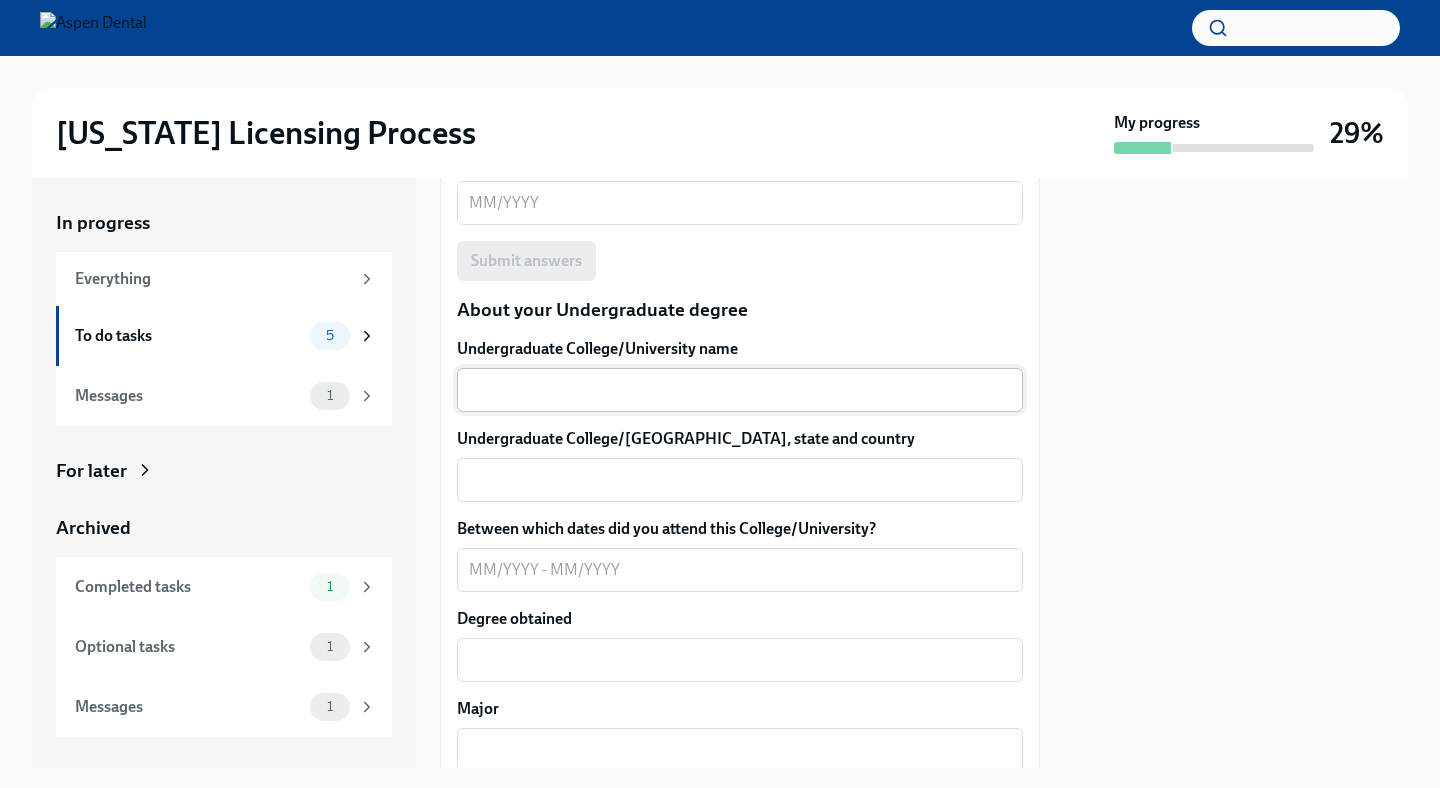 click on "Undergraduate College/University name" at bounding box center (740, 390) 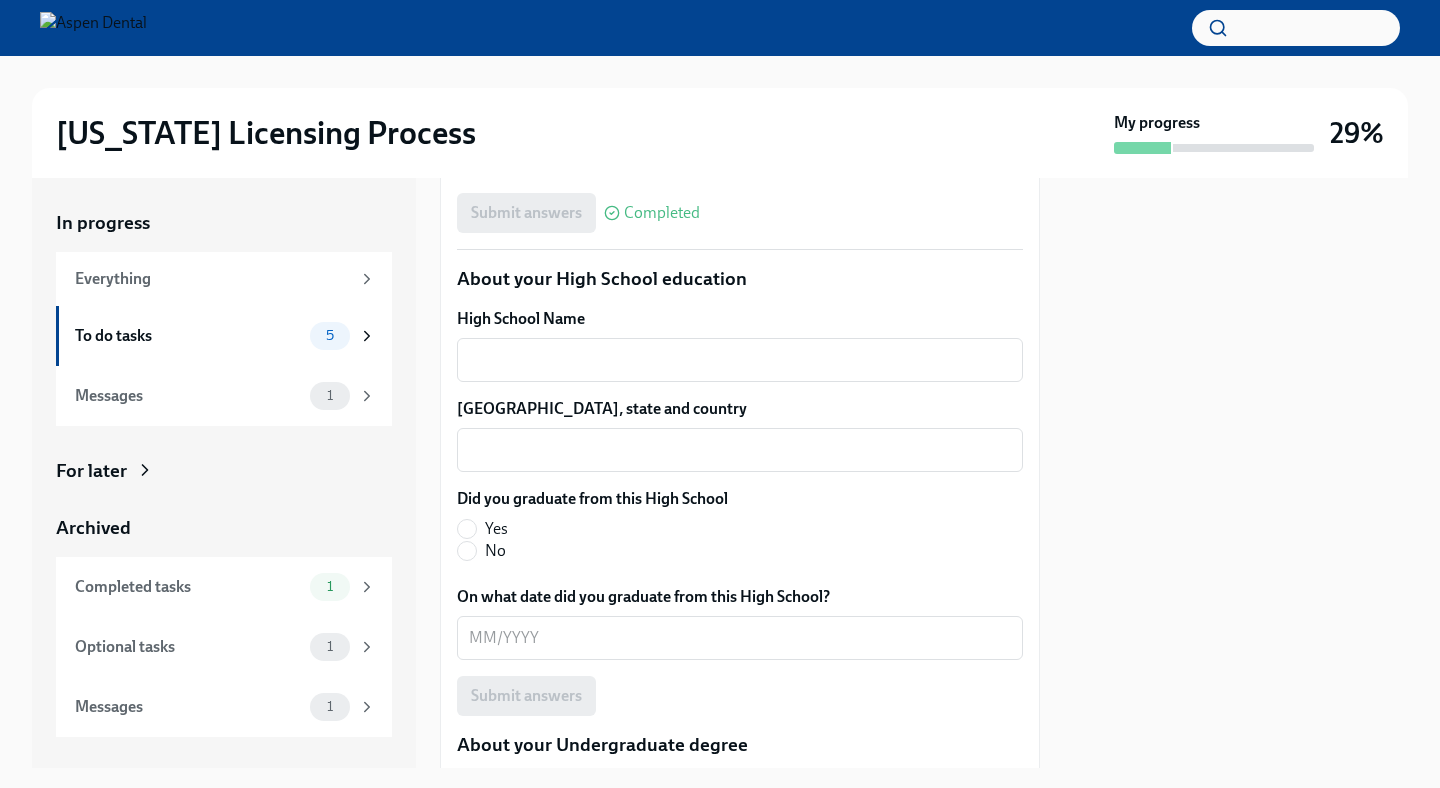 scroll, scrollTop: 1278, scrollLeft: 0, axis: vertical 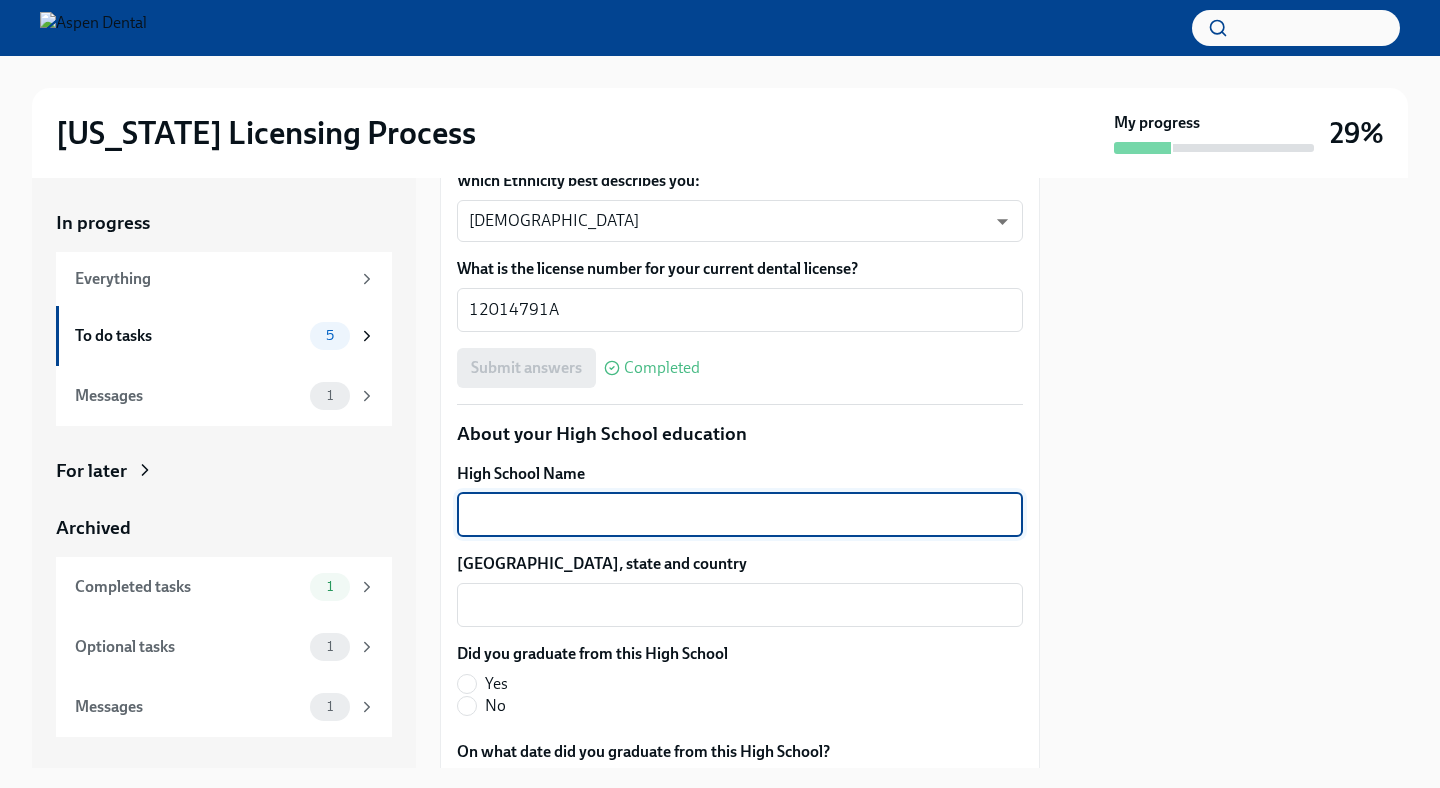 click on "High School Name" at bounding box center (740, 515) 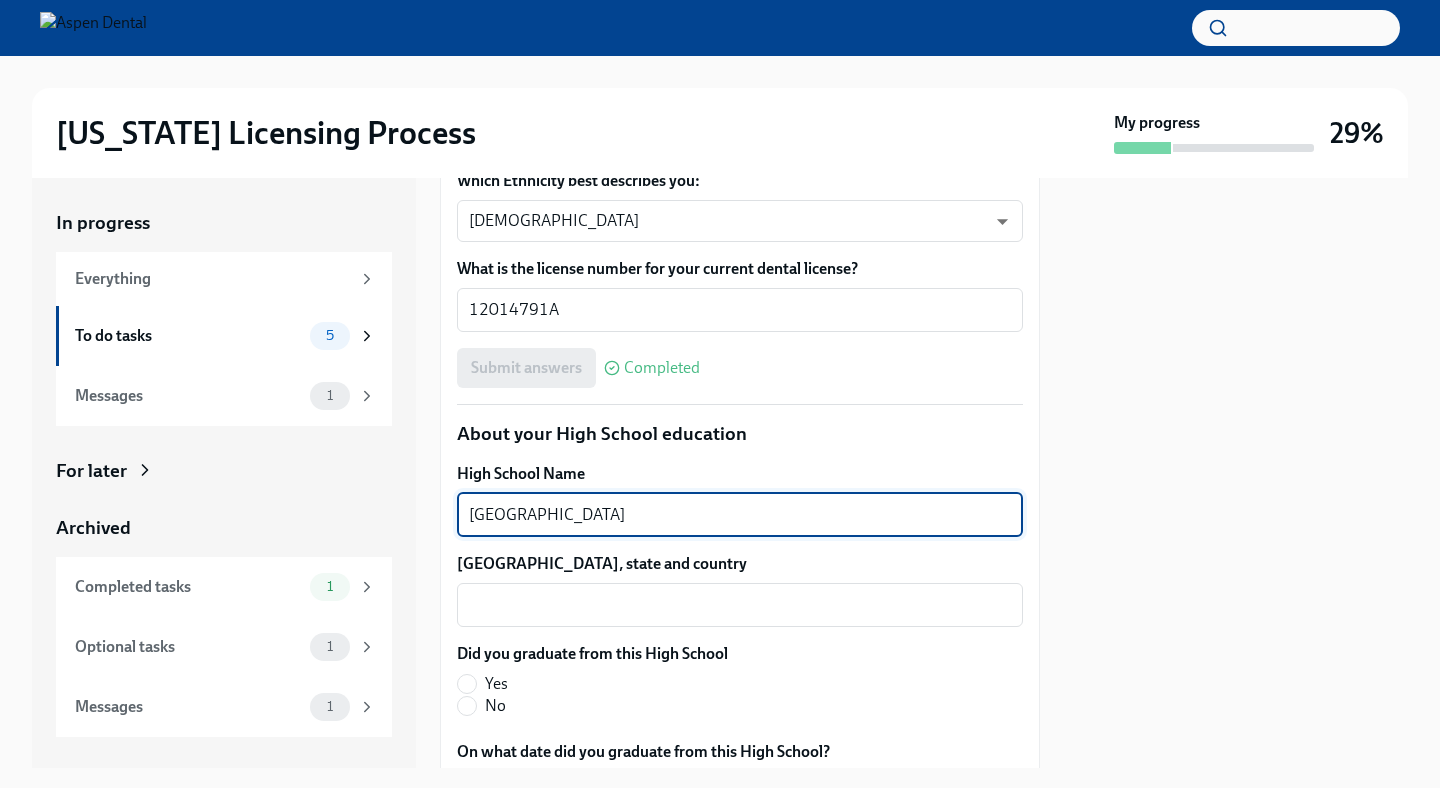 type on "[GEOGRAPHIC_DATA]" 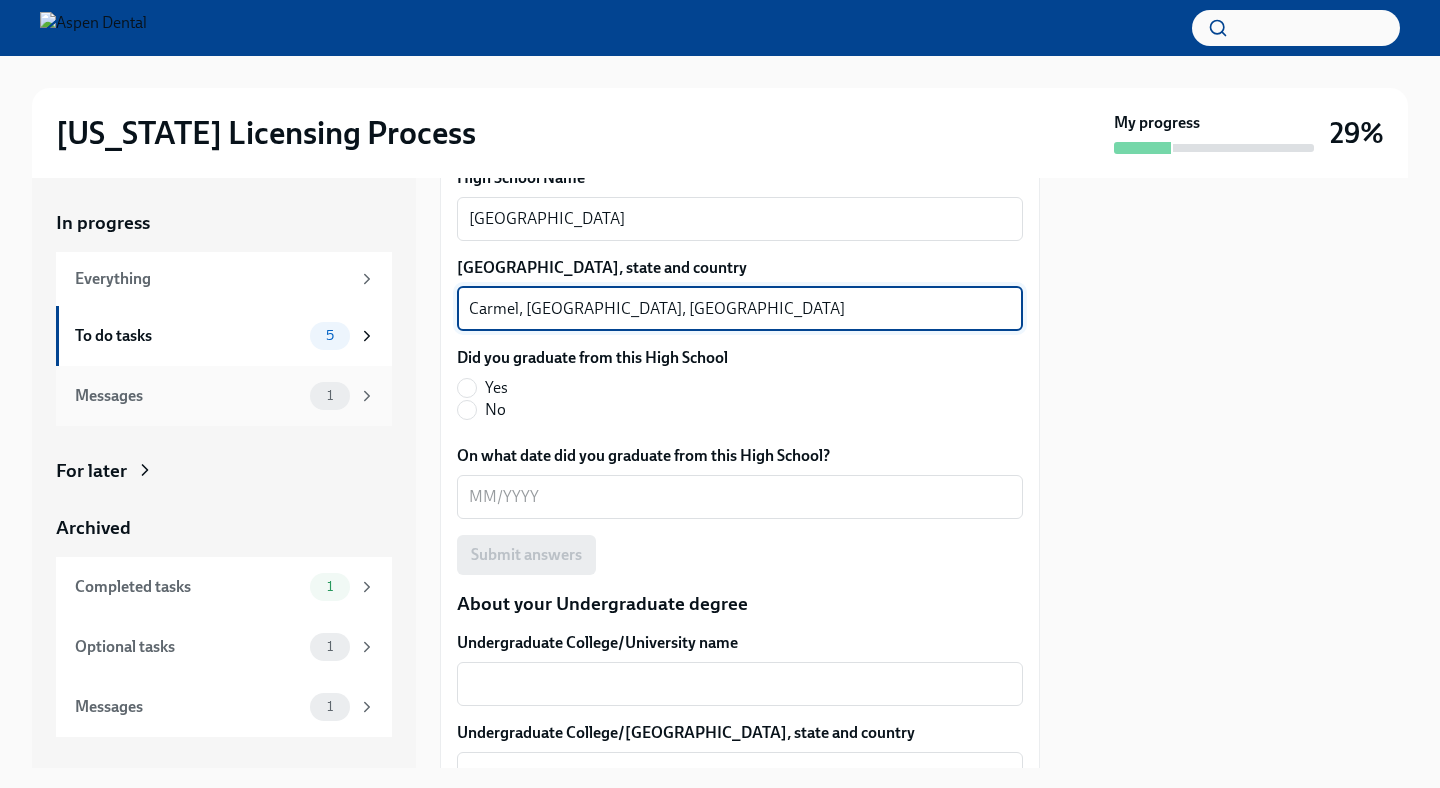scroll, scrollTop: 1585, scrollLeft: 0, axis: vertical 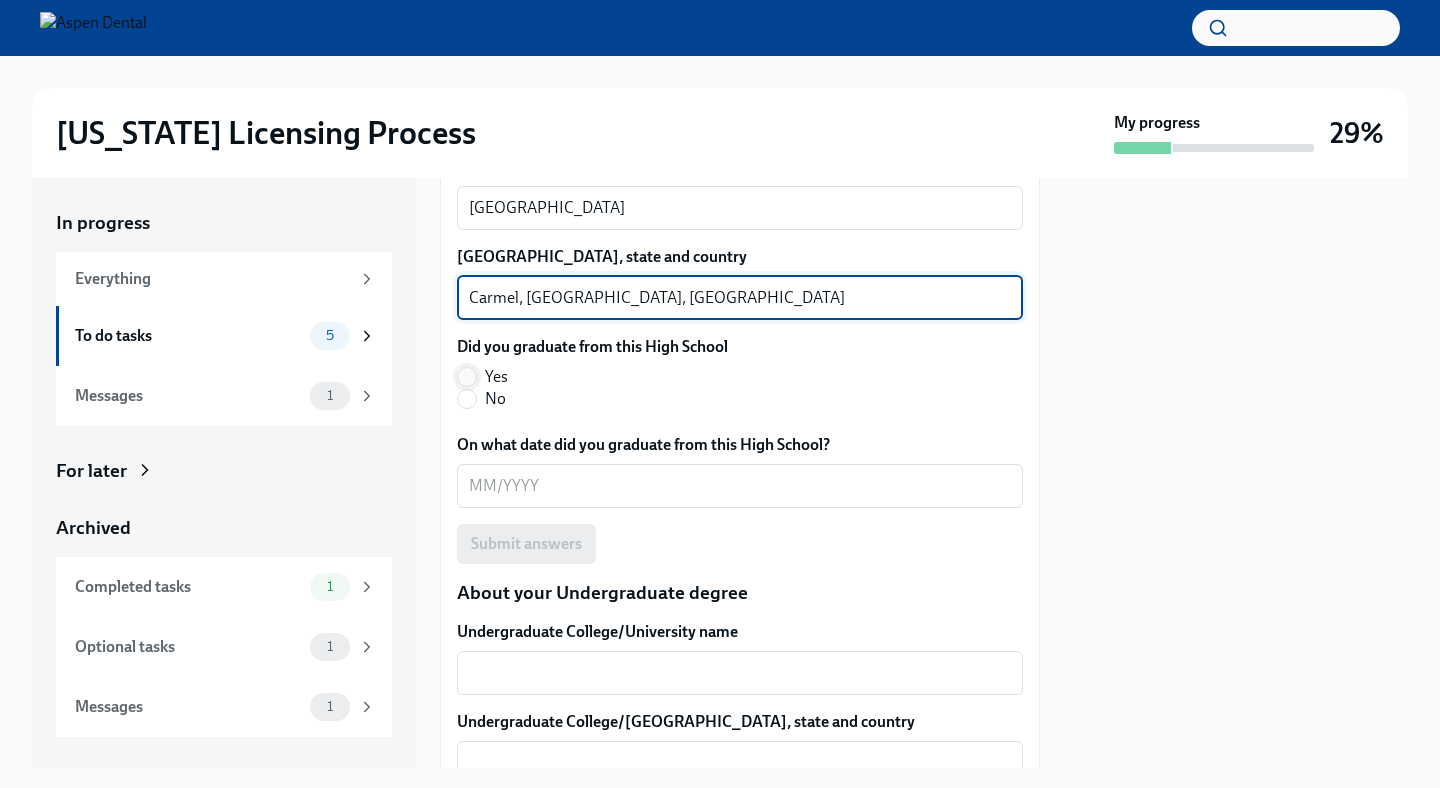 type on "Carmel, [GEOGRAPHIC_DATA], [GEOGRAPHIC_DATA]" 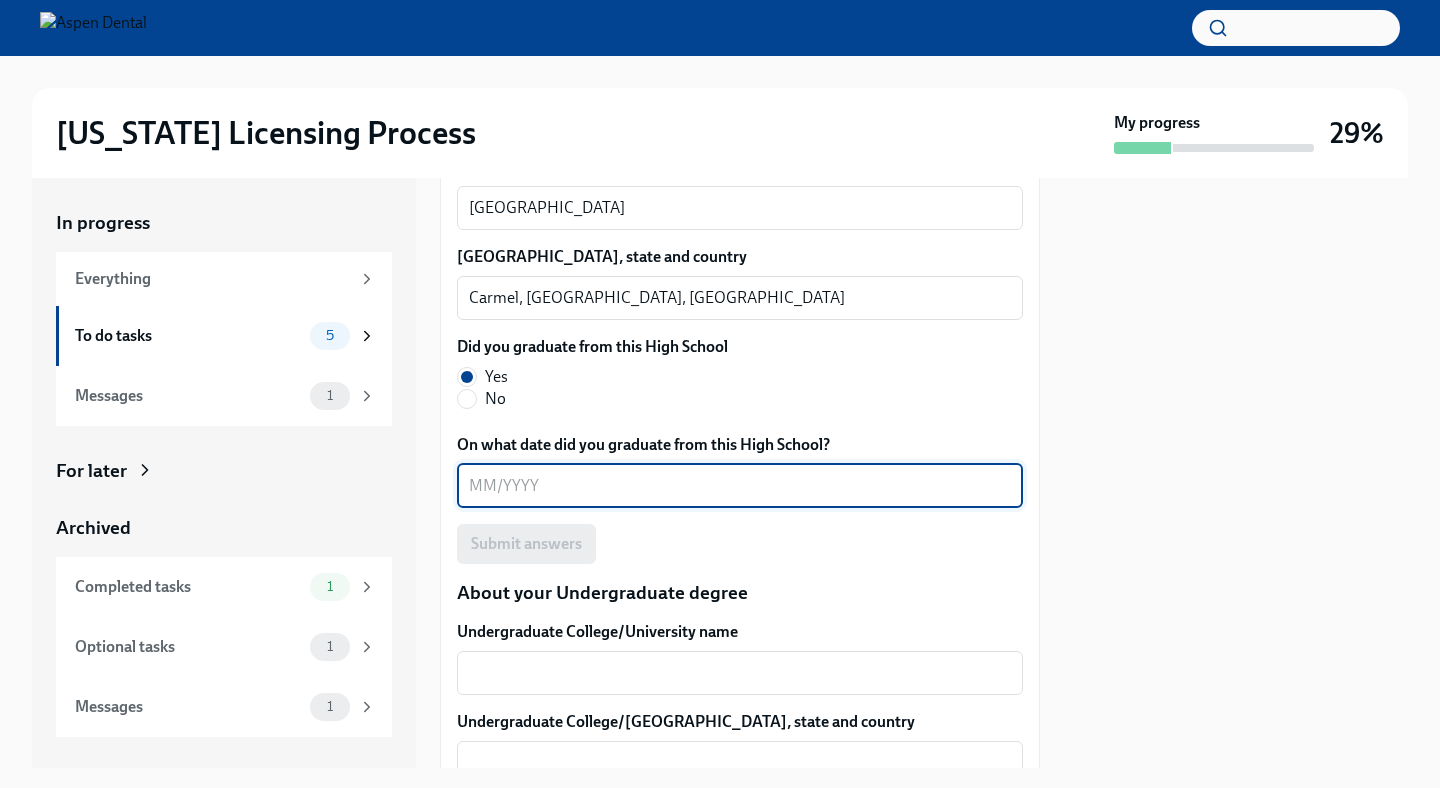 click on "On what date did you graduate from this High School?" at bounding box center [740, 486] 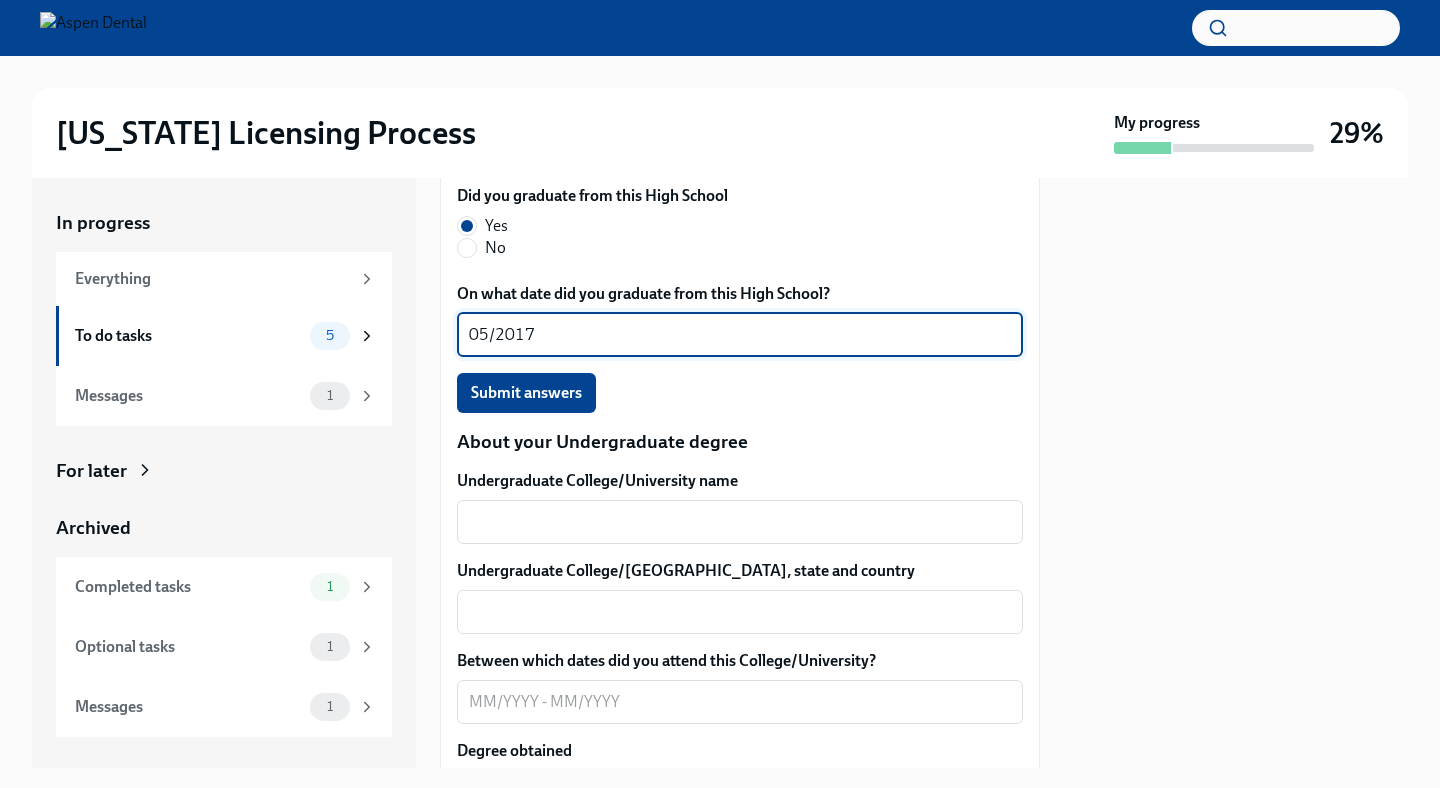 scroll, scrollTop: 1754, scrollLeft: 0, axis: vertical 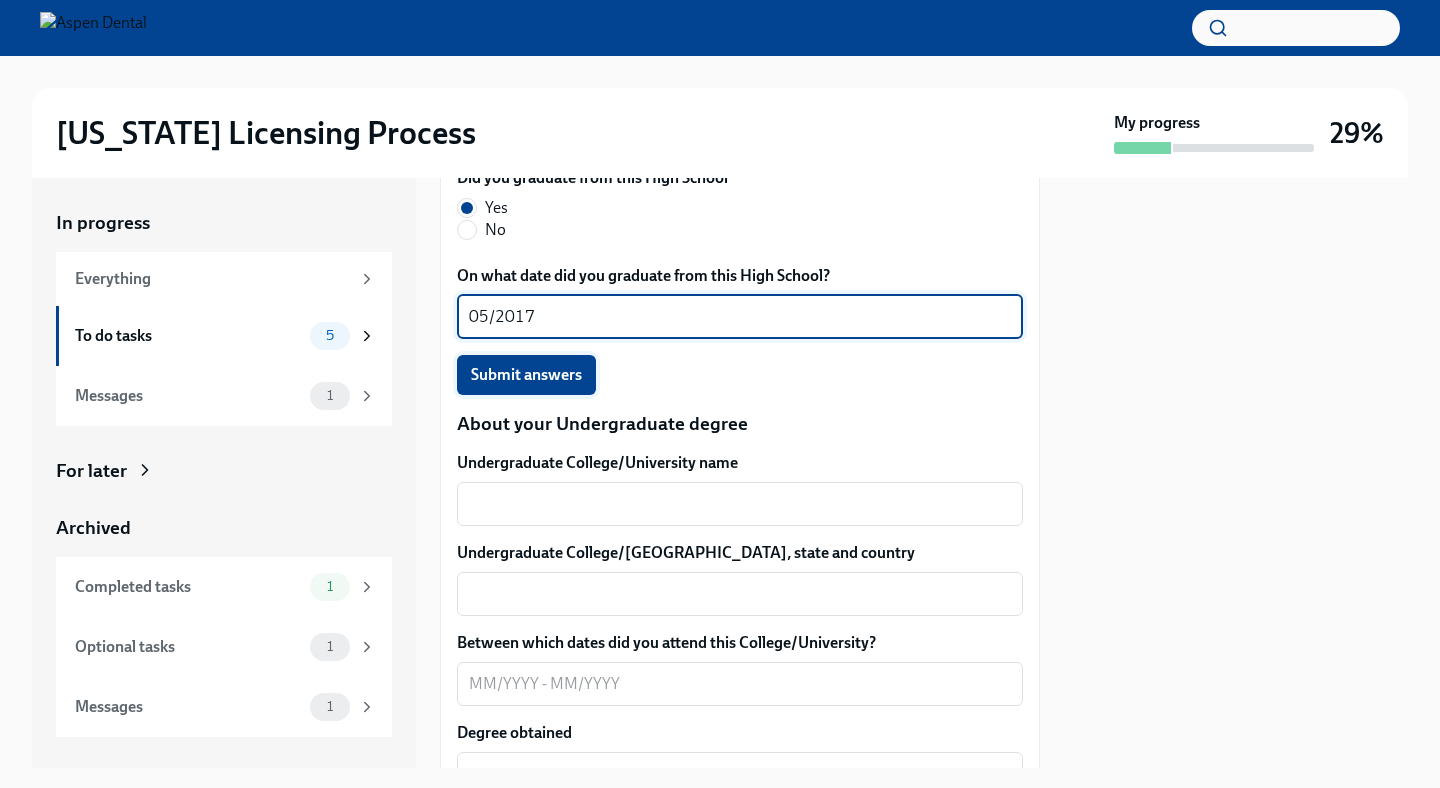 type on "05/2017" 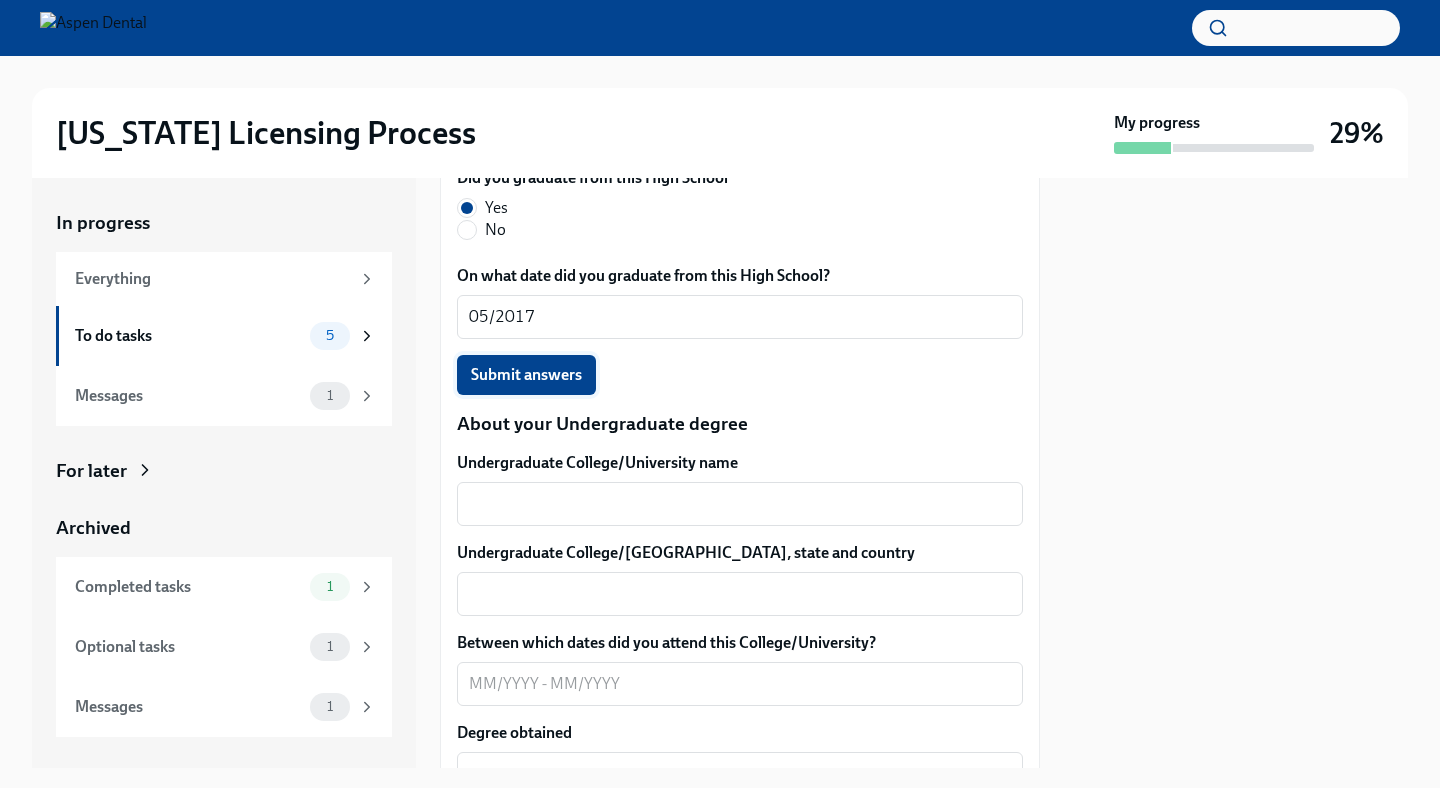 click on "Submit answers" at bounding box center [526, 375] 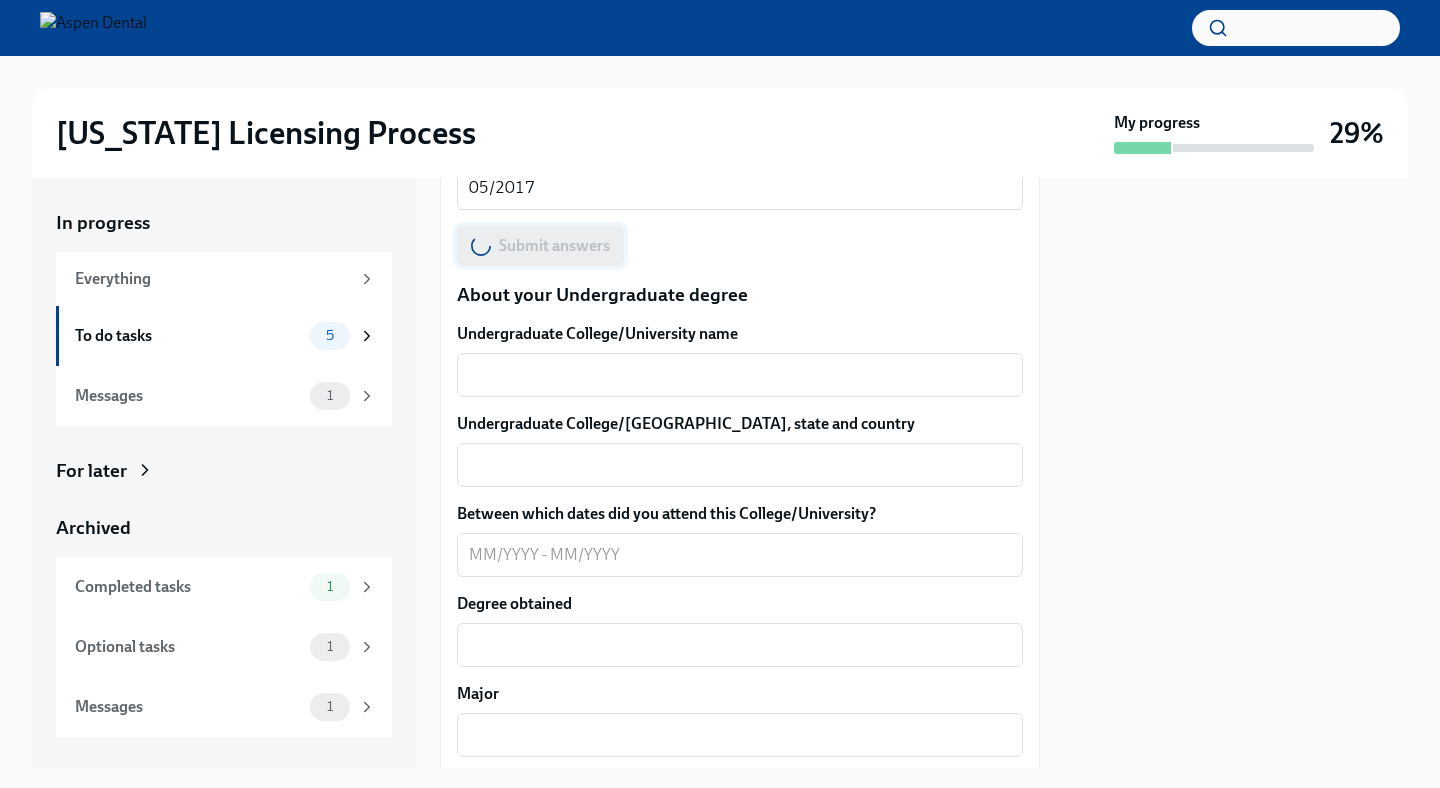 scroll, scrollTop: 1917, scrollLeft: 0, axis: vertical 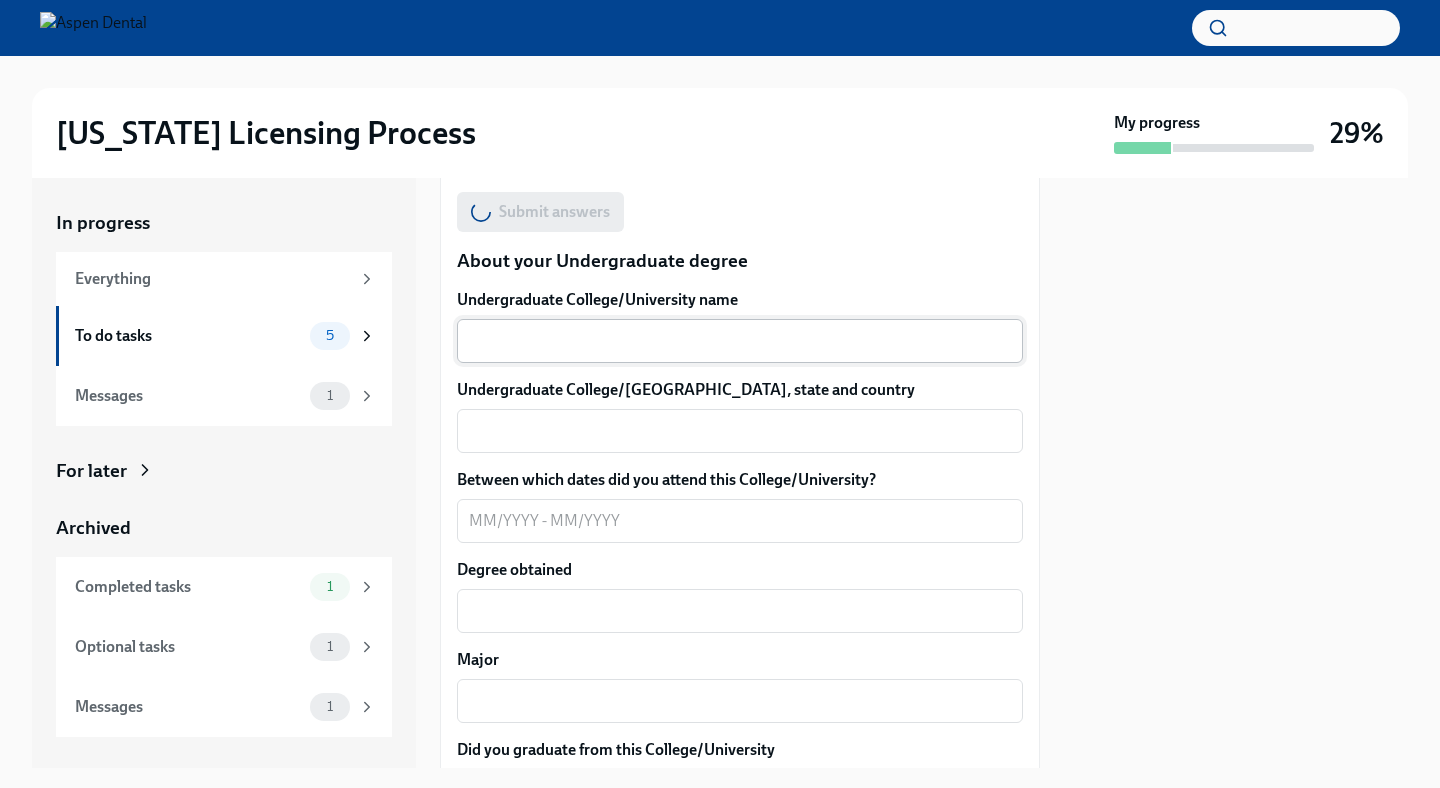 click on "Undergraduate College/University name" at bounding box center [740, 341] 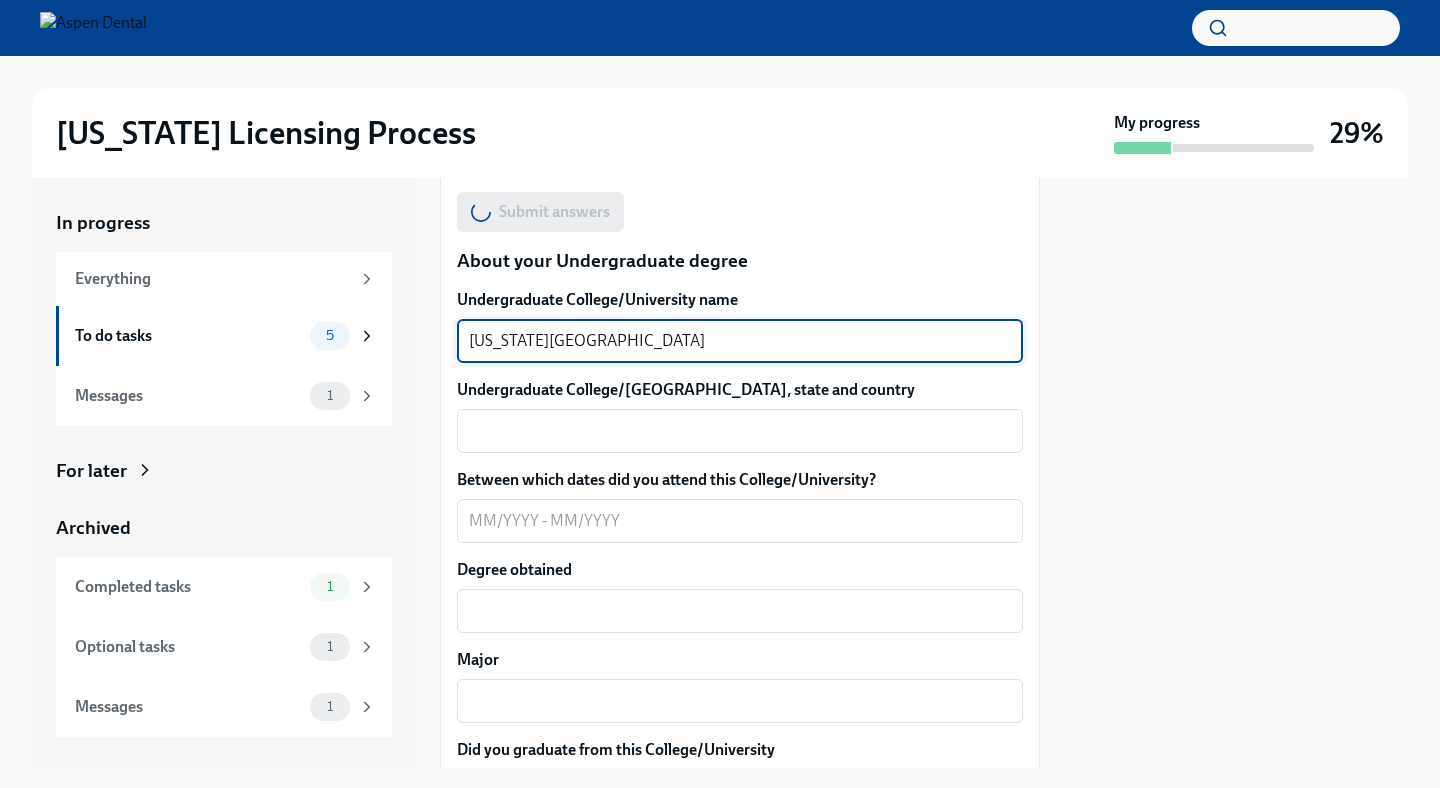 type on "[US_STATE][GEOGRAPHIC_DATA]" 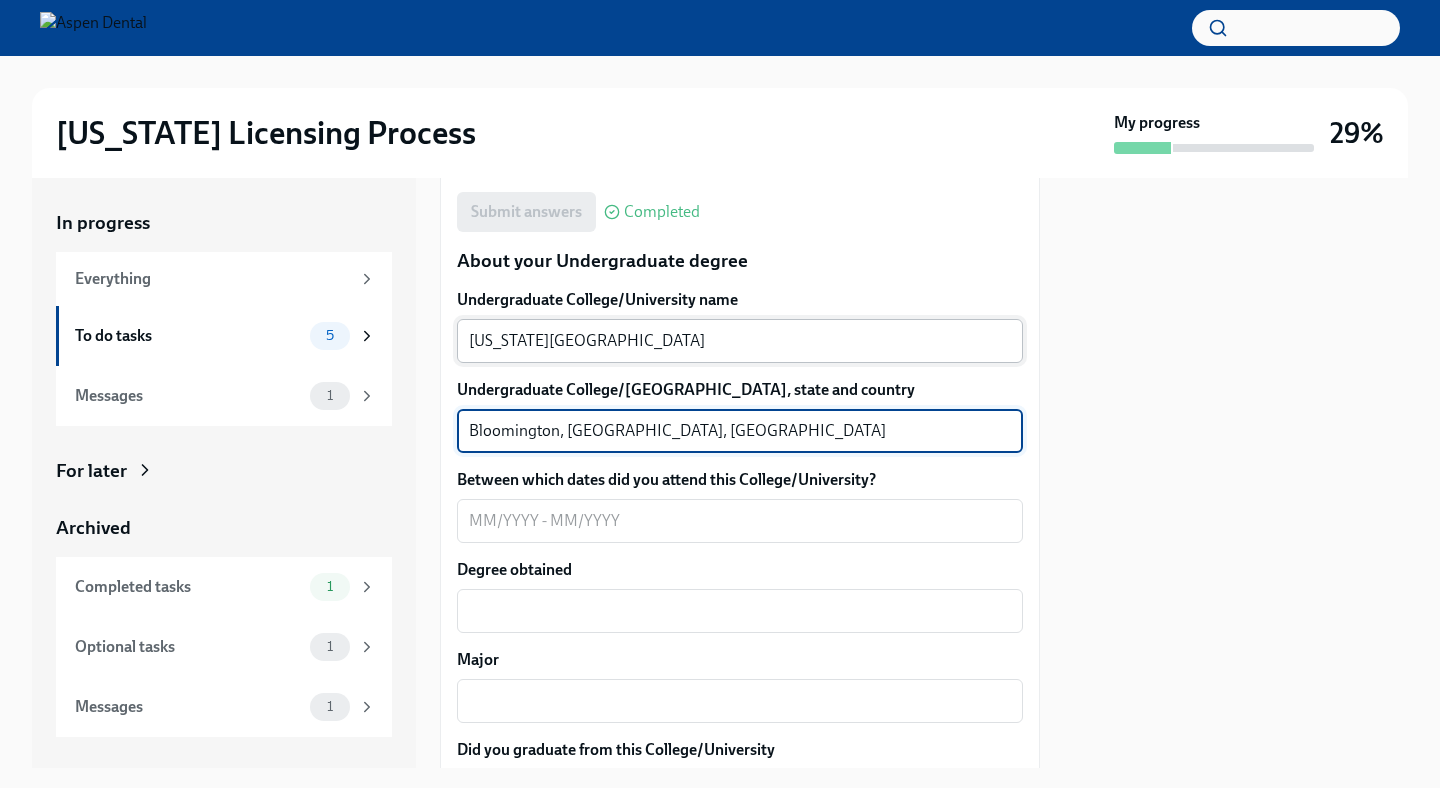 type on "Bloomington, [GEOGRAPHIC_DATA], [GEOGRAPHIC_DATA]" 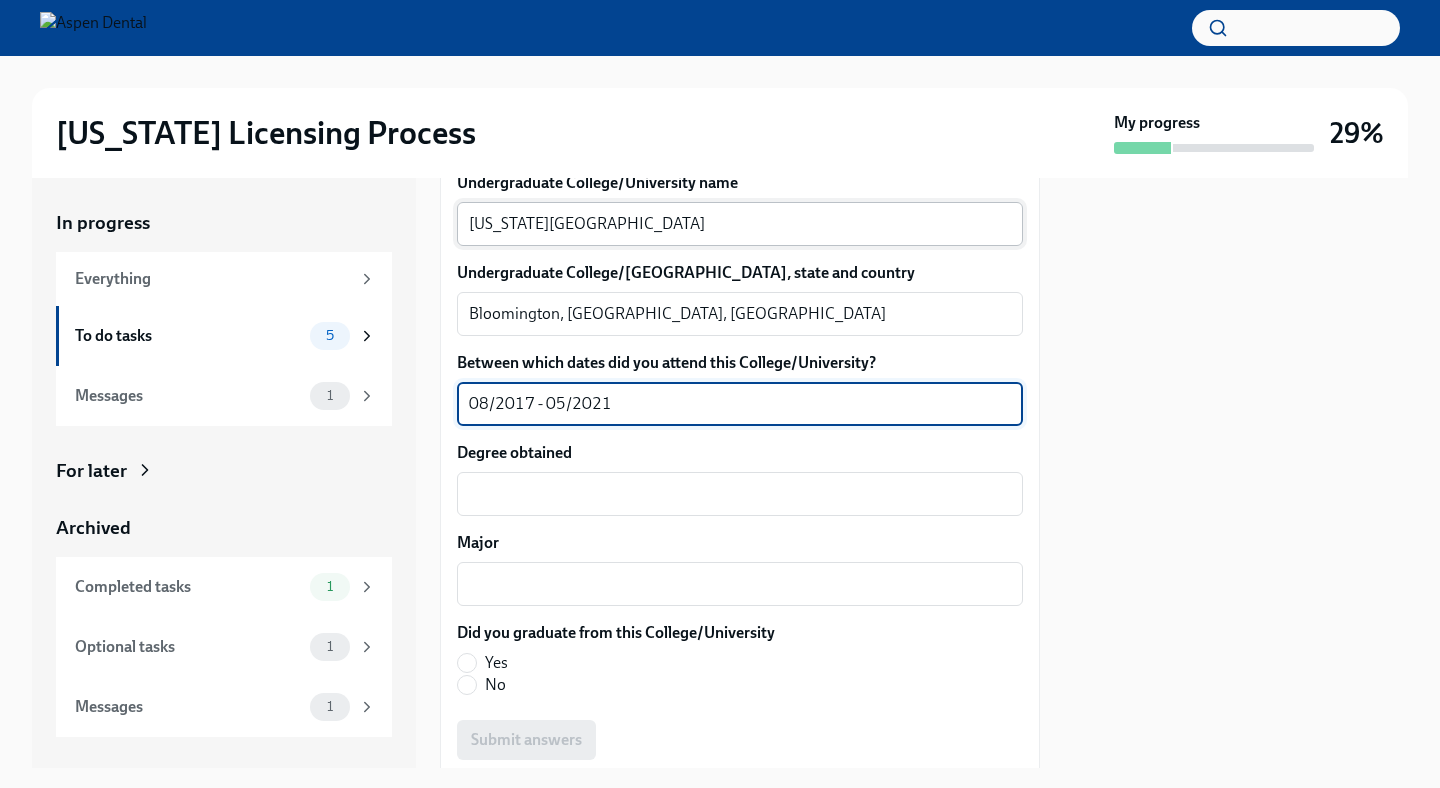 scroll, scrollTop: 2057, scrollLeft: 0, axis: vertical 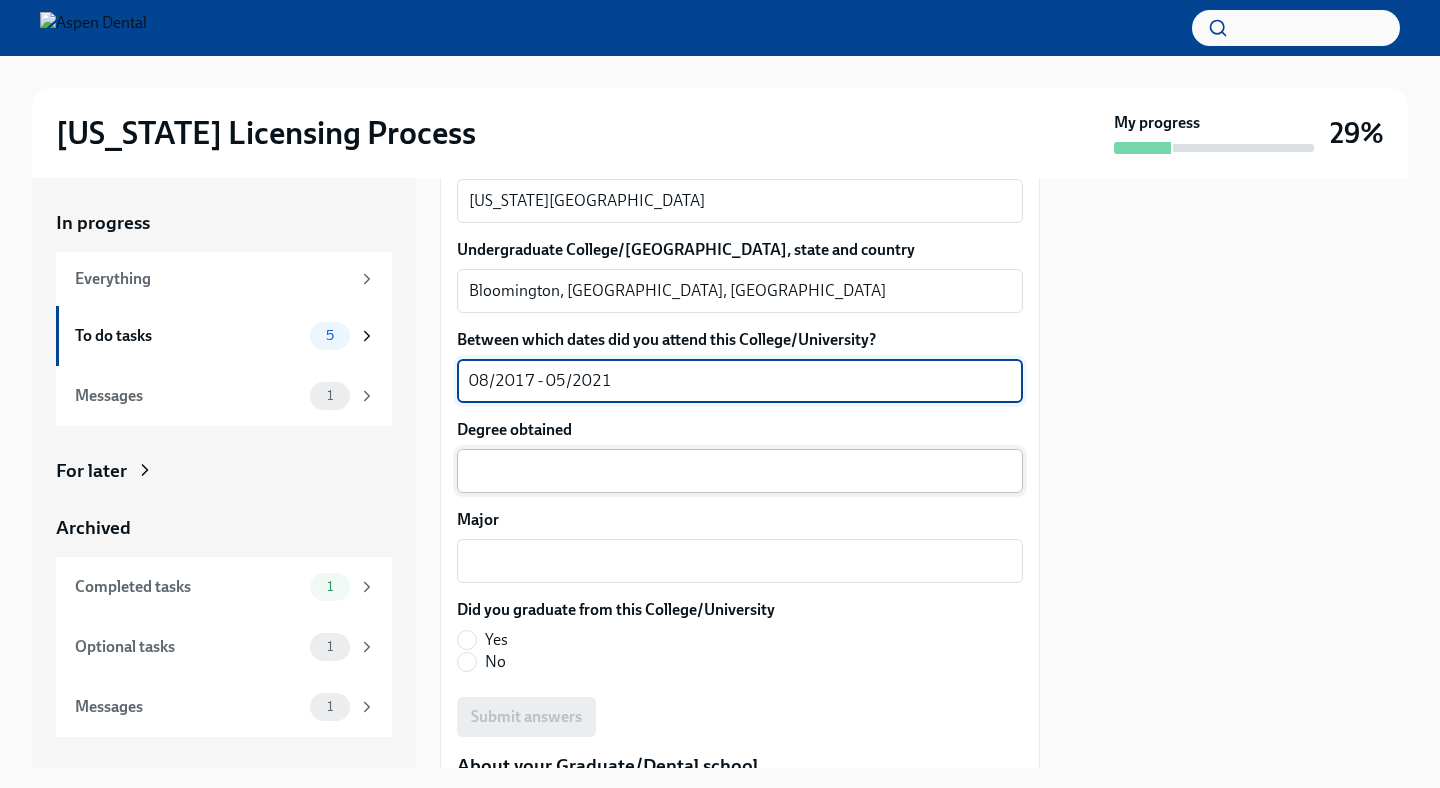 type on "08/2017 - 05/2021" 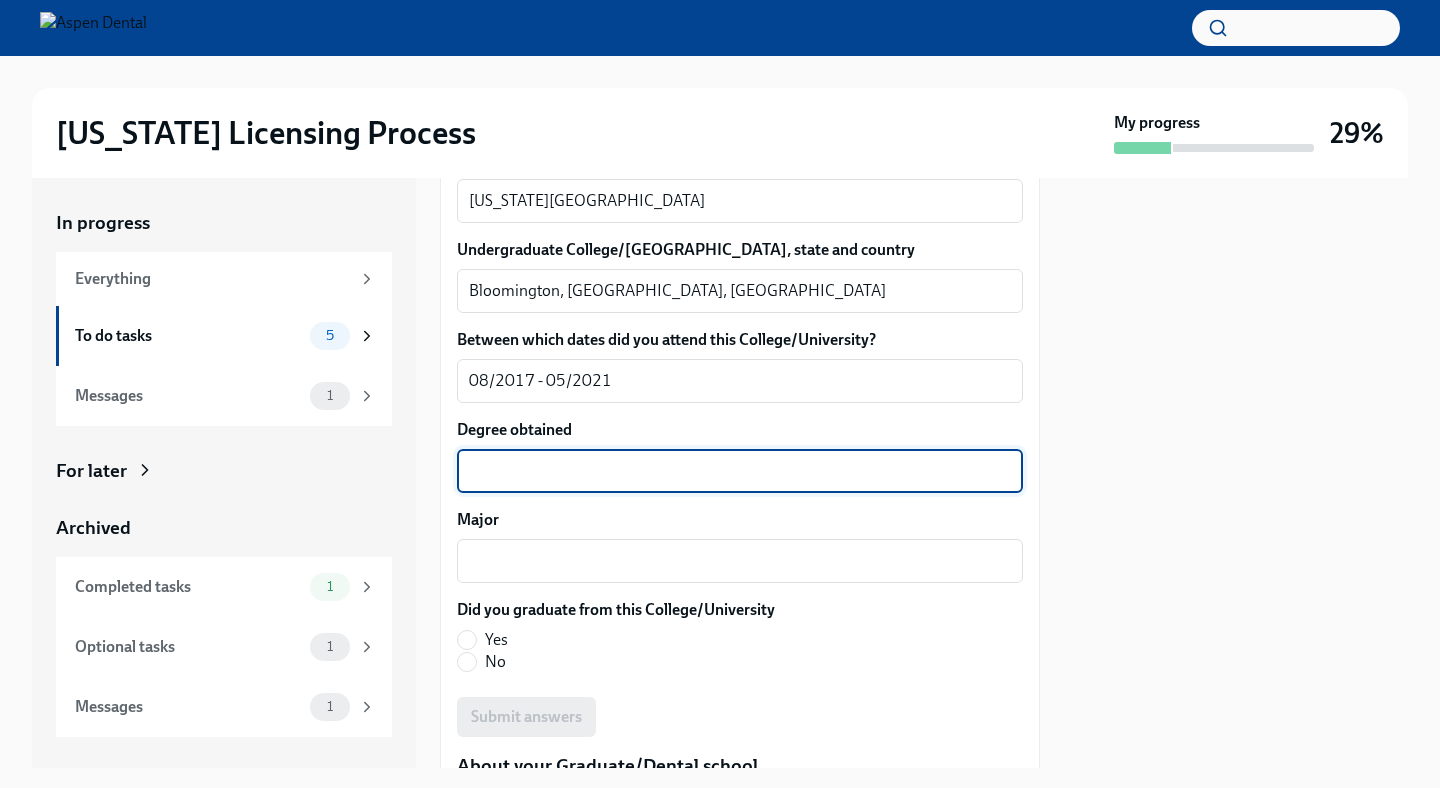 click on "Degree obtained" at bounding box center (740, 471) 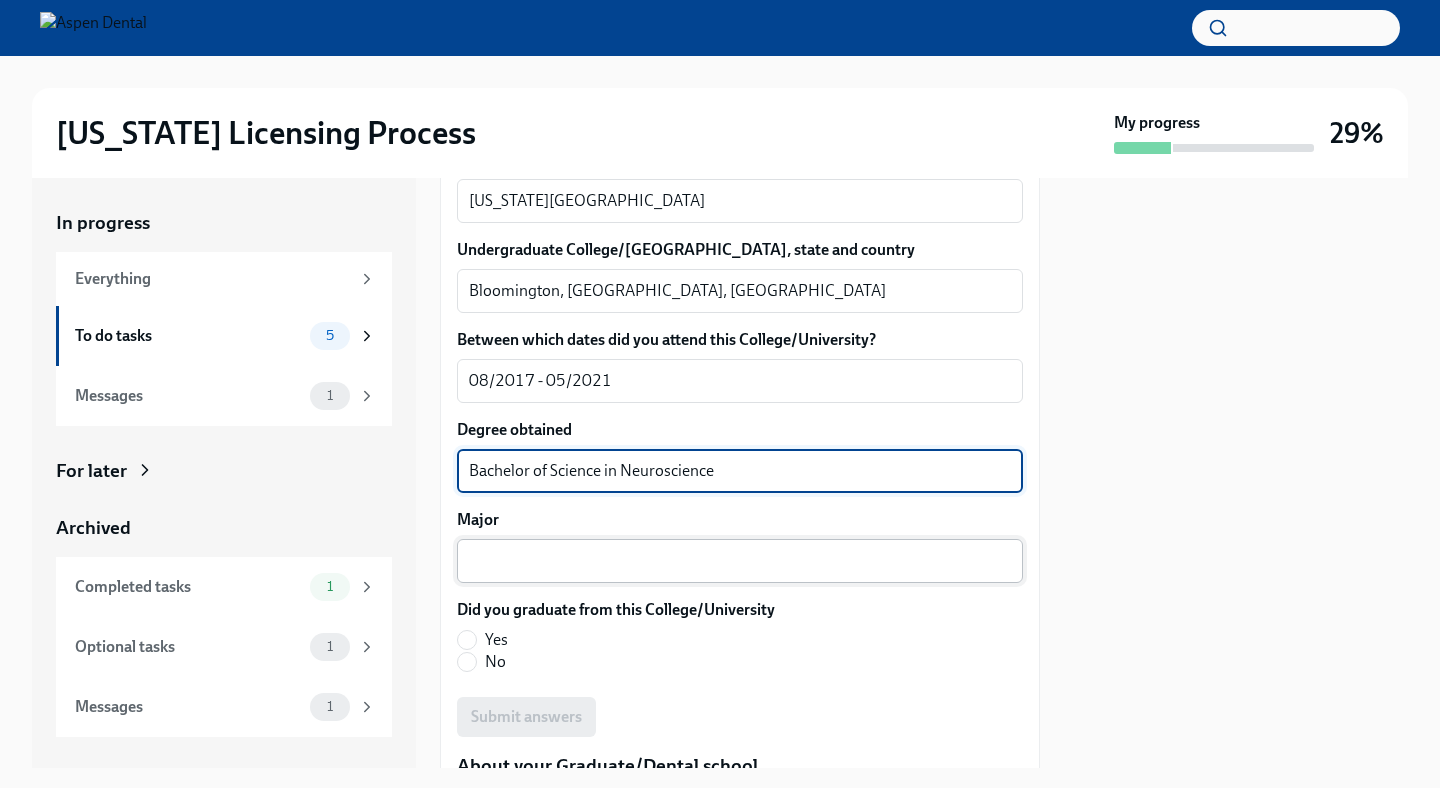 click on "Major" at bounding box center (740, 561) 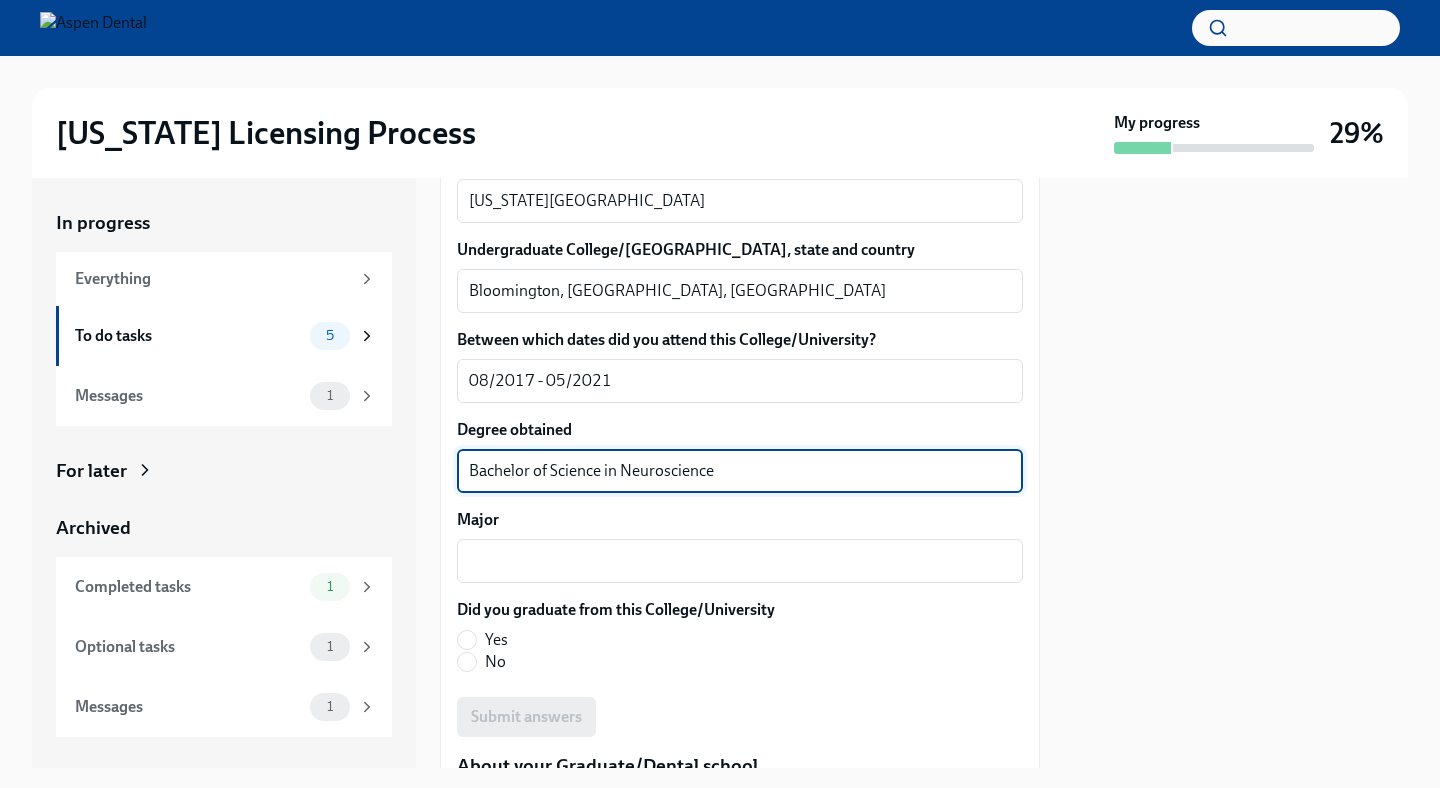 drag, startPoint x: 752, startPoint y: 470, endPoint x: 605, endPoint y: 473, distance: 147.03061 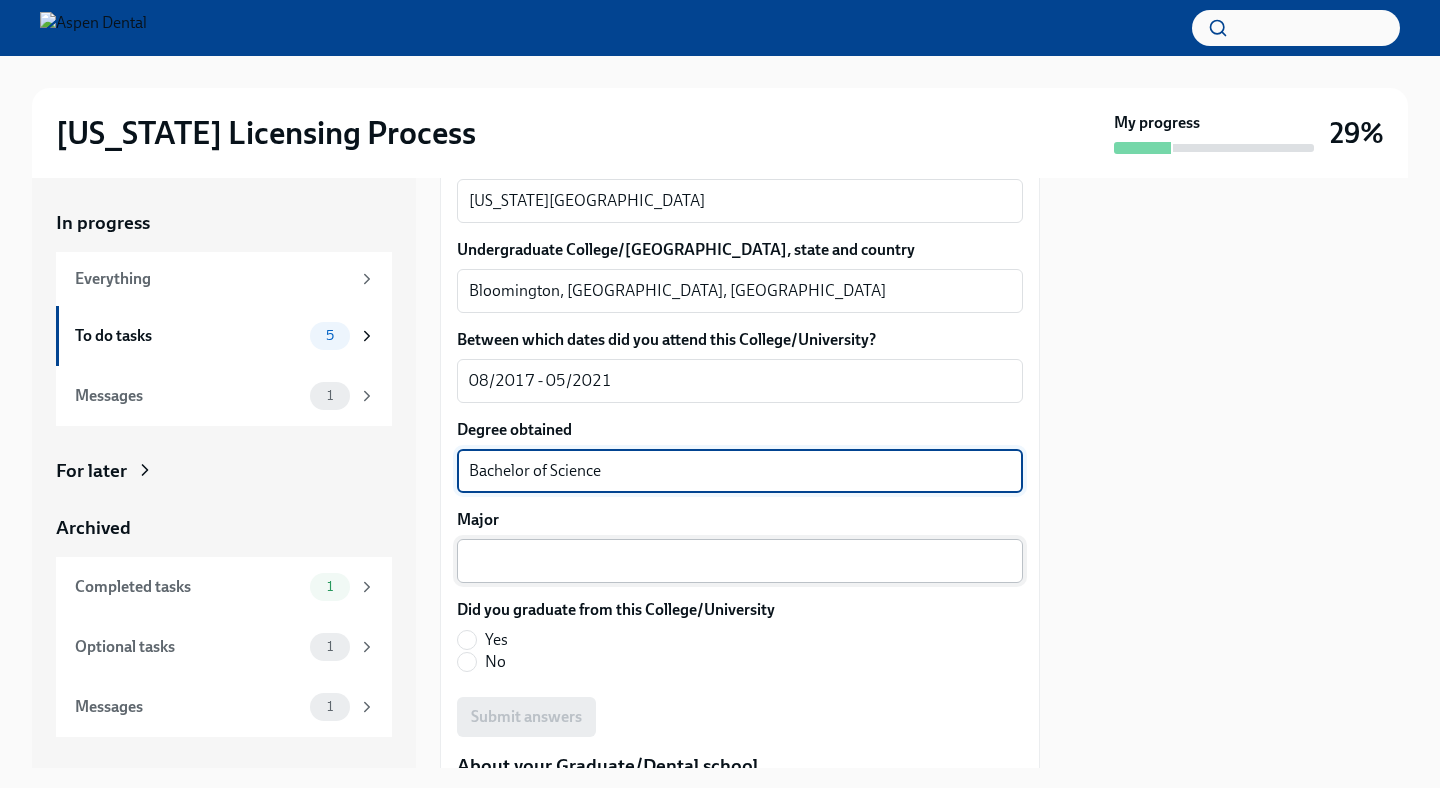 type on "Bachelor of Science" 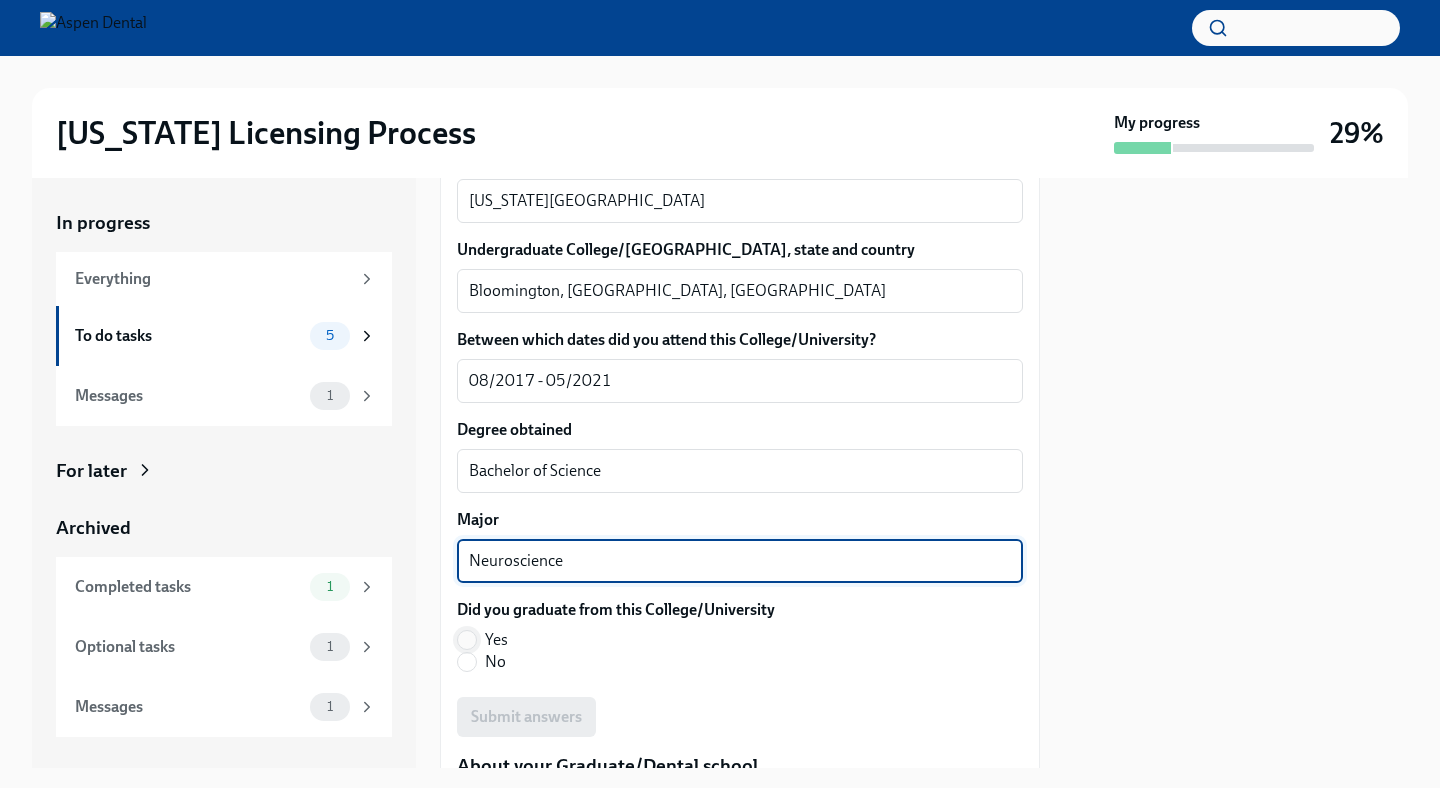 type on "Neuroscience" 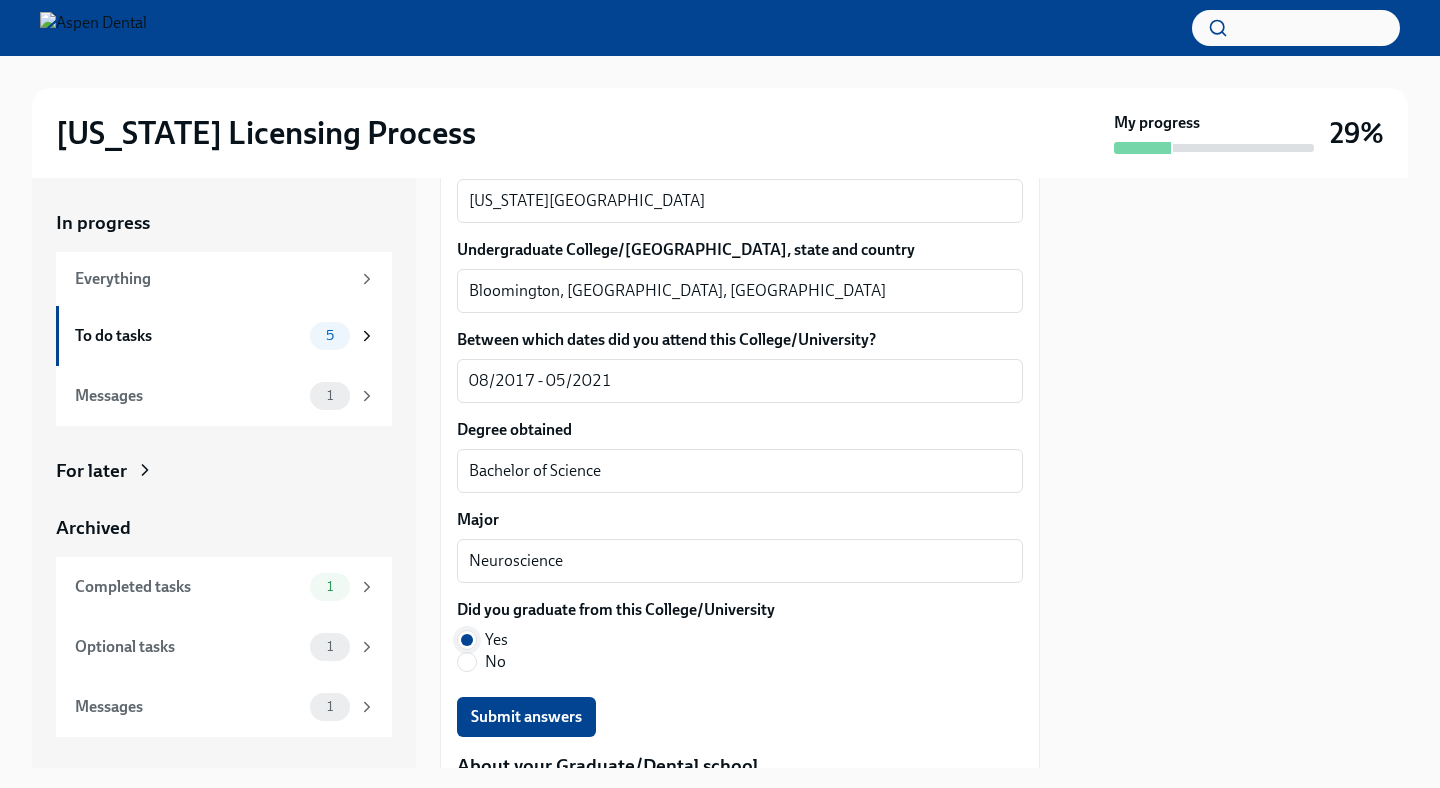 scroll, scrollTop: 2288, scrollLeft: 0, axis: vertical 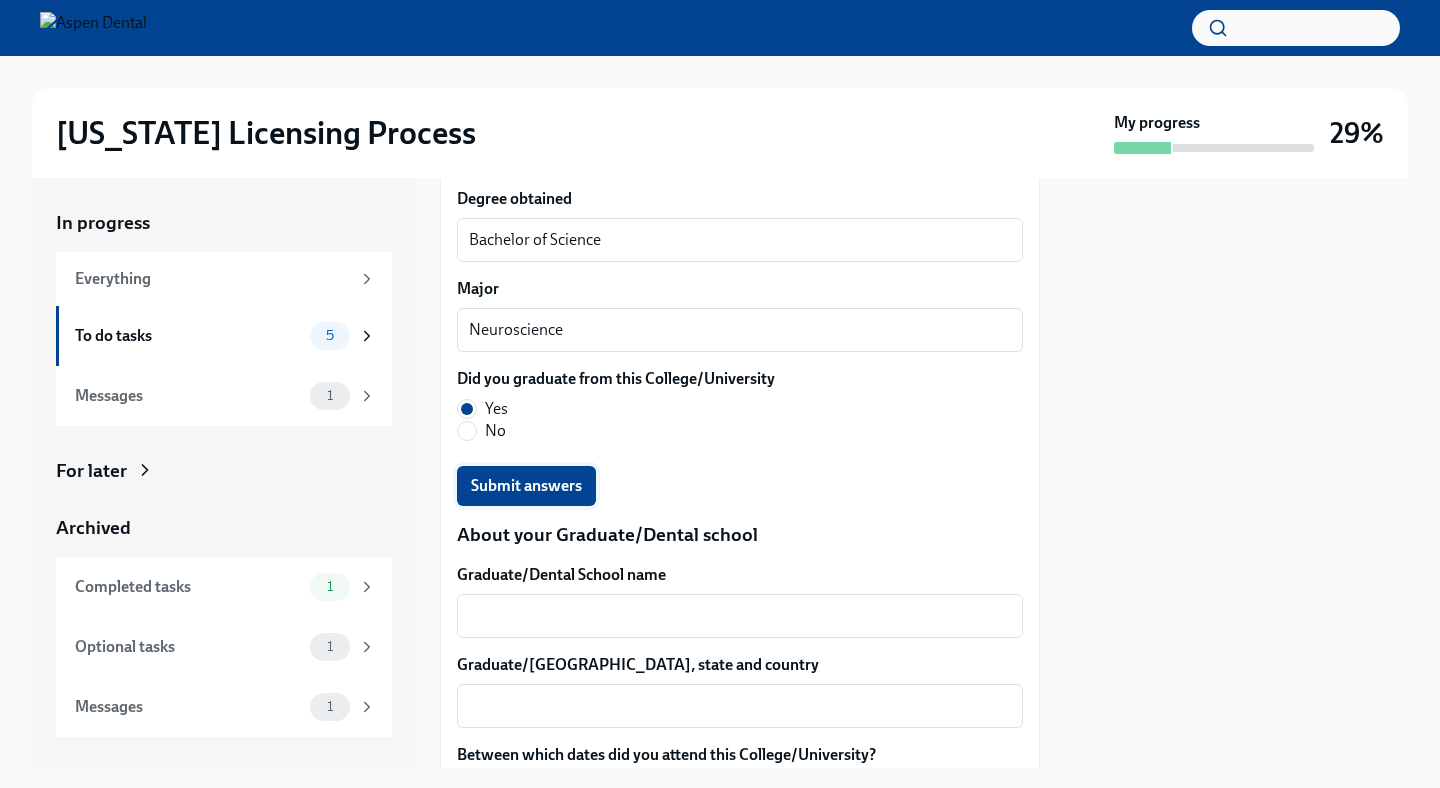 click on "Submit answers" at bounding box center [526, 486] 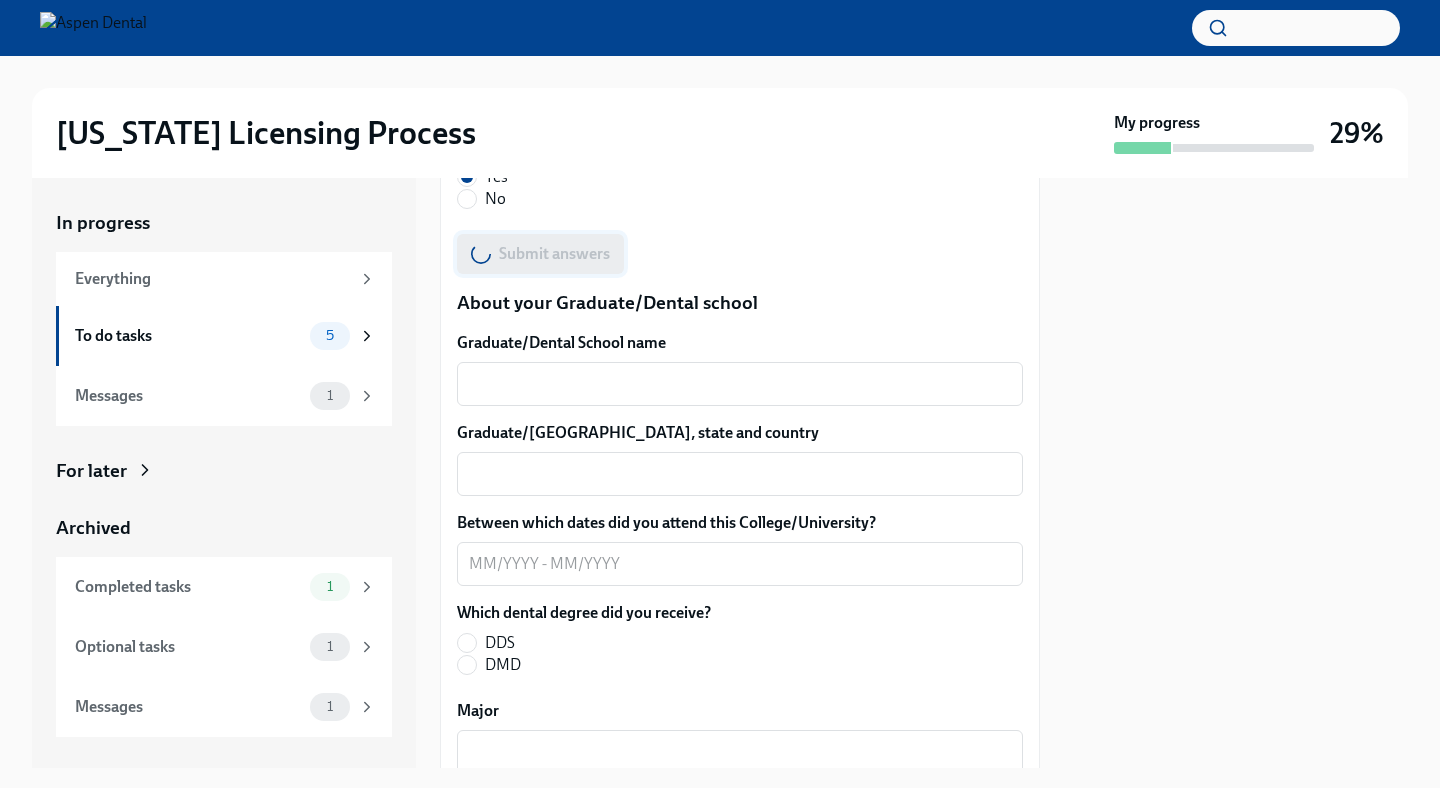 scroll, scrollTop: 2553, scrollLeft: 0, axis: vertical 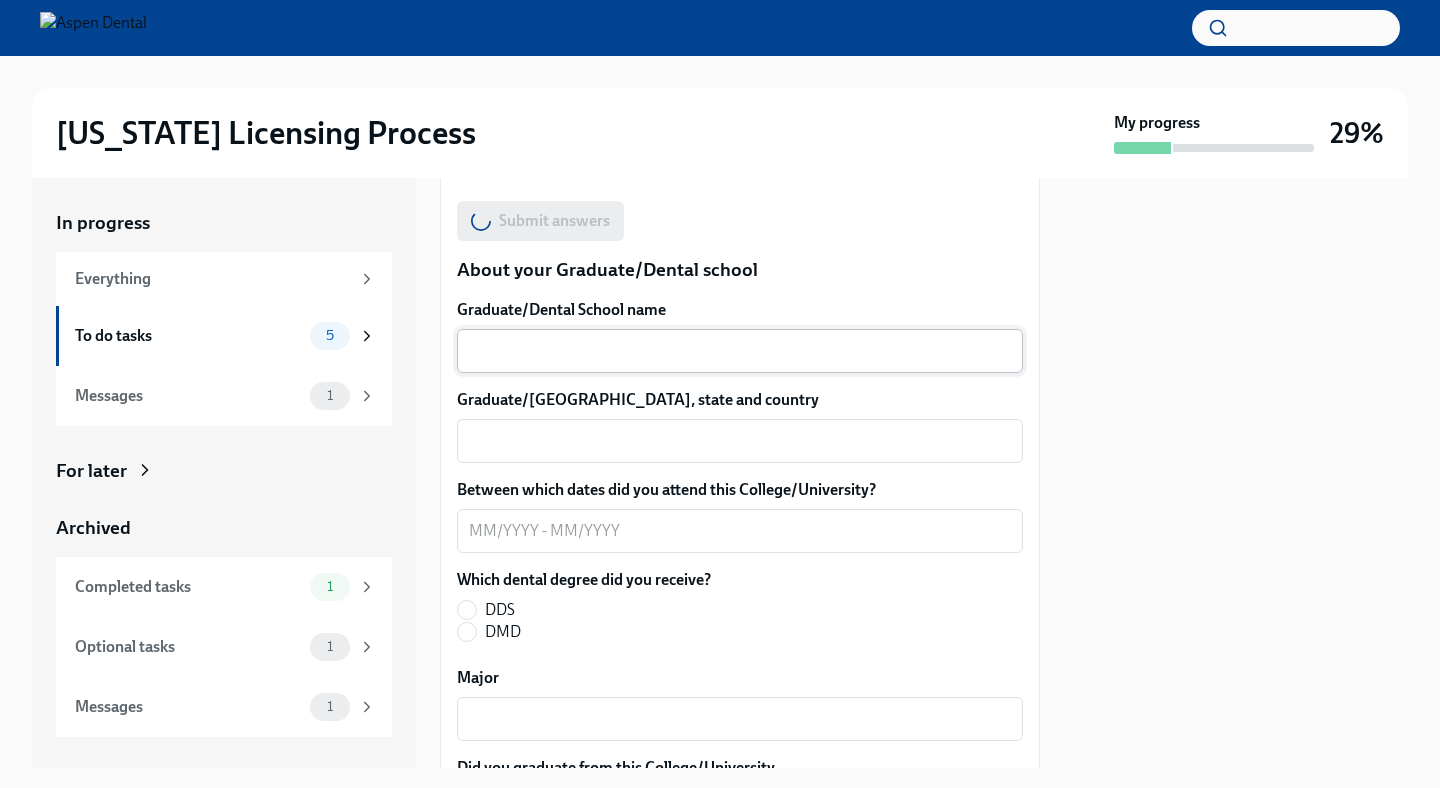 click on "Graduate/Dental School name" at bounding box center [740, 351] 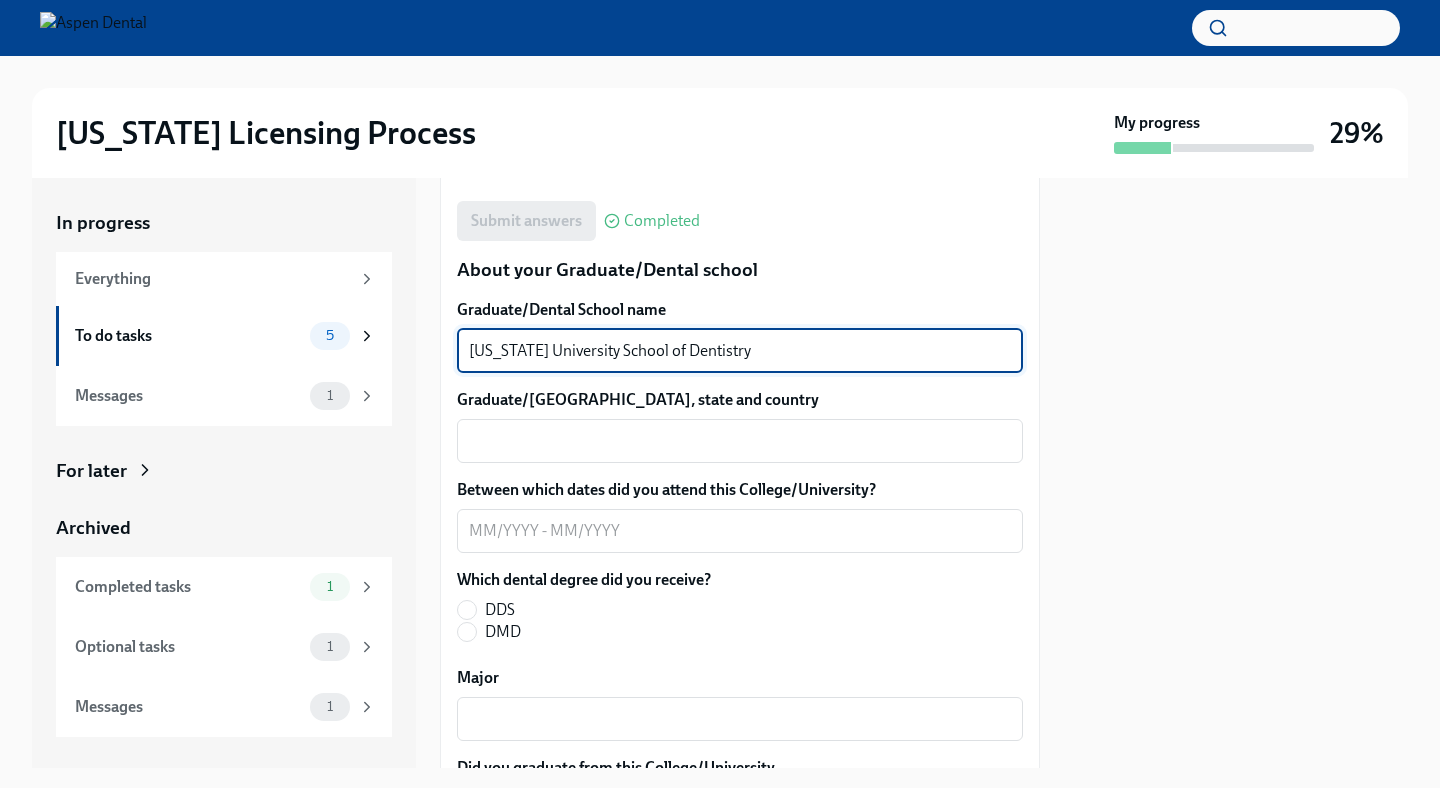 type on "[US_STATE] University School of Dentistry" 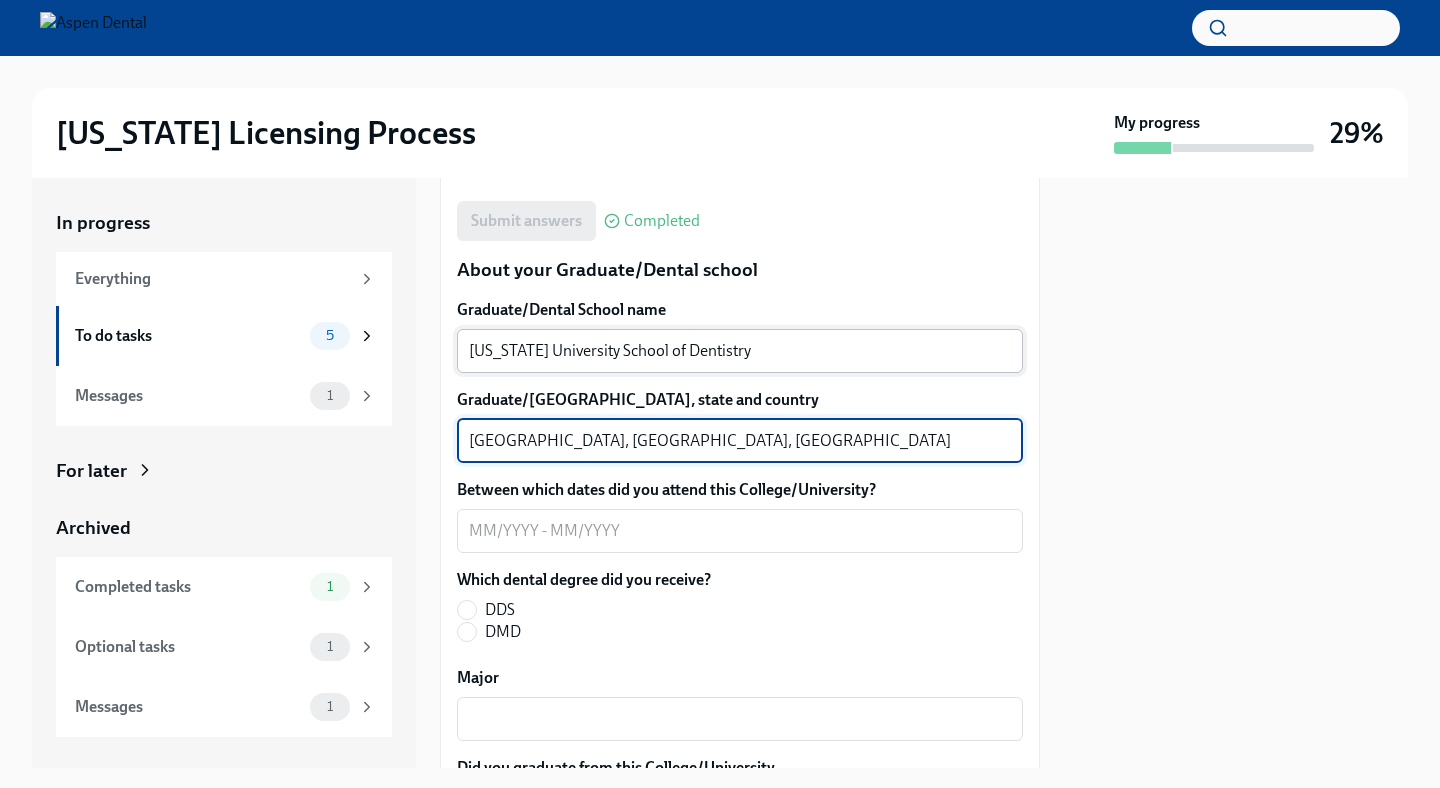 type on "[GEOGRAPHIC_DATA], [GEOGRAPHIC_DATA], [GEOGRAPHIC_DATA]" 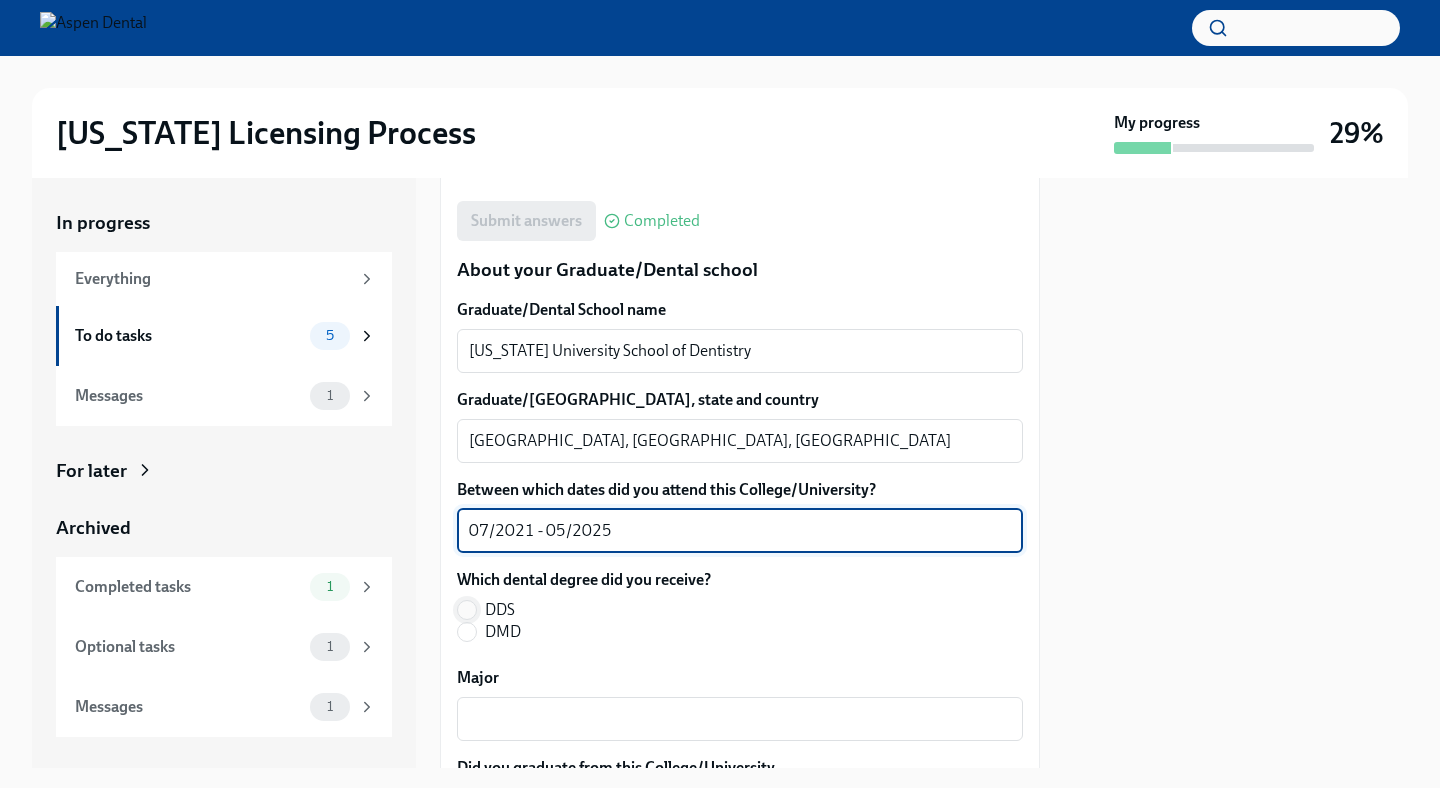 type on "07/2021 - 05/2025" 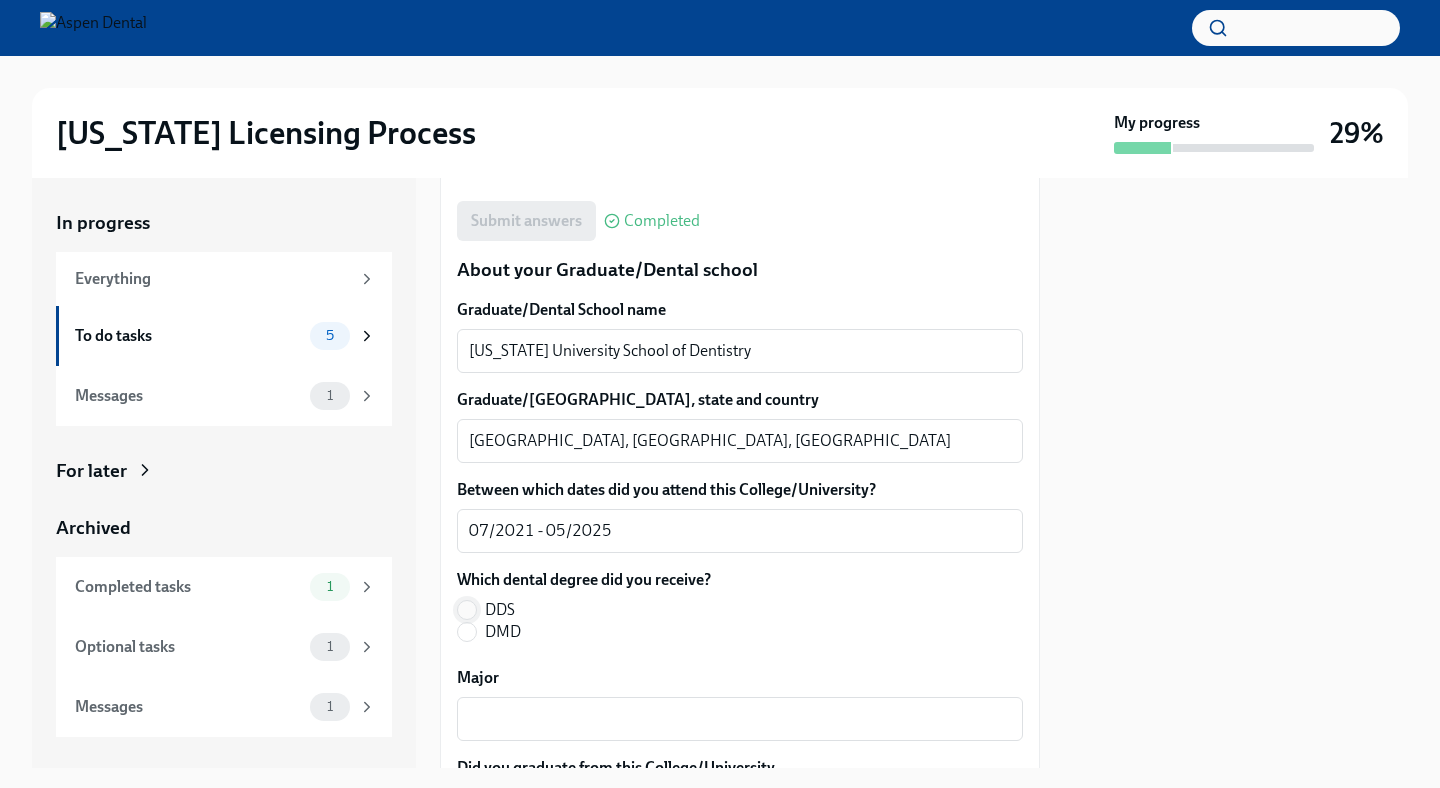 click on "DDS" at bounding box center (467, 610) 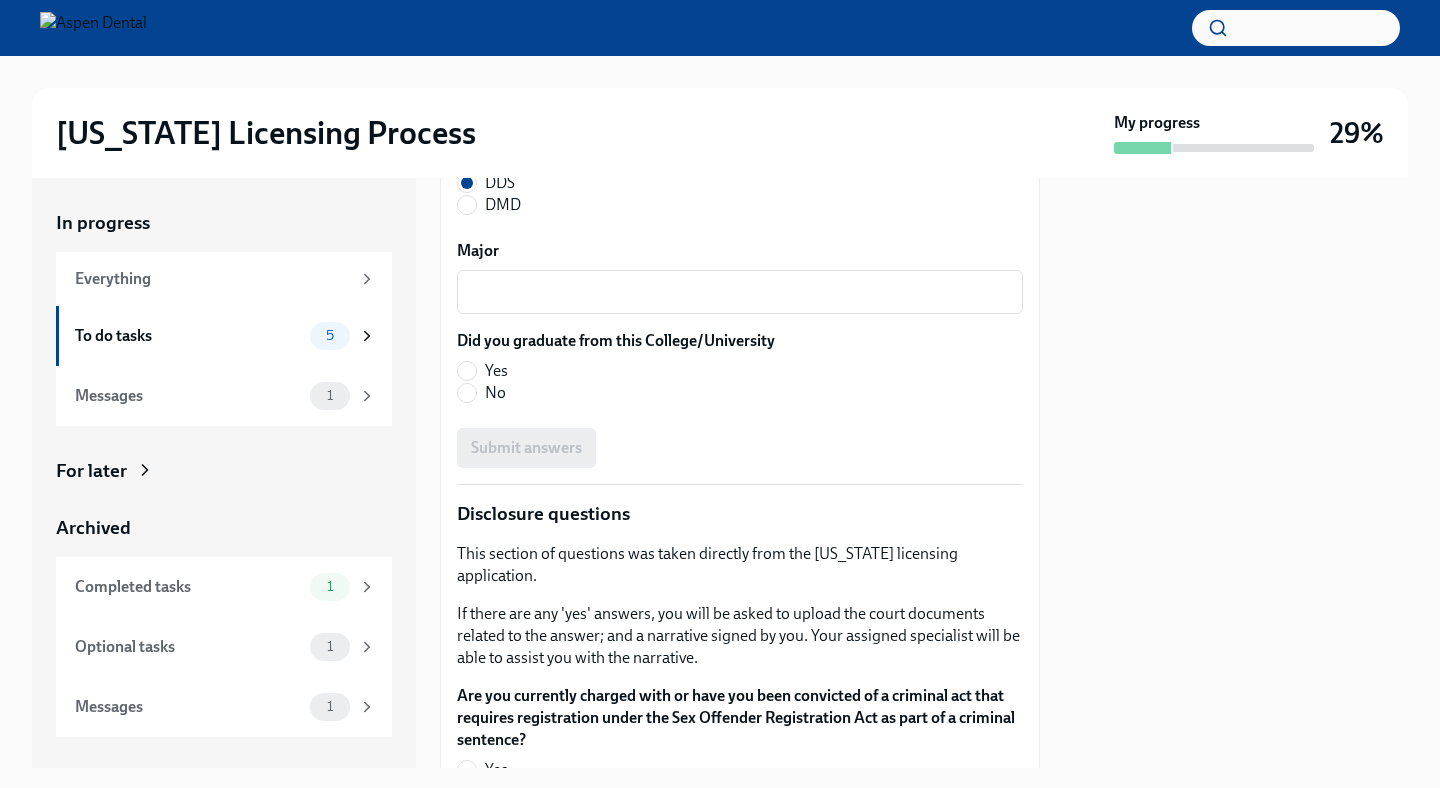 scroll, scrollTop: 3000, scrollLeft: 0, axis: vertical 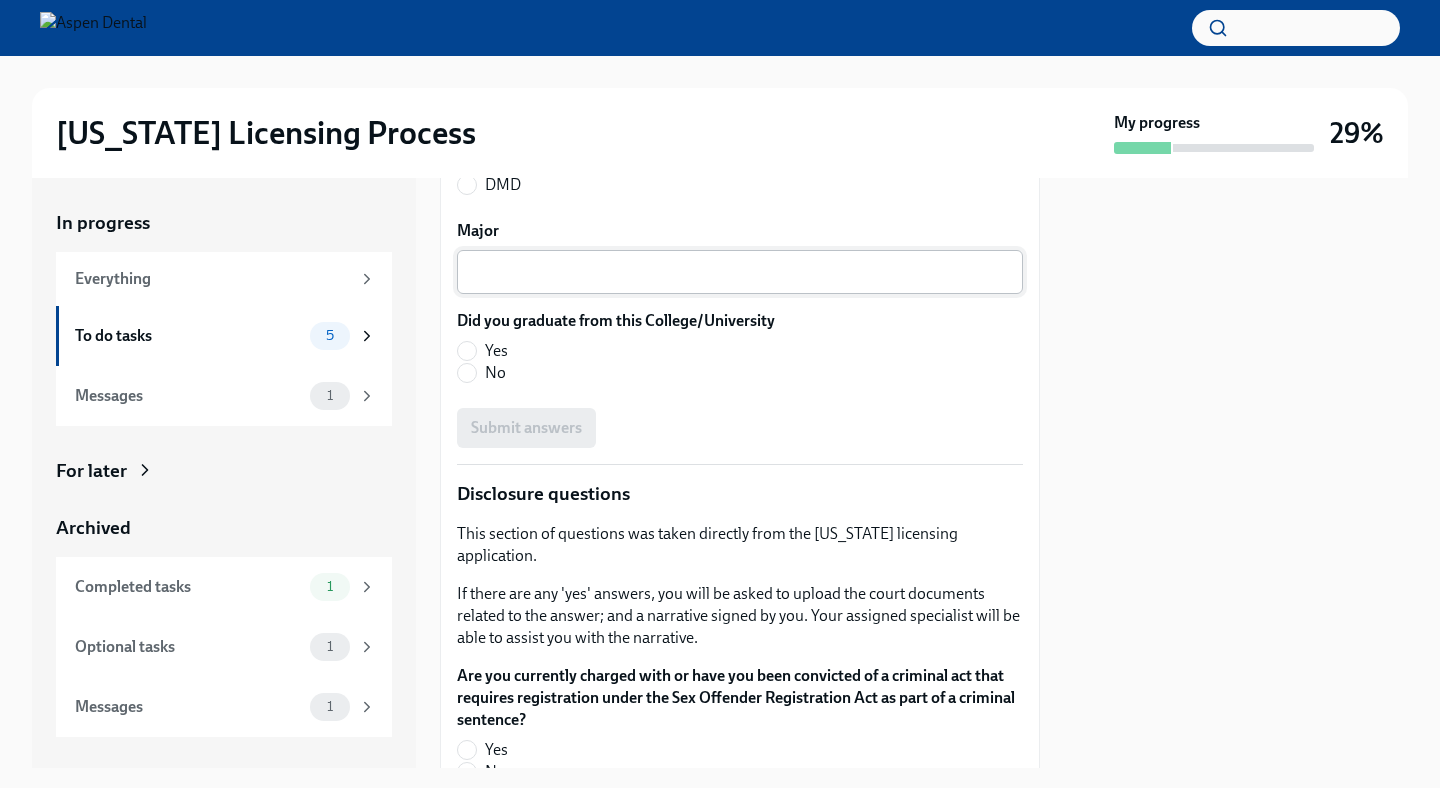 click on "x ​" at bounding box center [740, 272] 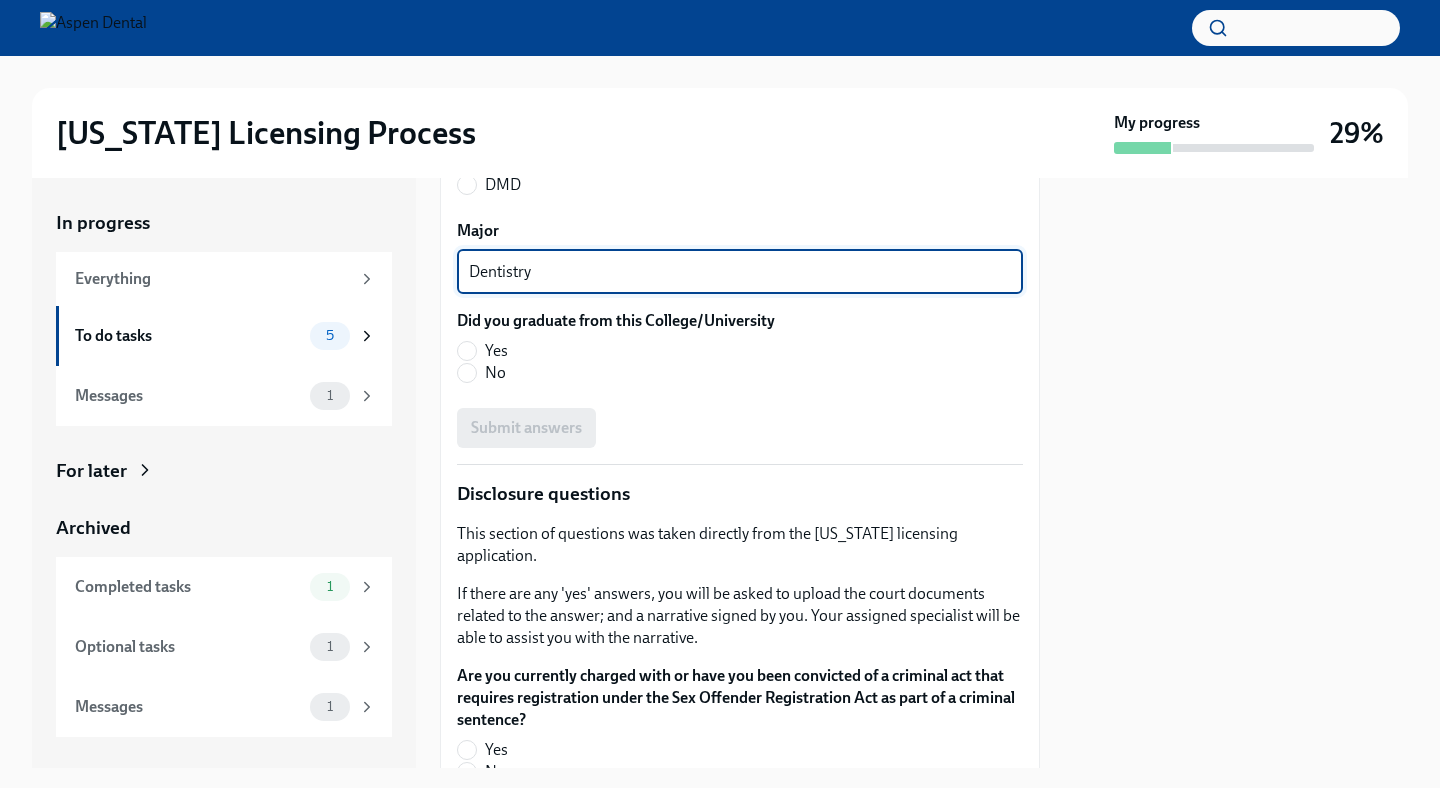 click on "Dentistry" at bounding box center [740, 272] 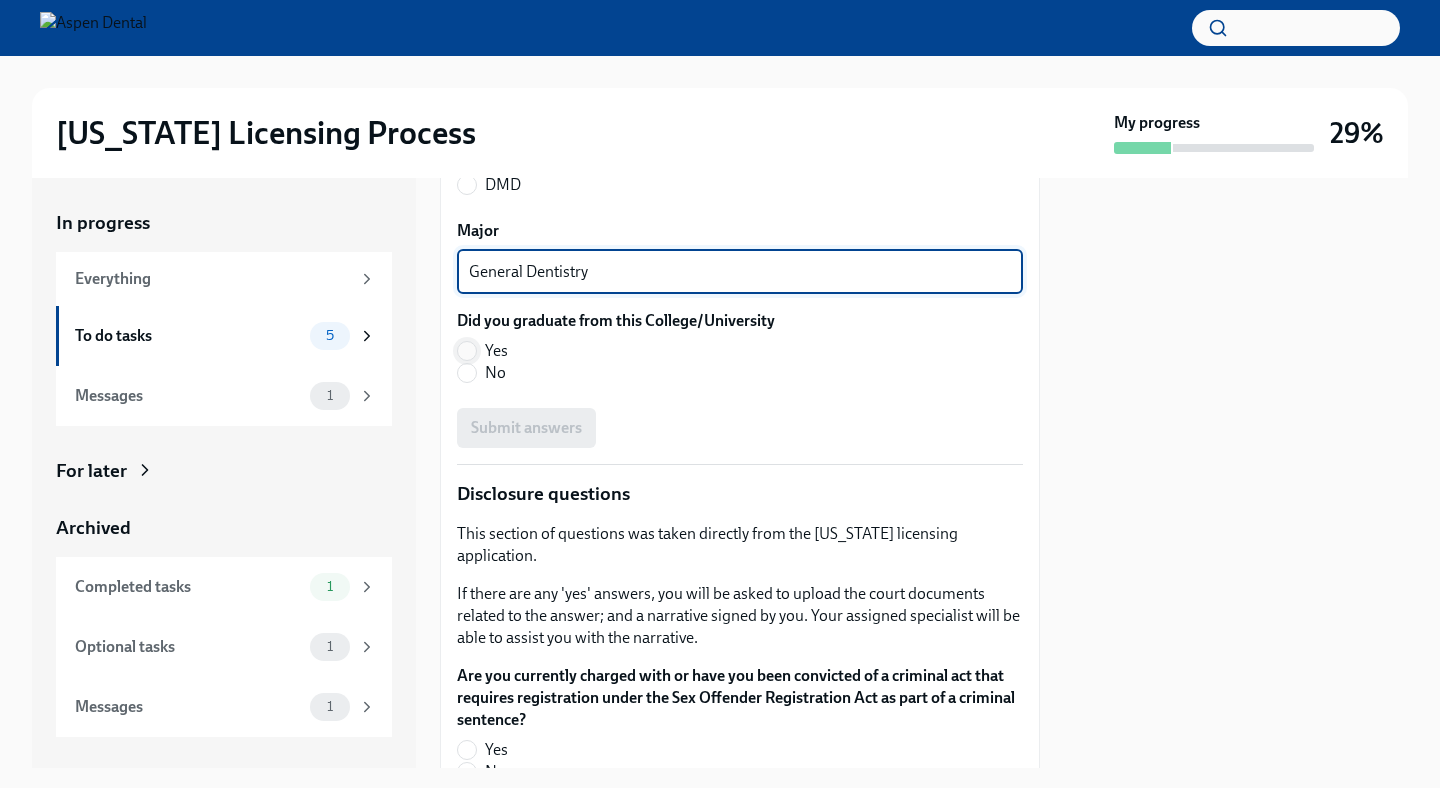 type on "General Dentistry" 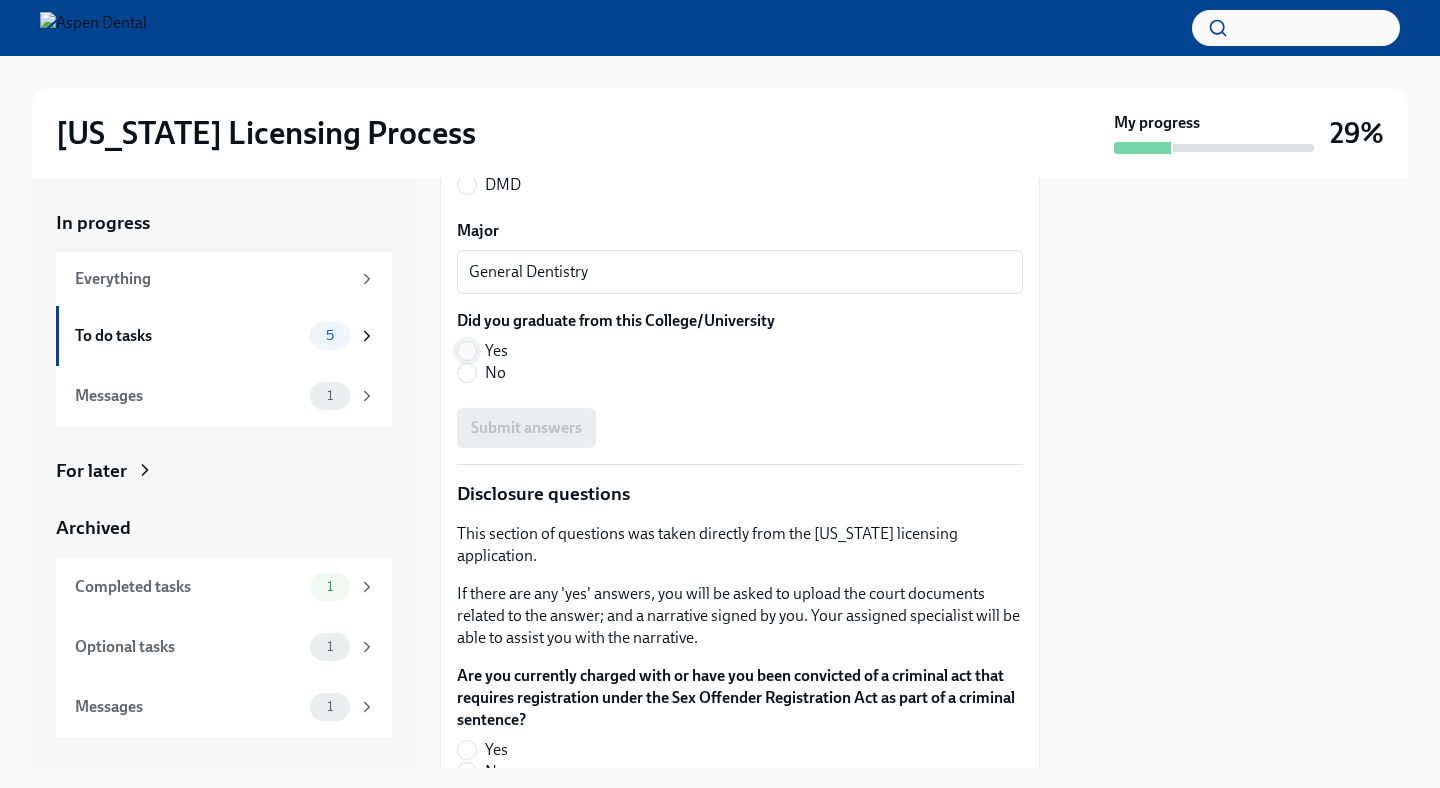 click on "Yes" at bounding box center (467, 351) 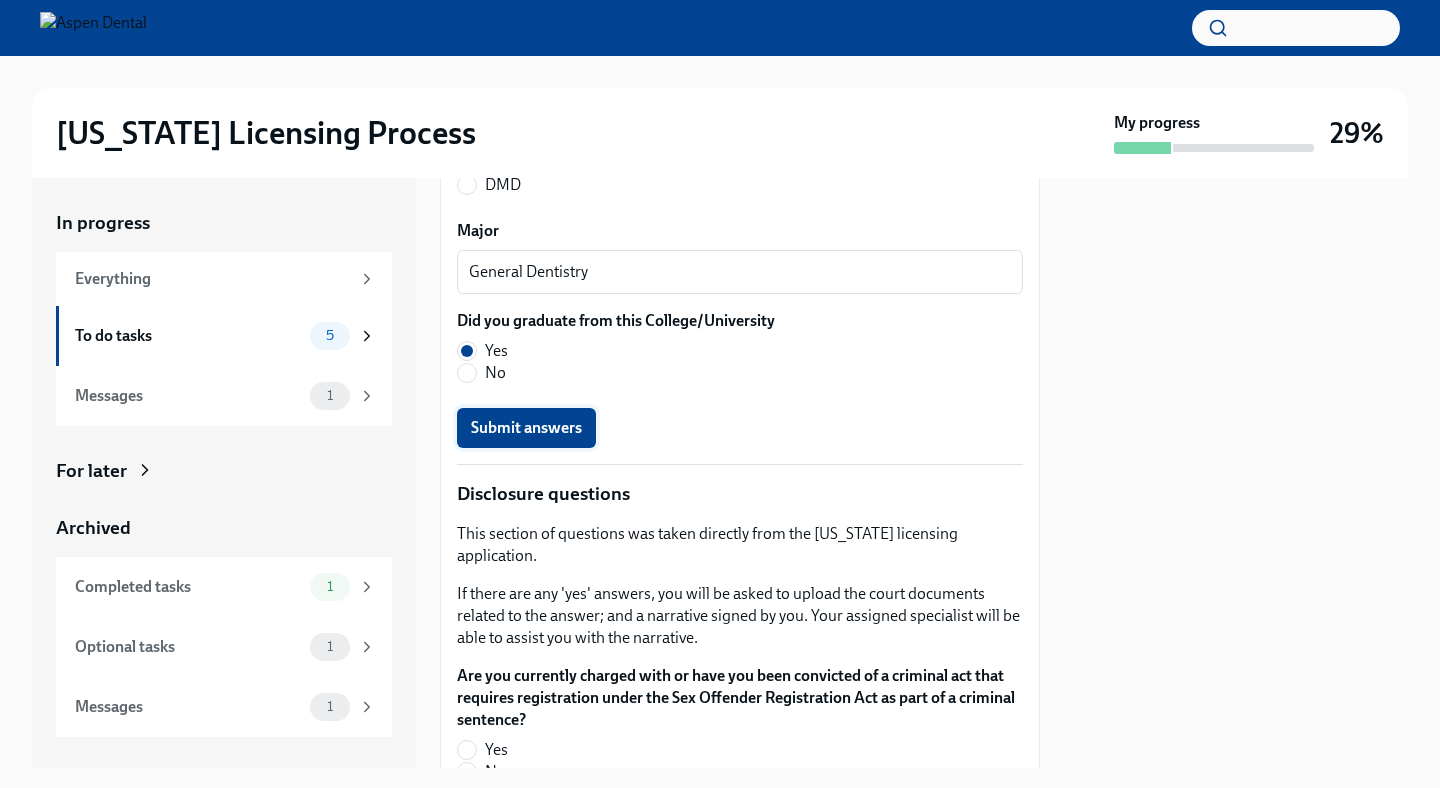 click on "Submit answers" at bounding box center [526, 428] 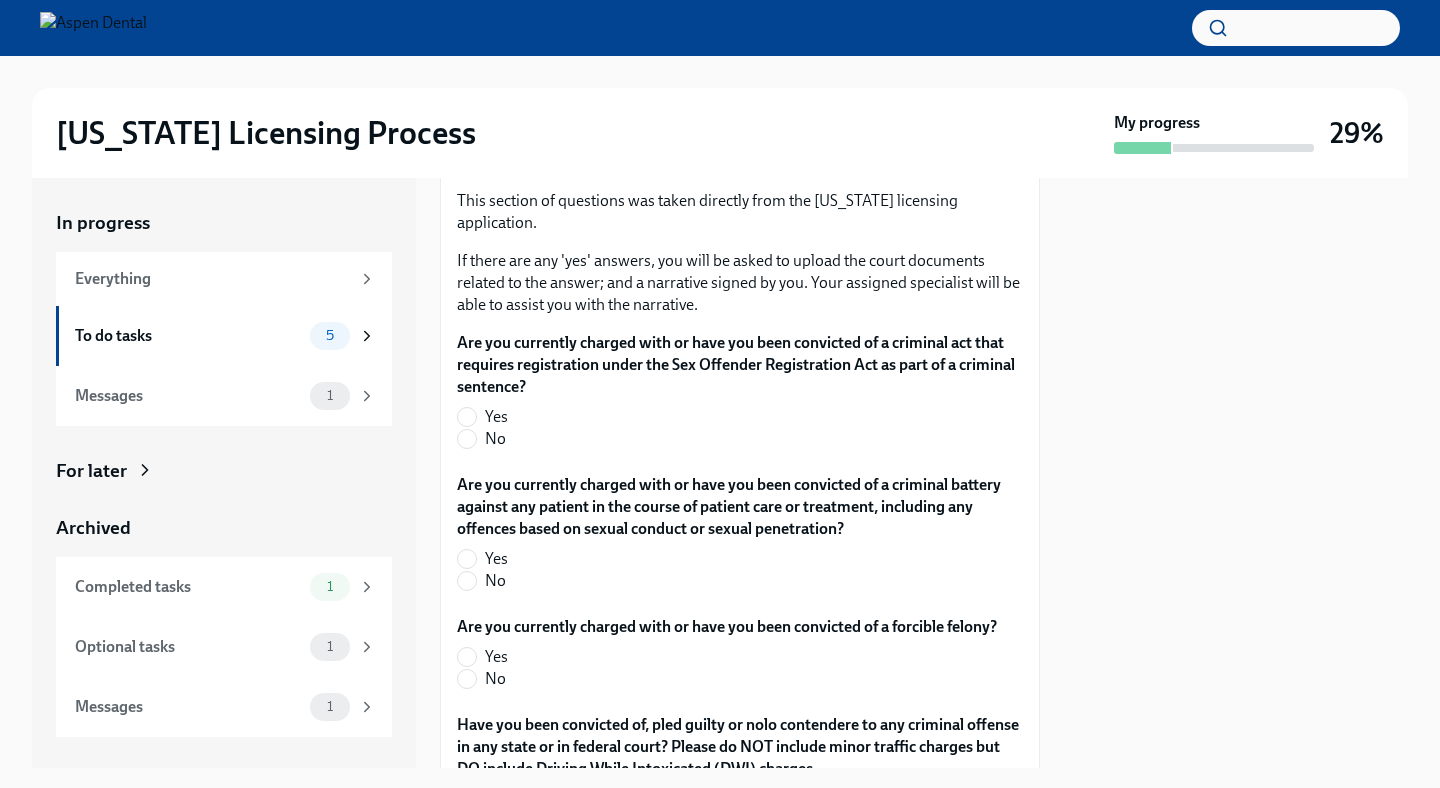 scroll, scrollTop: 3335, scrollLeft: 0, axis: vertical 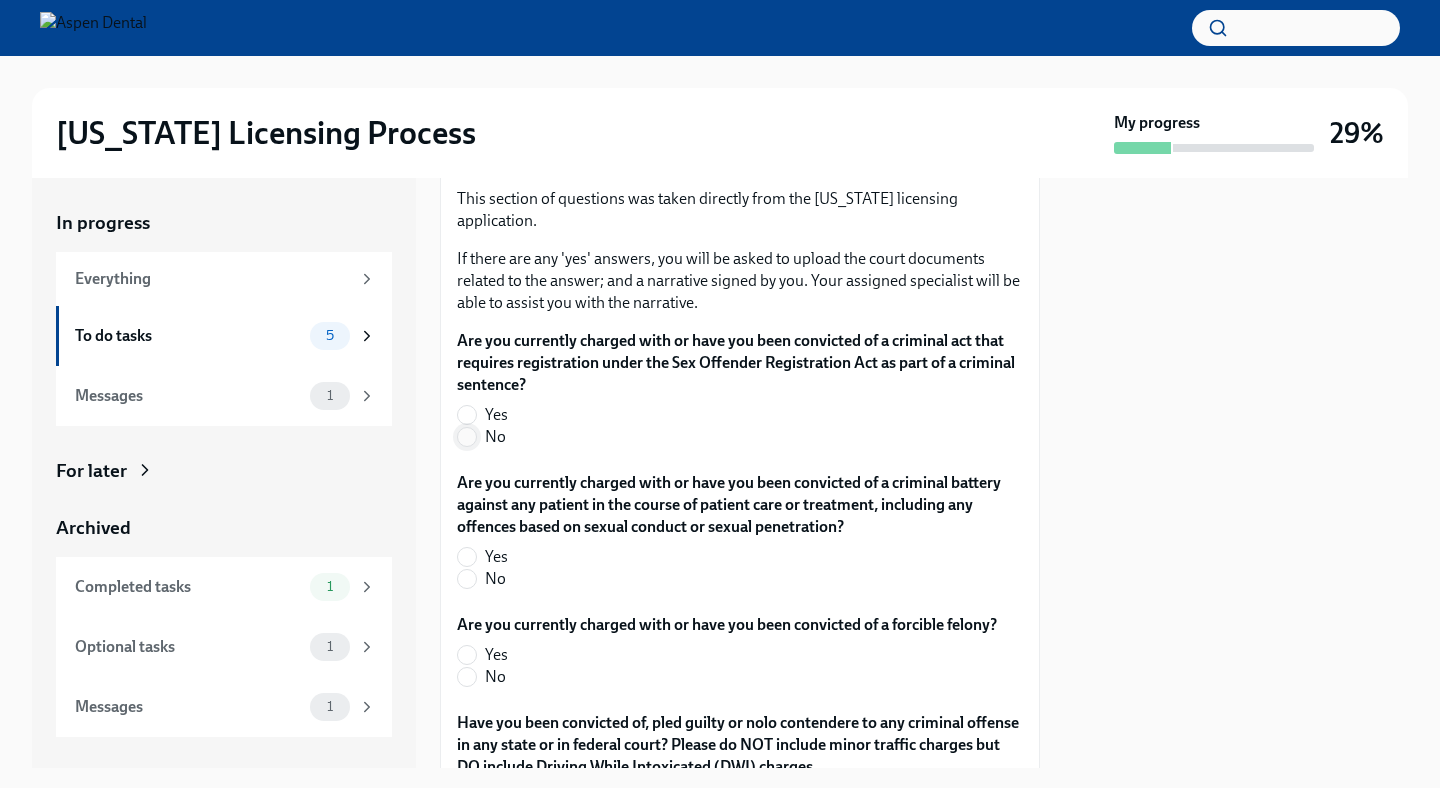 click on "No" at bounding box center (467, 437) 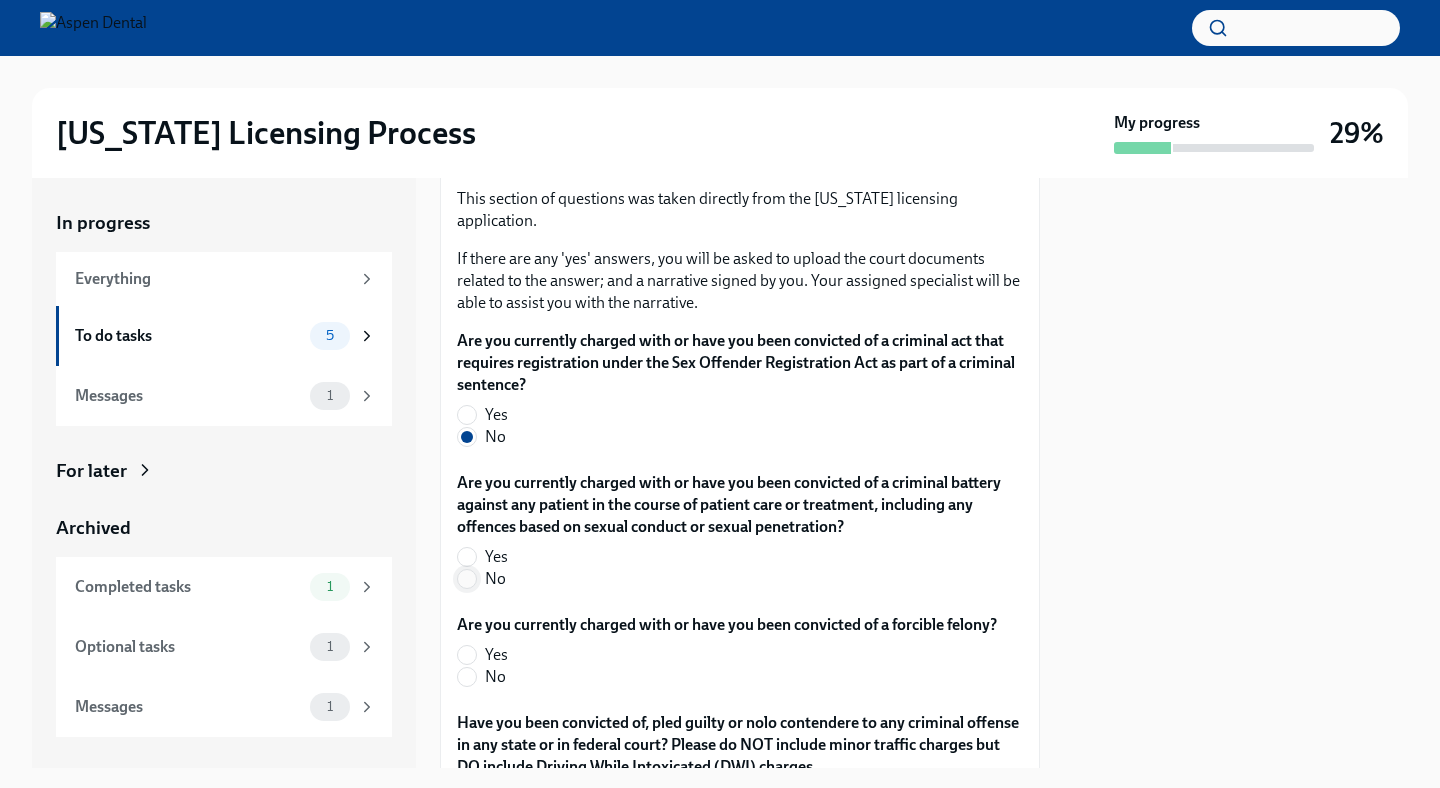 click on "No" at bounding box center [467, 579] 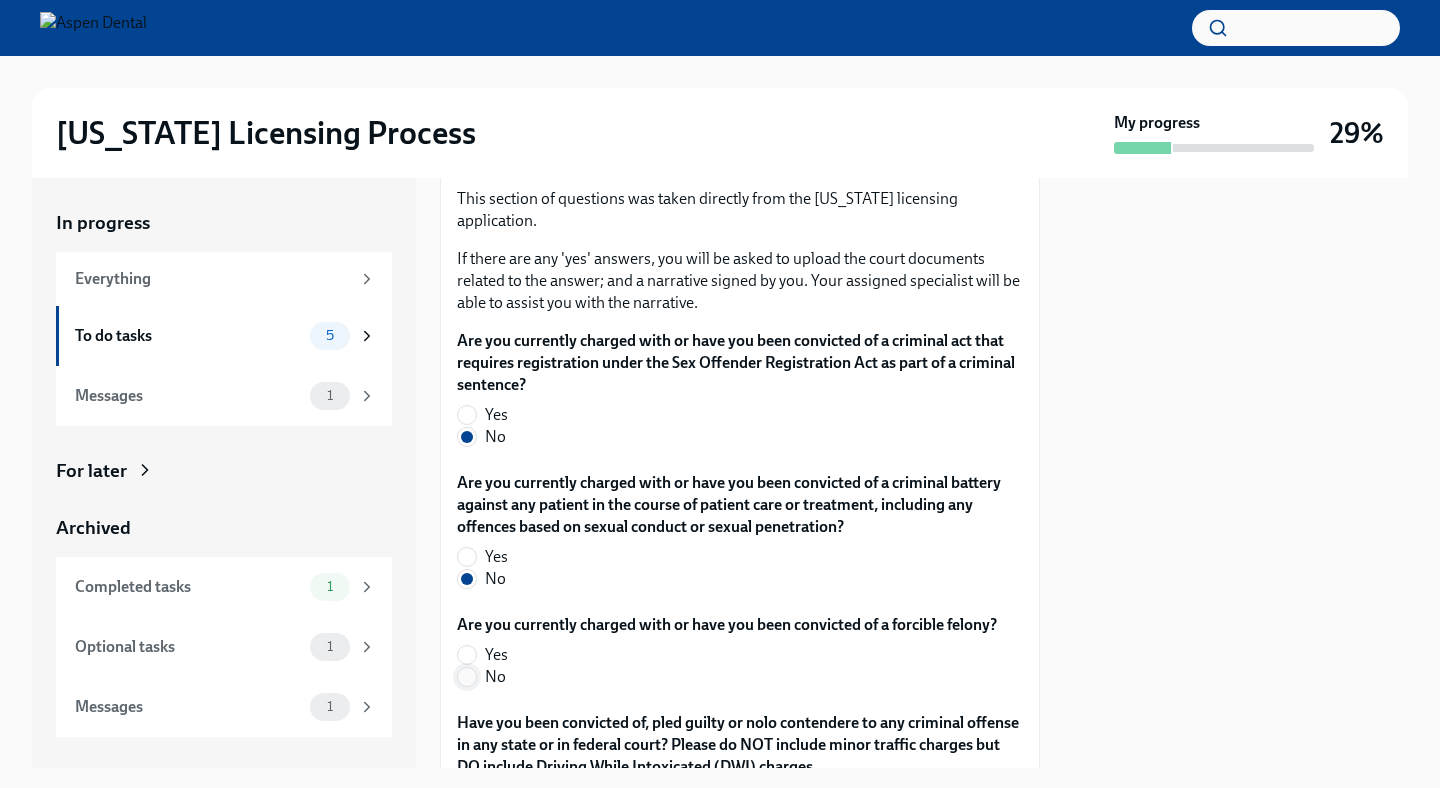 click on "No" at bounding box center [467, 677] 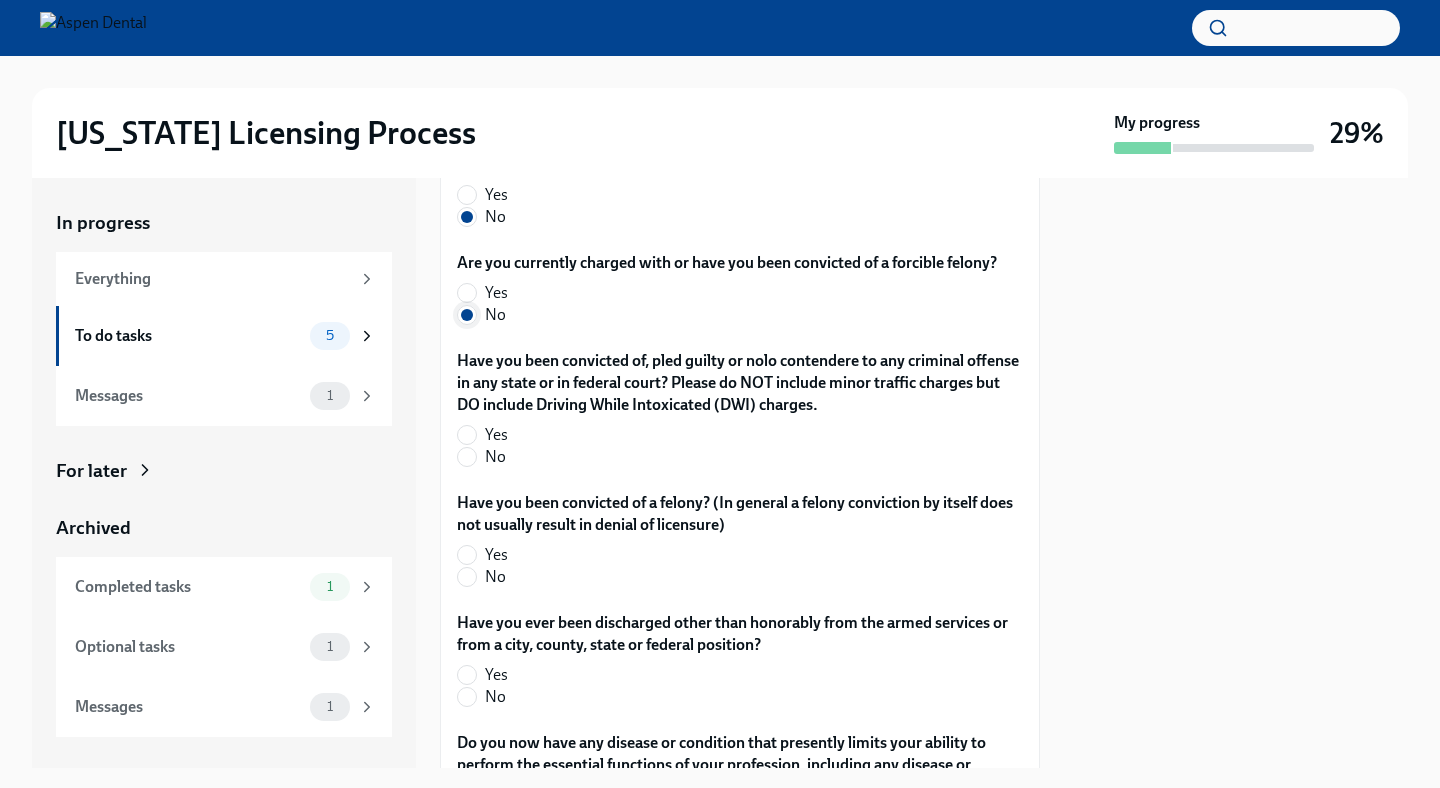 scroll, scrollTop: 3838, scrollLeft: 0, axis: vertical 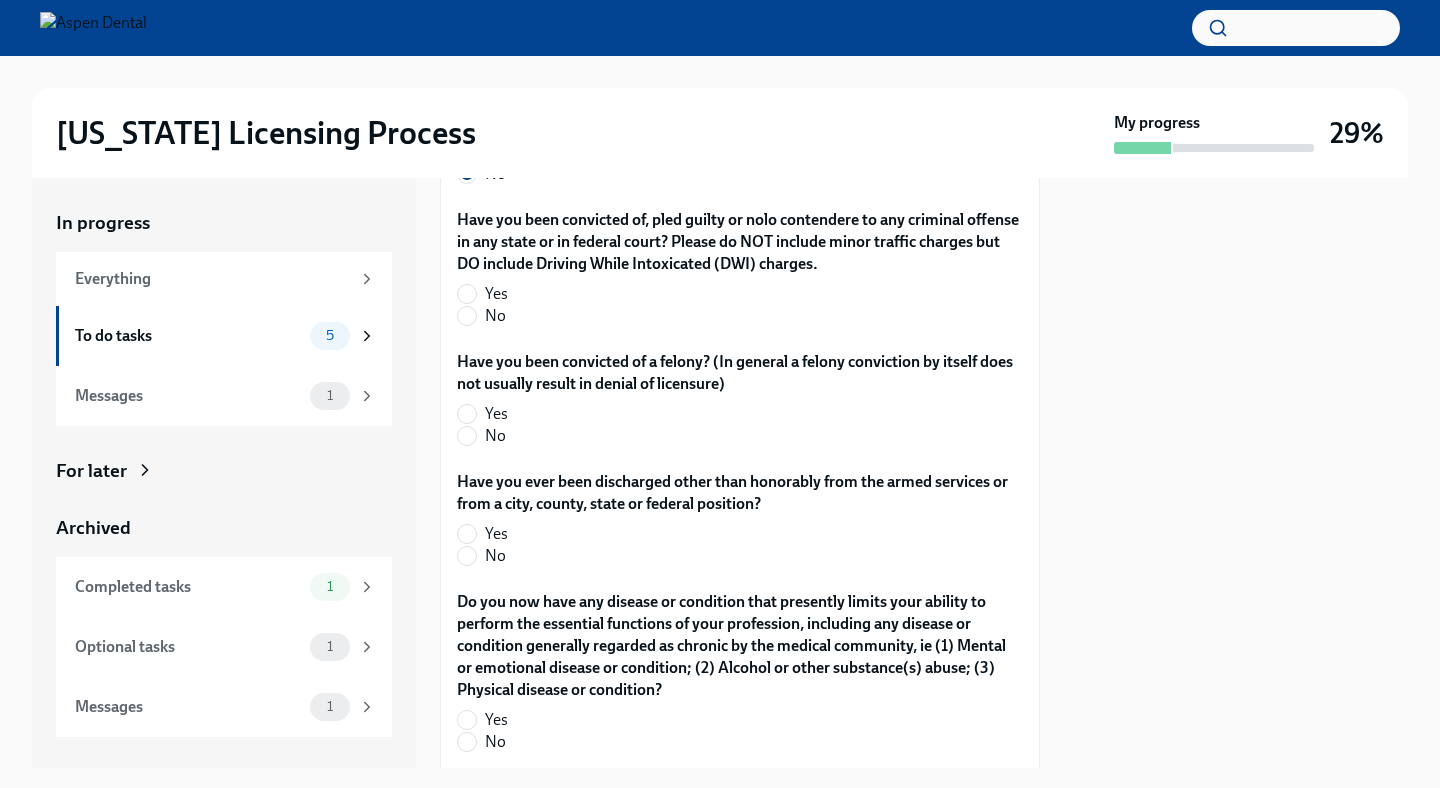 click on "Have you been convicted of, pled guilty or nolo contendere to any criminal offense in any state or in federal court? Please do NOT include  minor traffic charges but DO include Driving While Intoxicated (DWI) charges. Yes No" at bounding box center (740, 272) 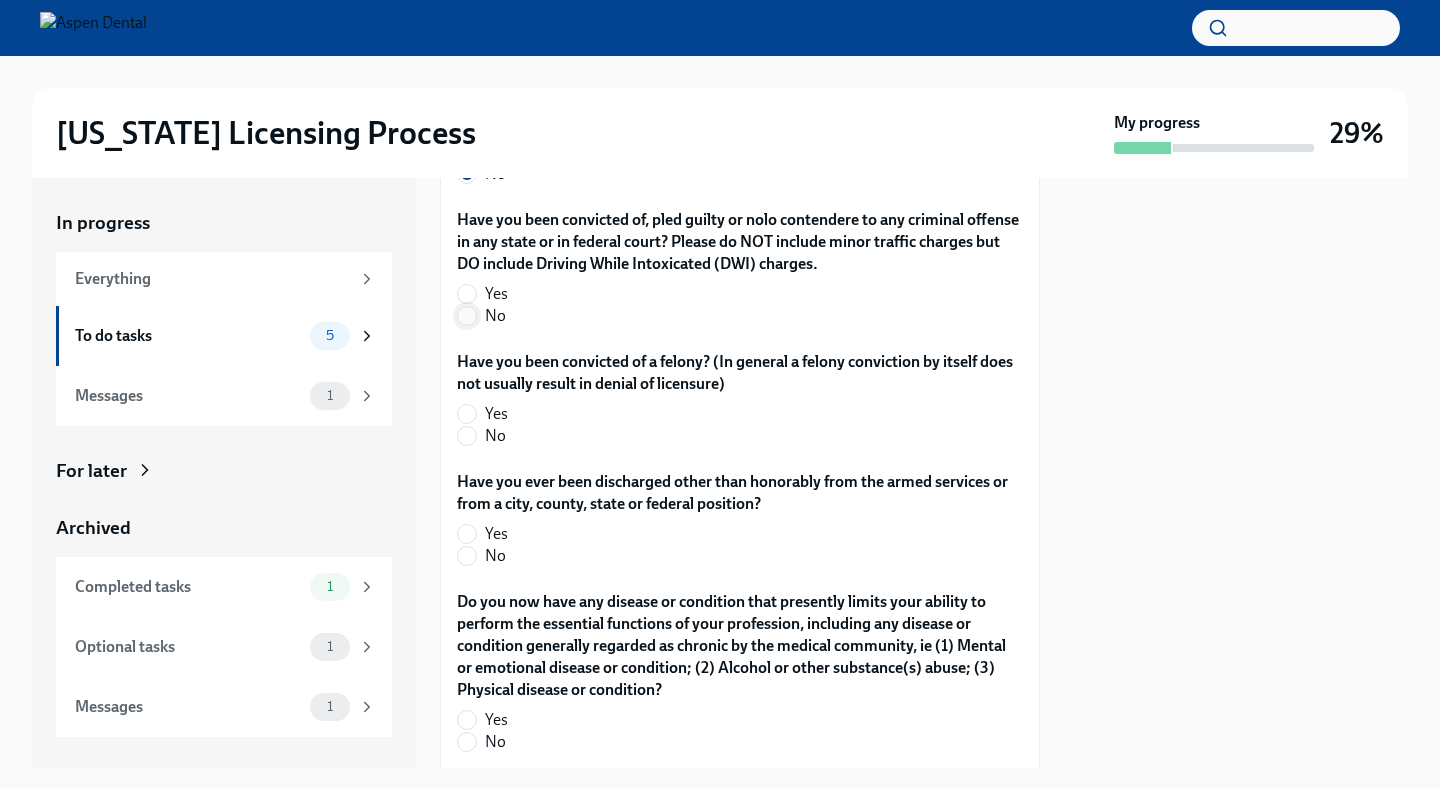 click on "No" at bounding box center (467, 316) 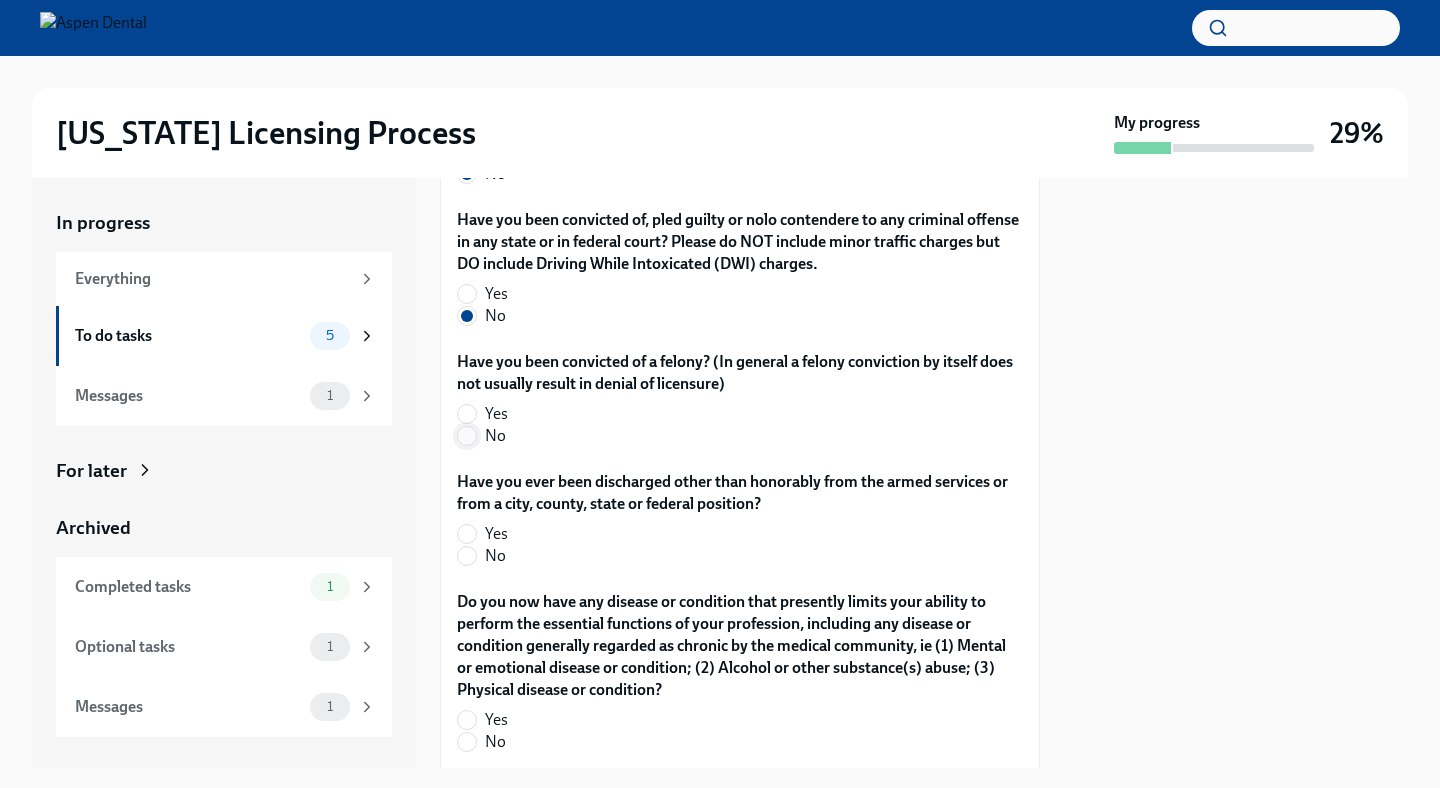 click on "No" at bounding box center [467, 436] 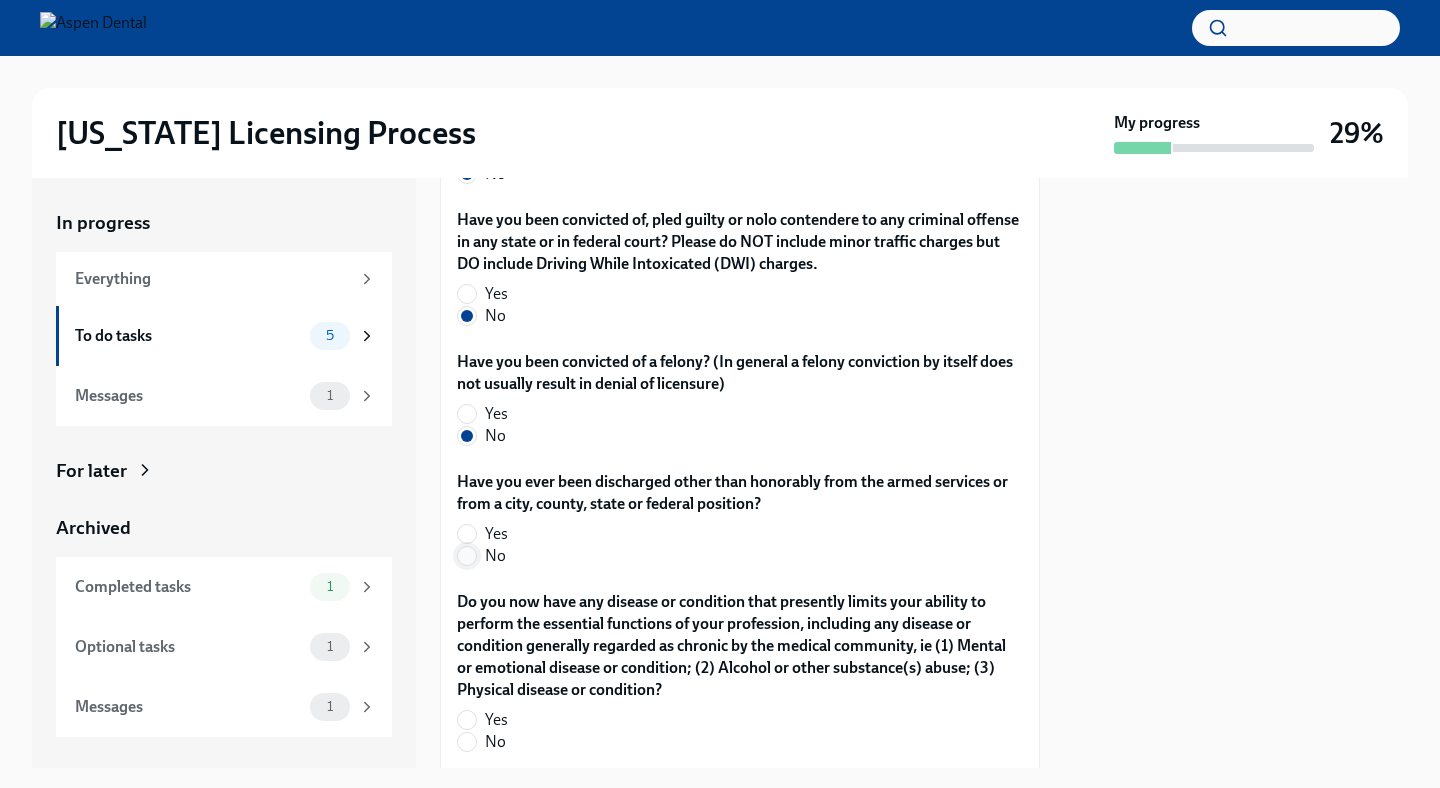 click on "No" at bounding box center [467, 556] 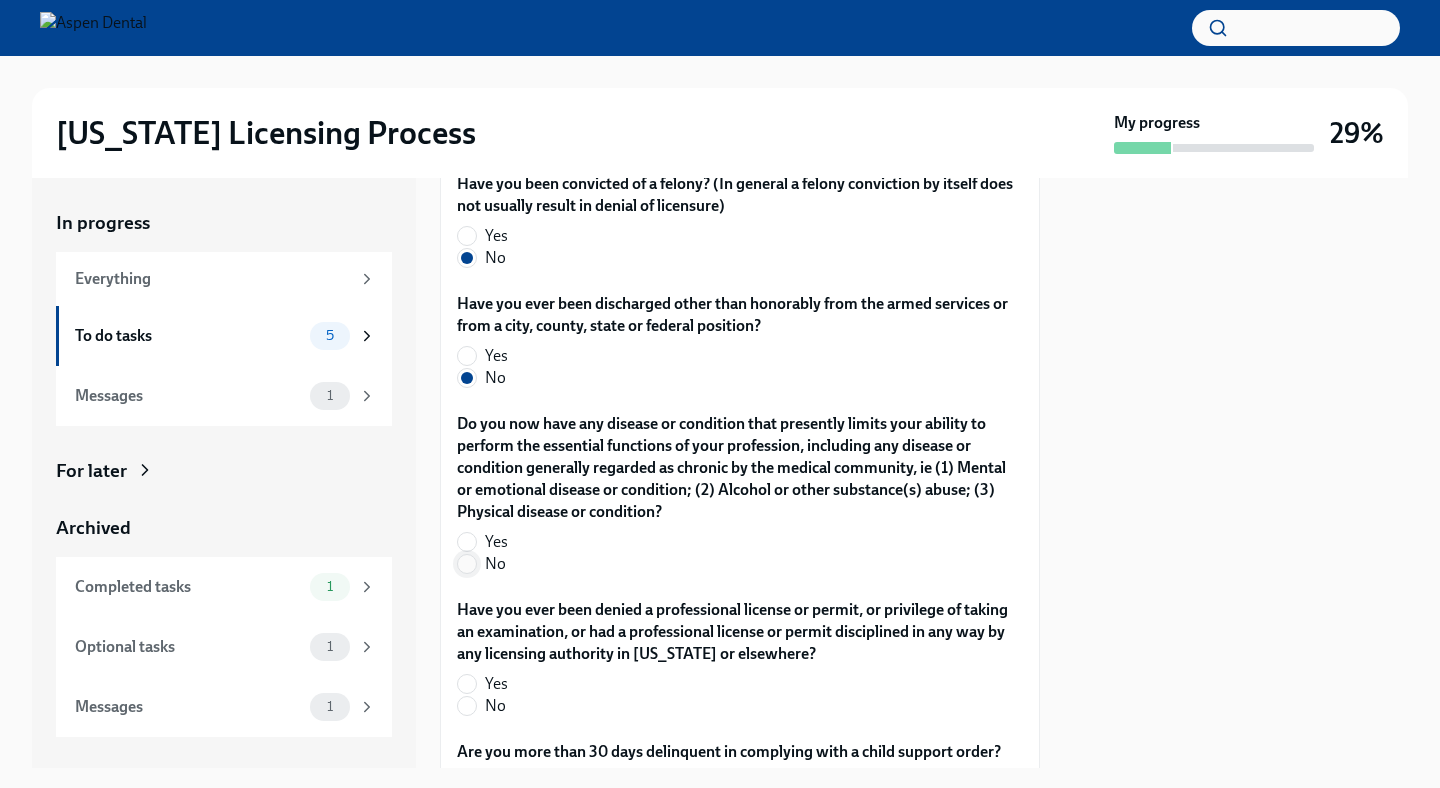 click on "No" at bounding box center (467, 564) 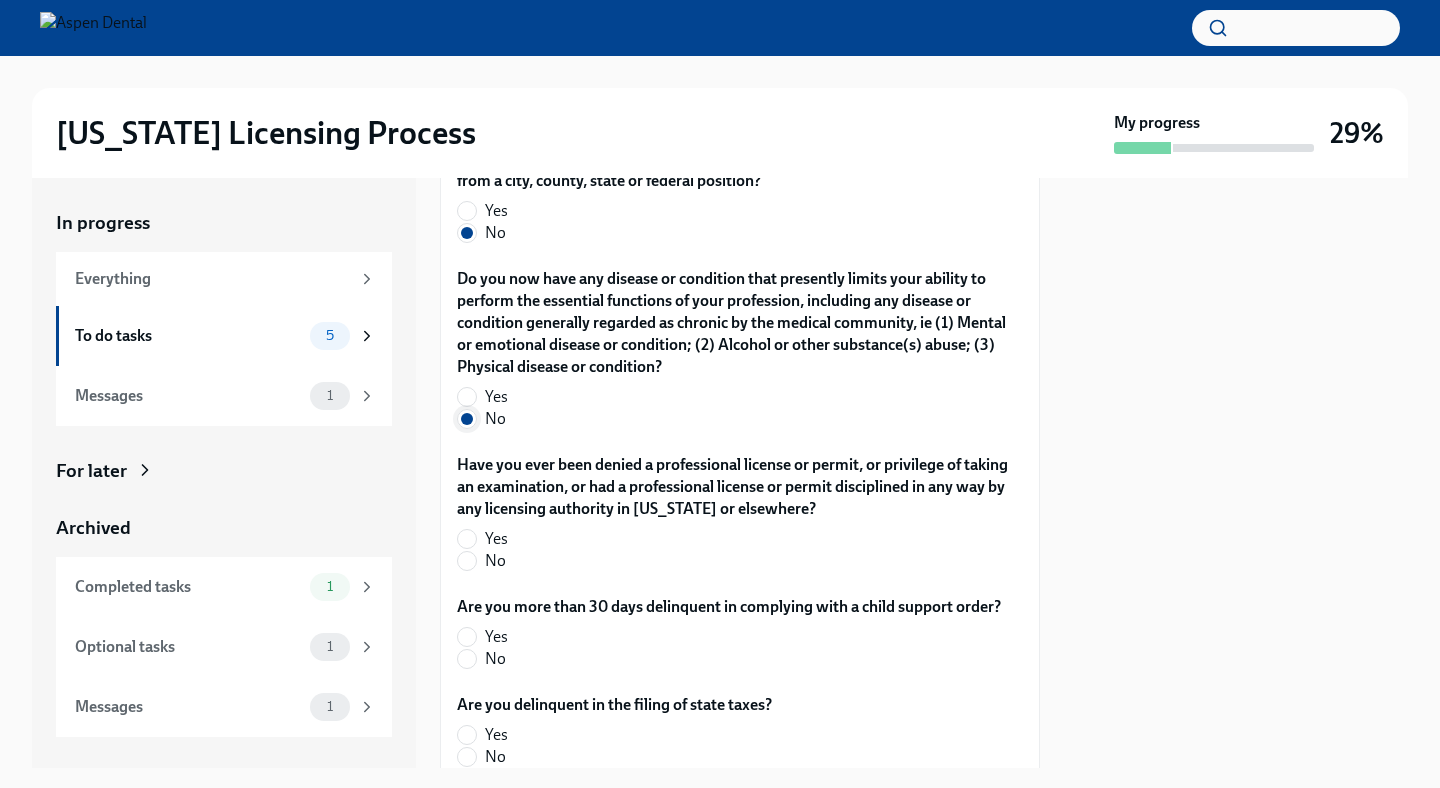 scroll, scrollTop: 4241, scrollLeft: 0, axis: vertical 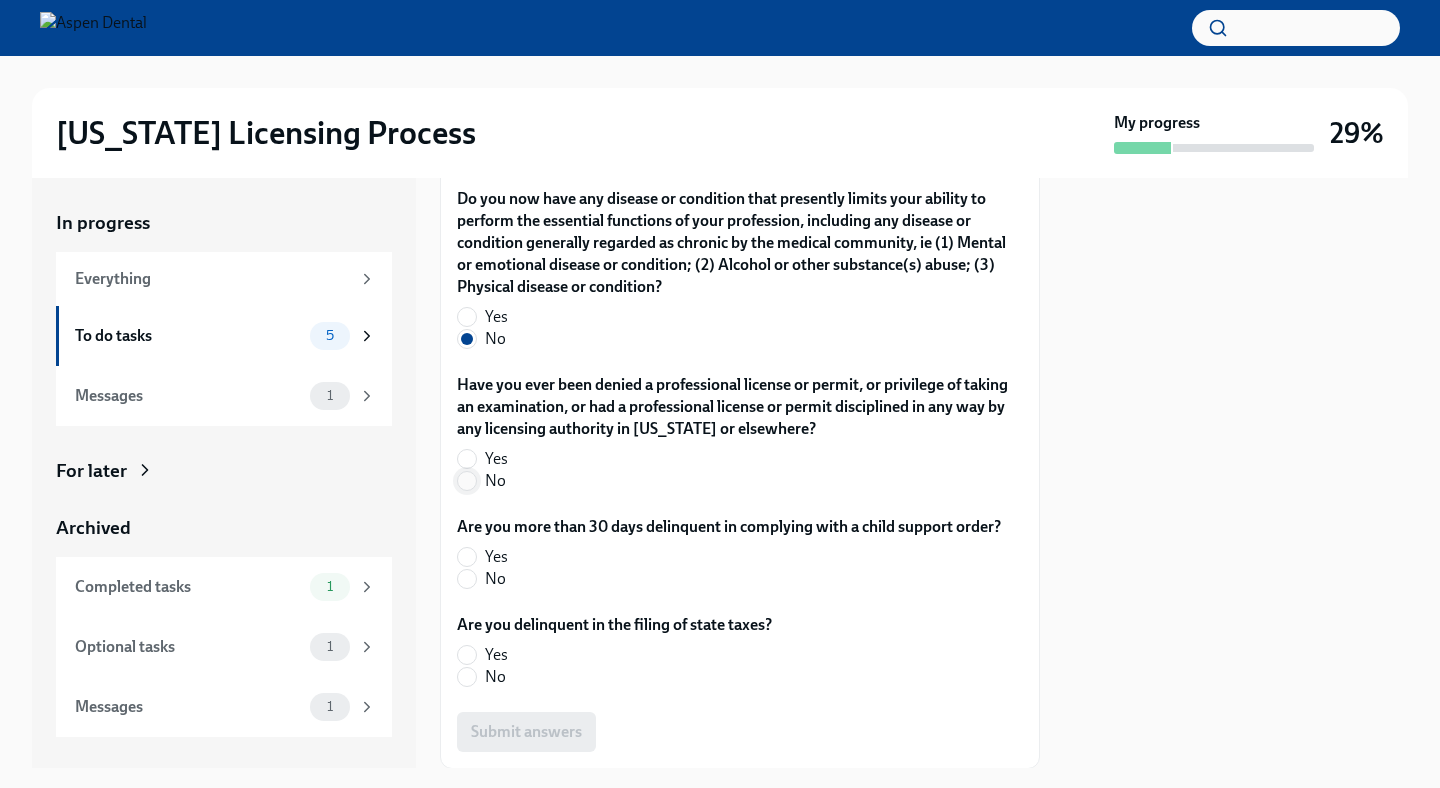 click on "No" at bounding box center [467, 481] 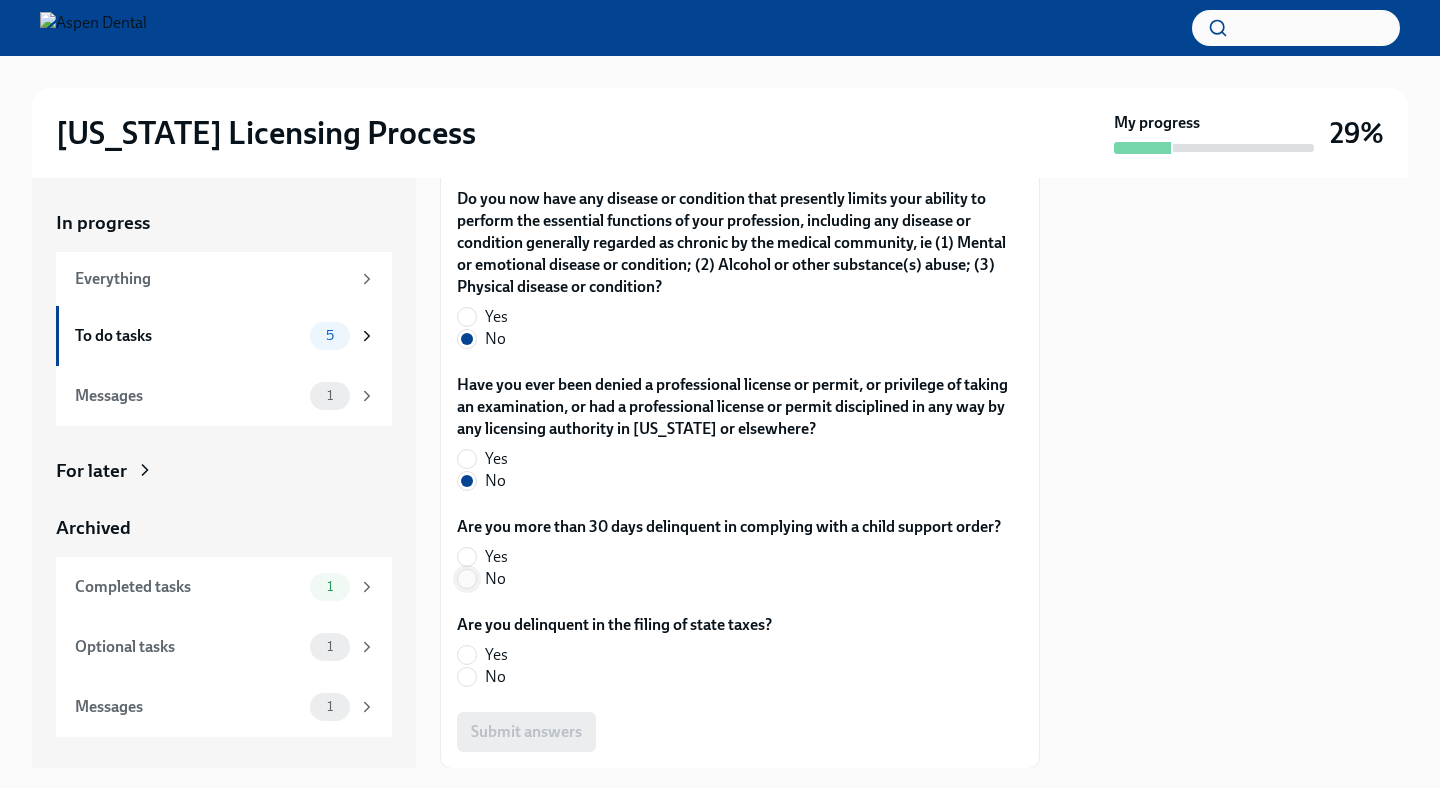 click on "No" at bounding box center [467, 579] 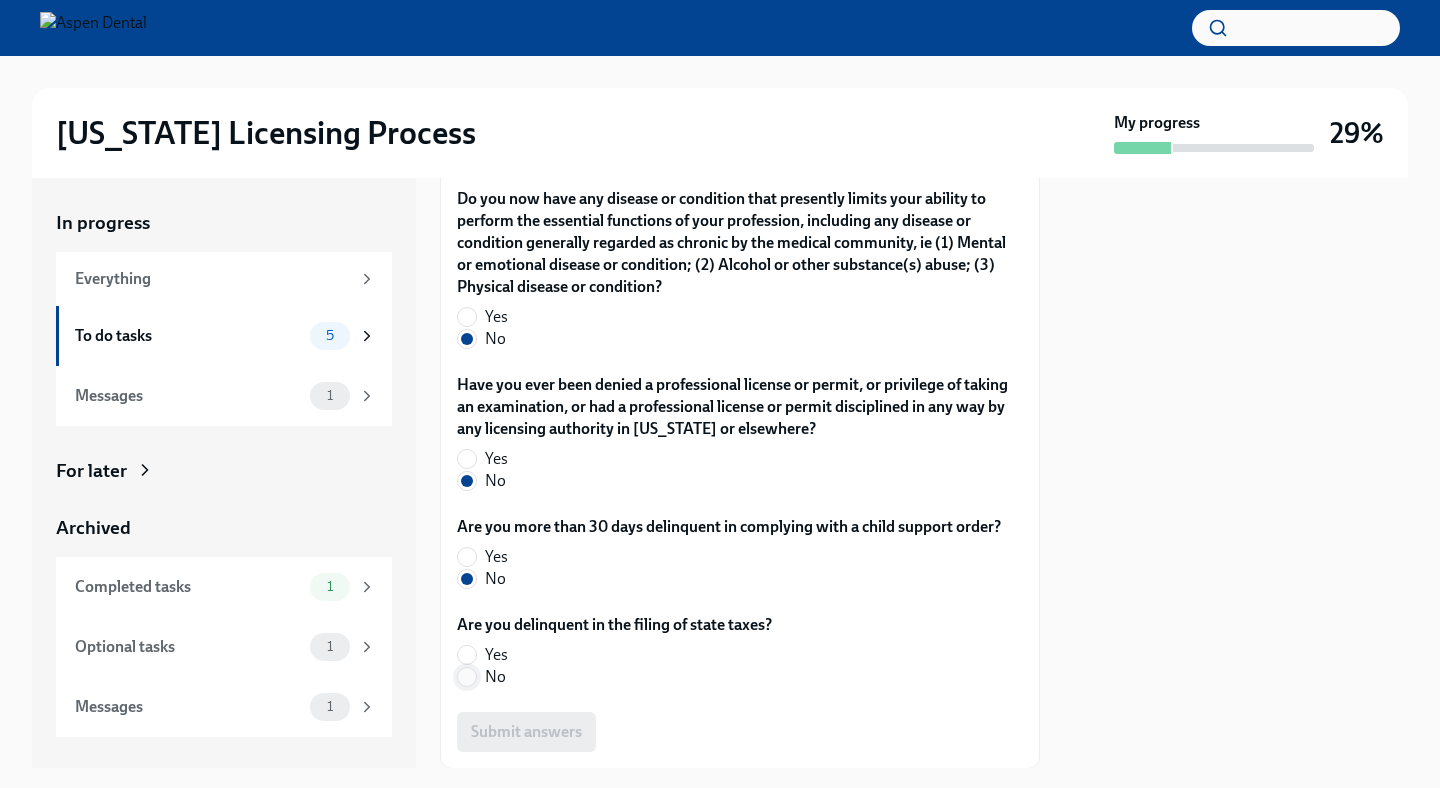 click on "No" at bounding box center [467, 677] 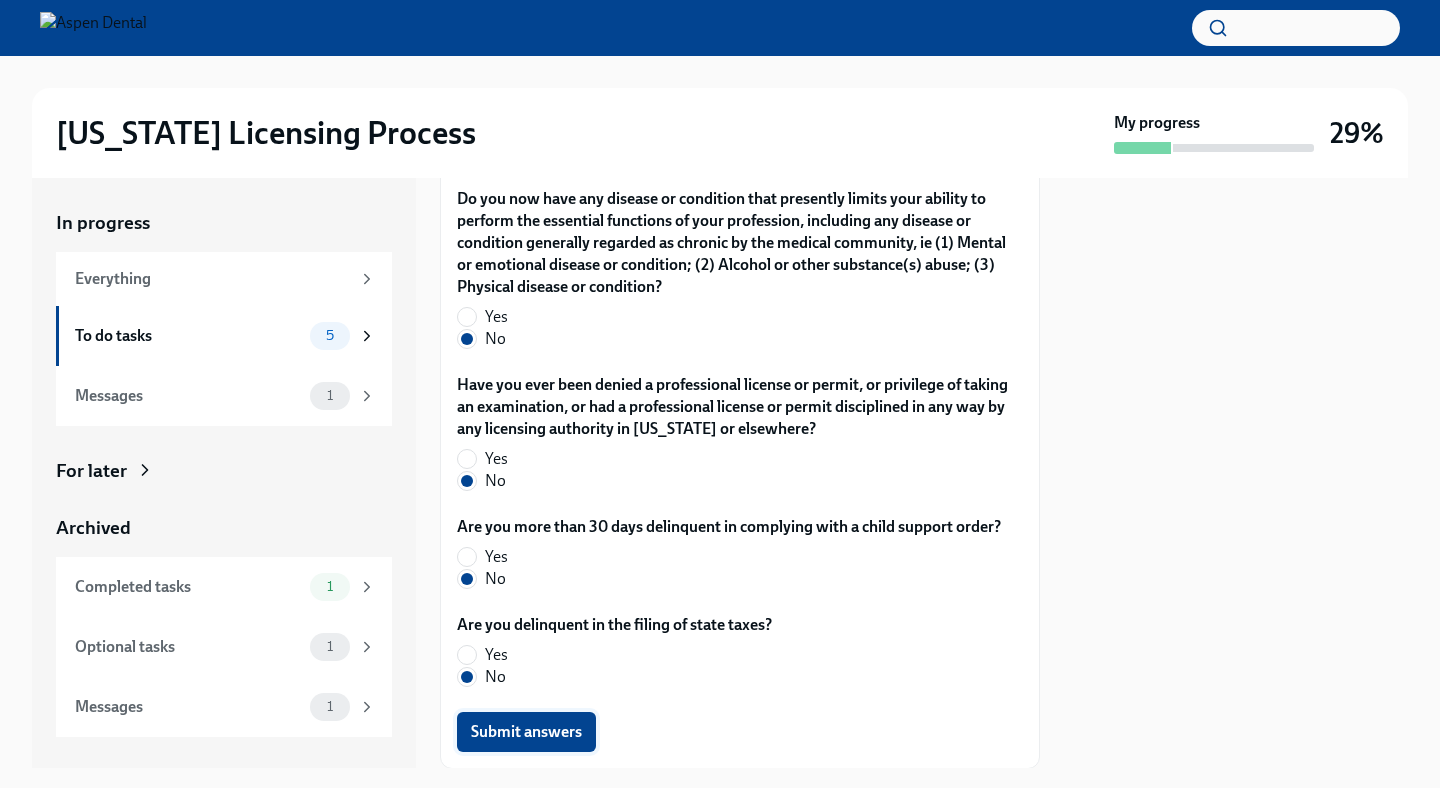 click on "Submit answers" at bounding box center [526, 732] 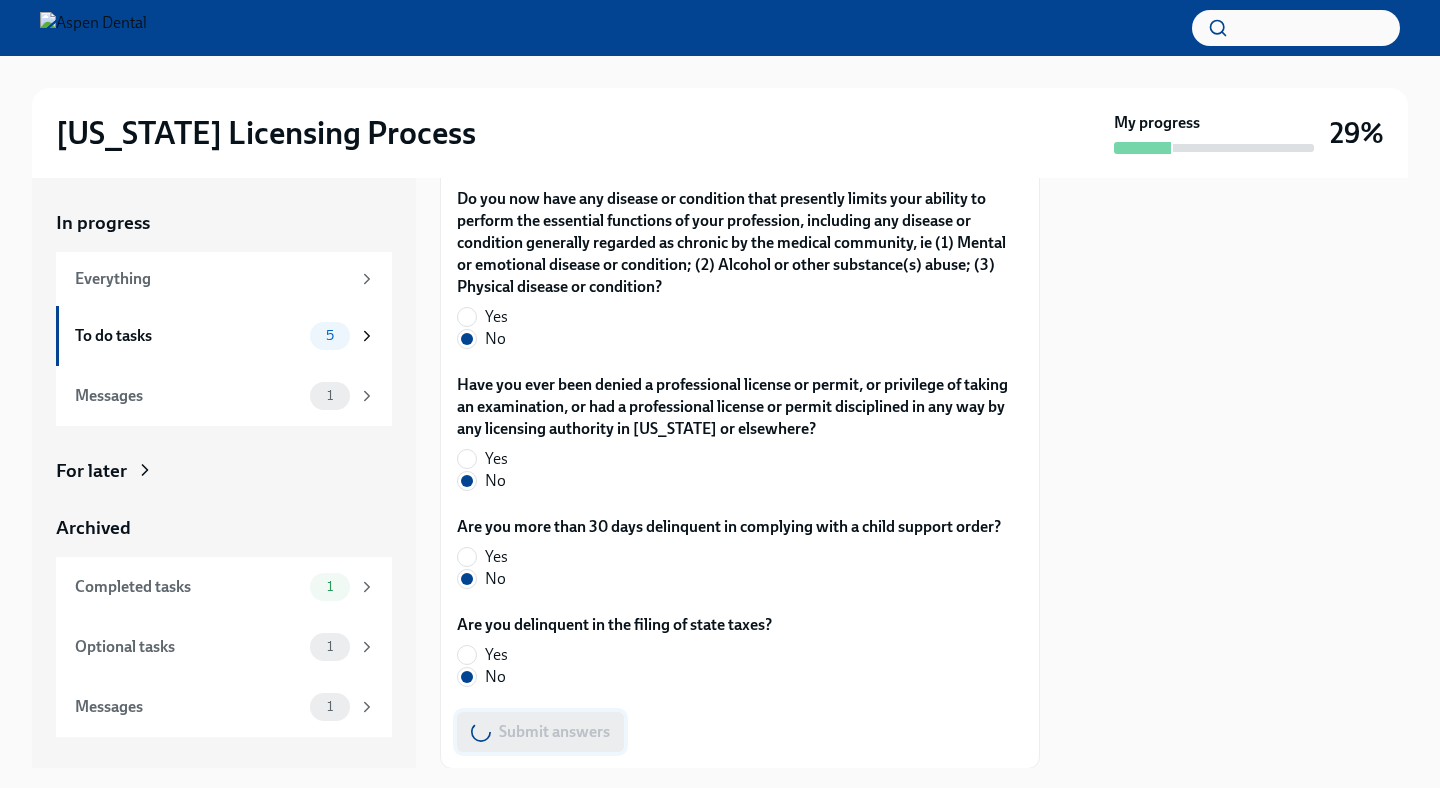 click on "Submit answers" at bounding box center (740, 732) 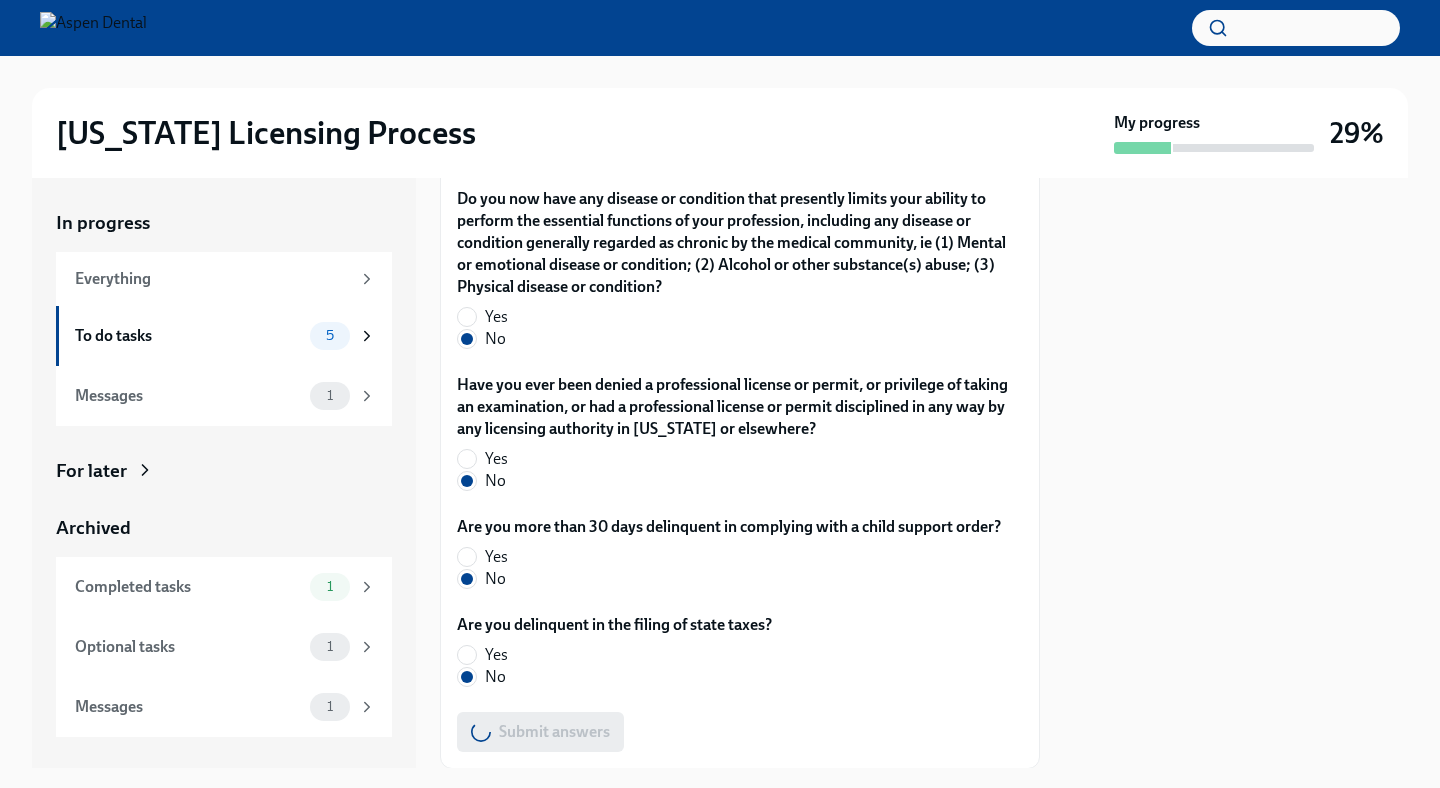 scroll, scrollTop: 4349, scrollLeft: 0, axis: vertical 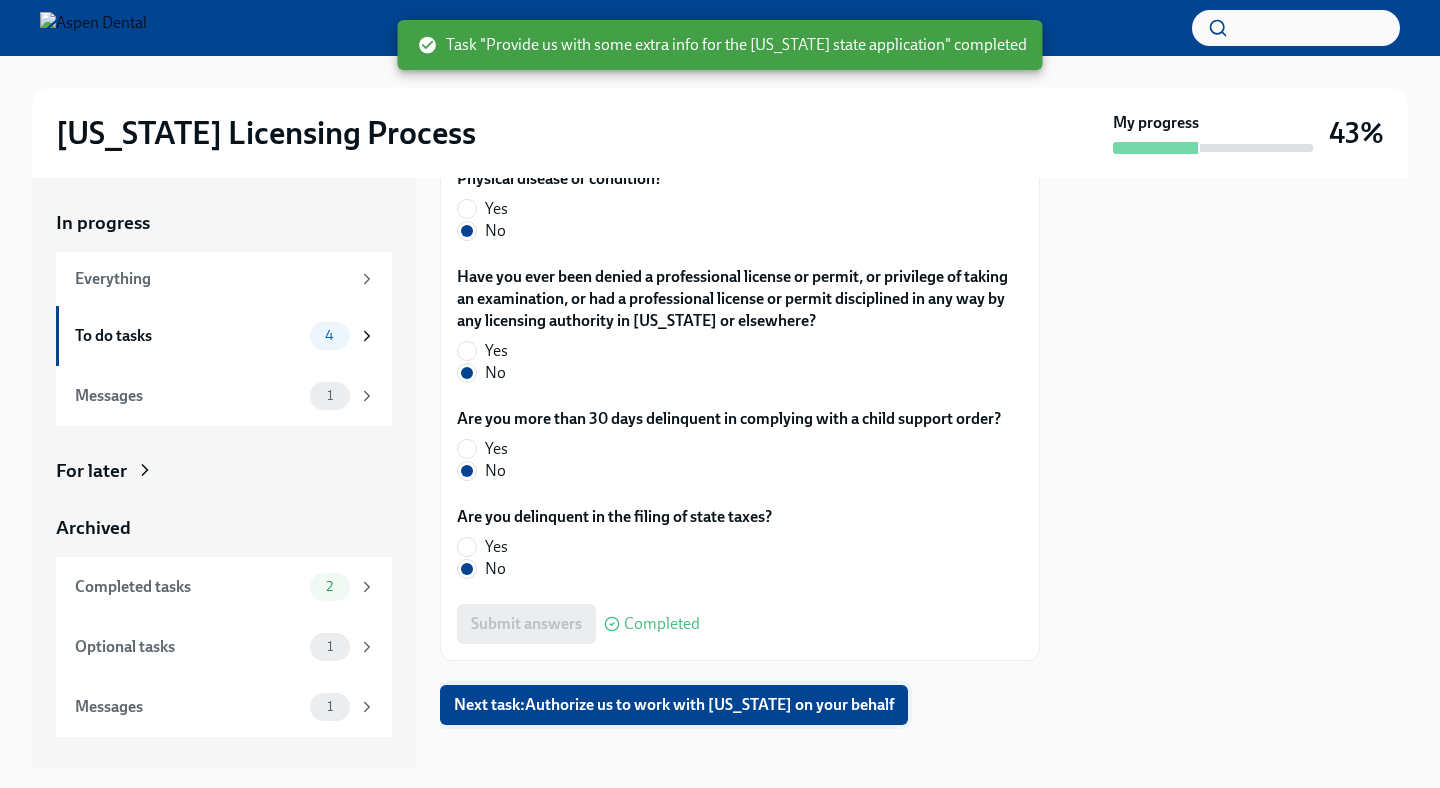 click on "Next task :  Authorize us to work with [US_STATE] on your behalf" at bounding box center (674, 705) 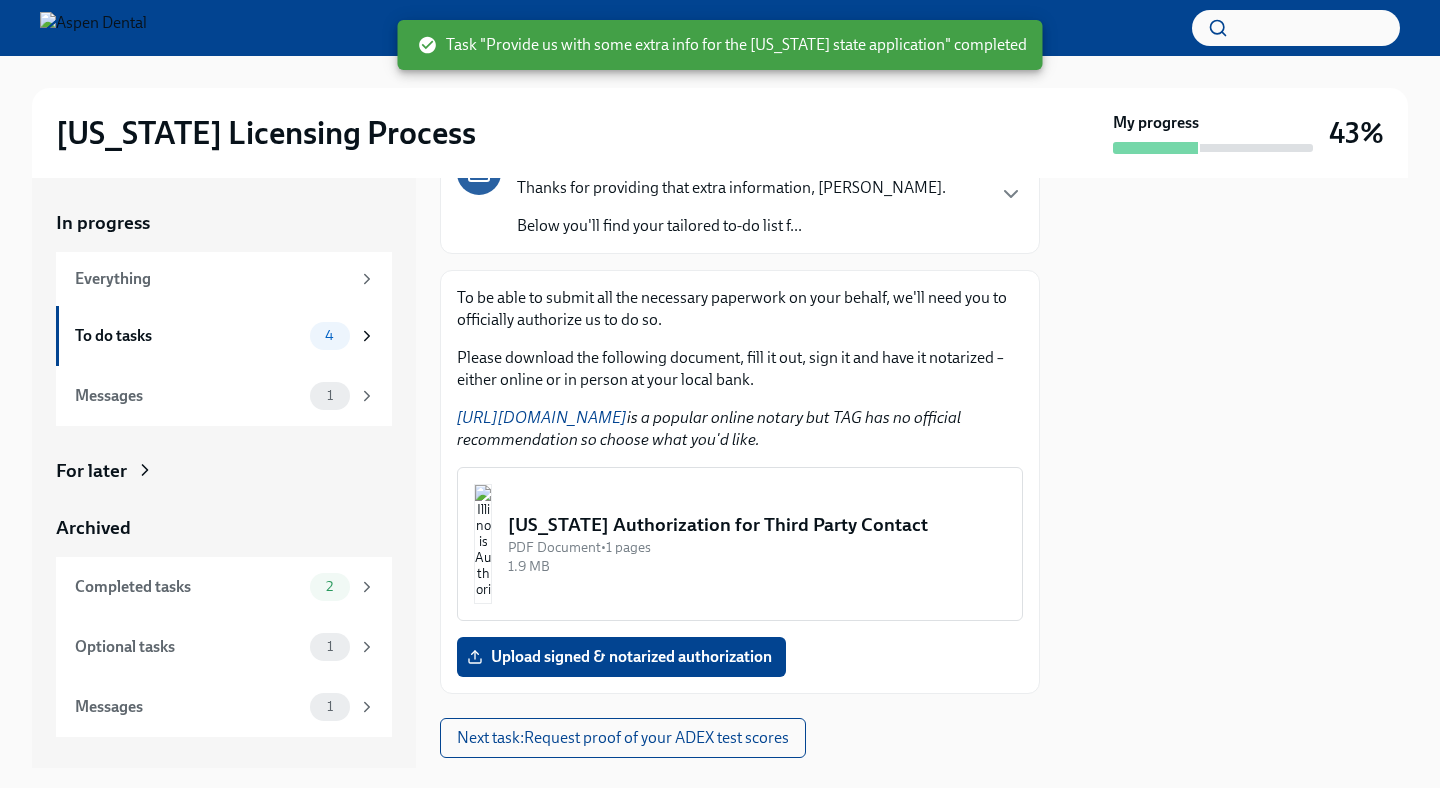 scroll, scrollTop: 248, scrollLeft: 0, axis: vertical 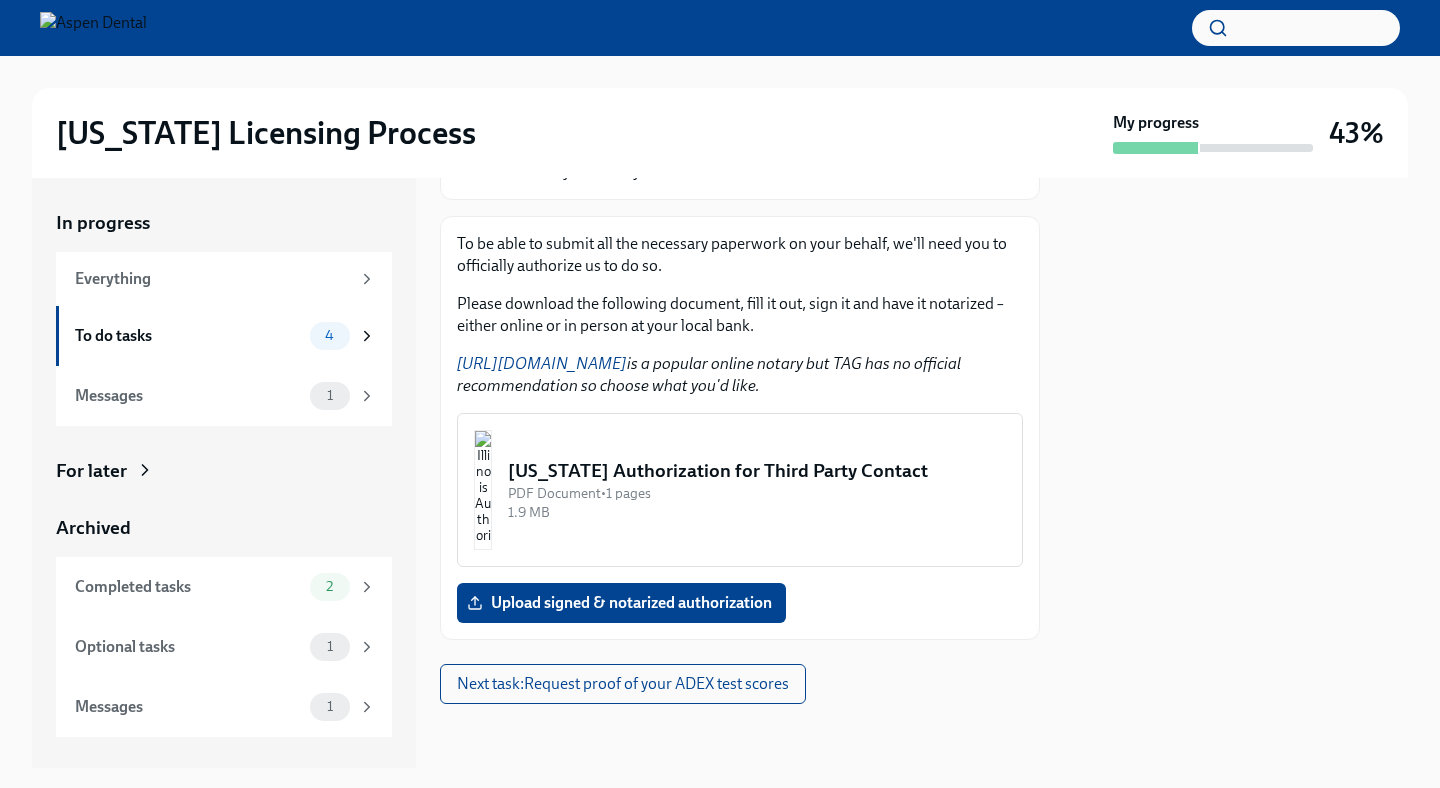 click on "[URL][DOMAIN_NAME]  is a popular online notary but TAG has no official recommendation so choose what you'd like." at bounding box center [740, 375] 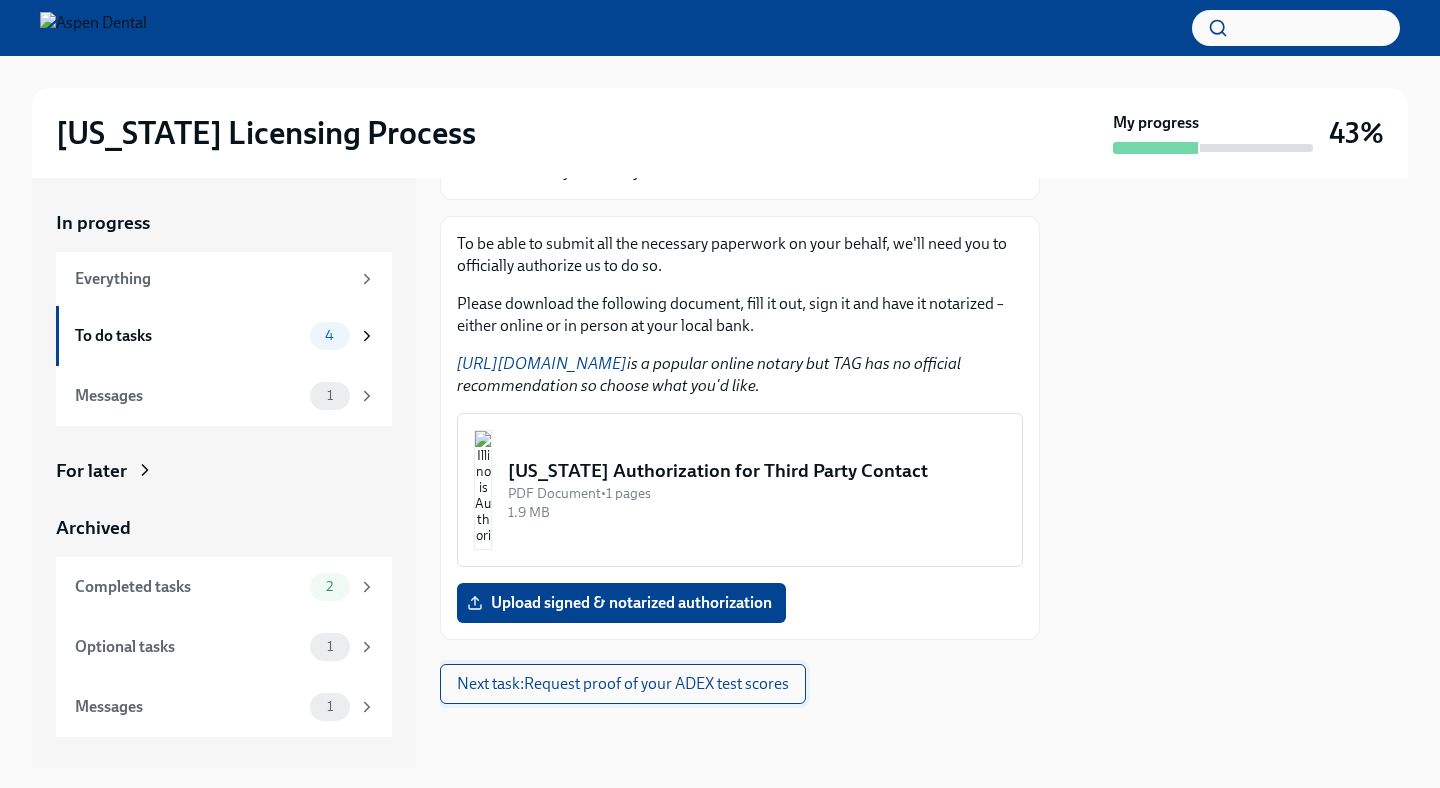 click on "Next task :  Request proof of your ADEX test scores" at bounding box center [623, 684] 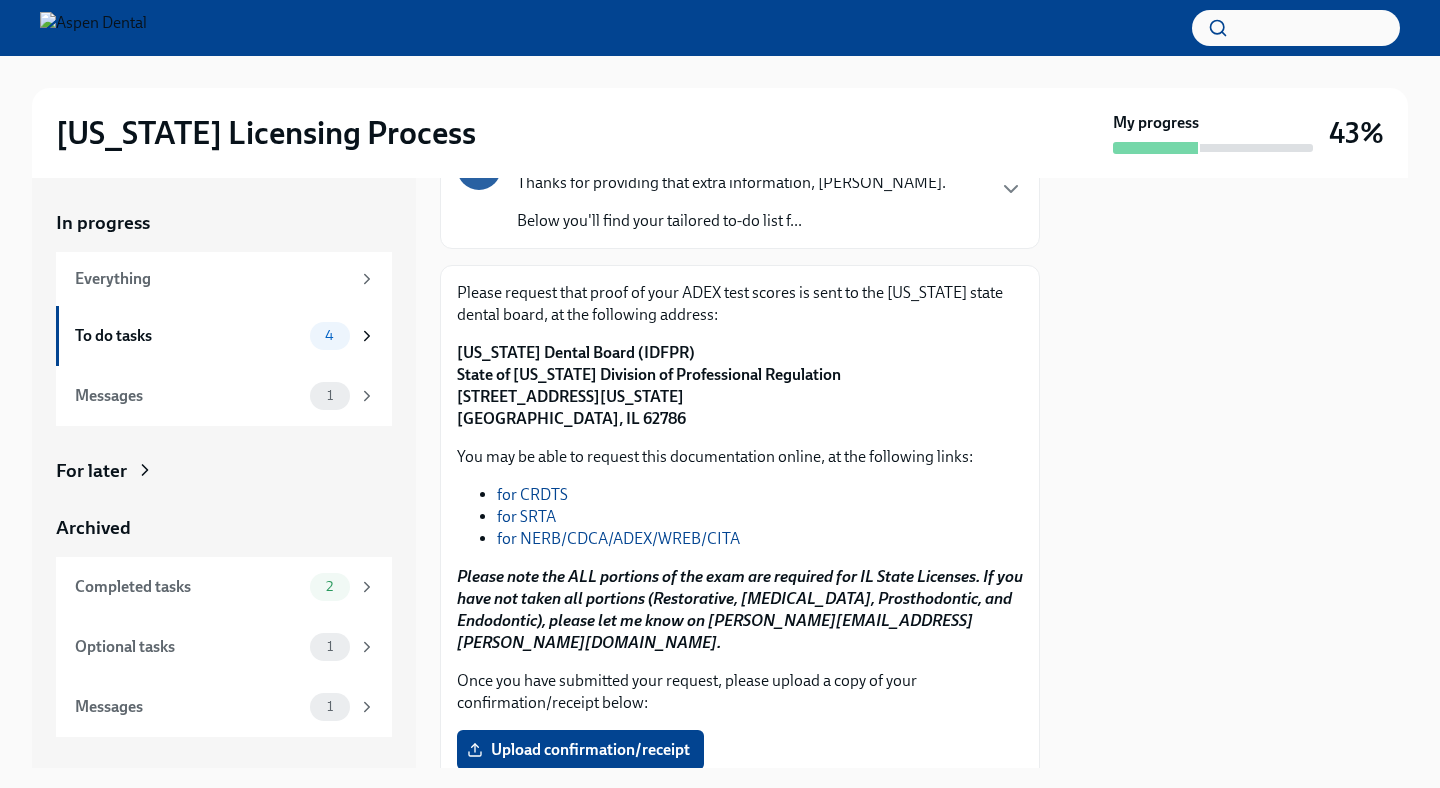 scroll, scrollTop: 172, scrollLeft: 0, axis: vertical 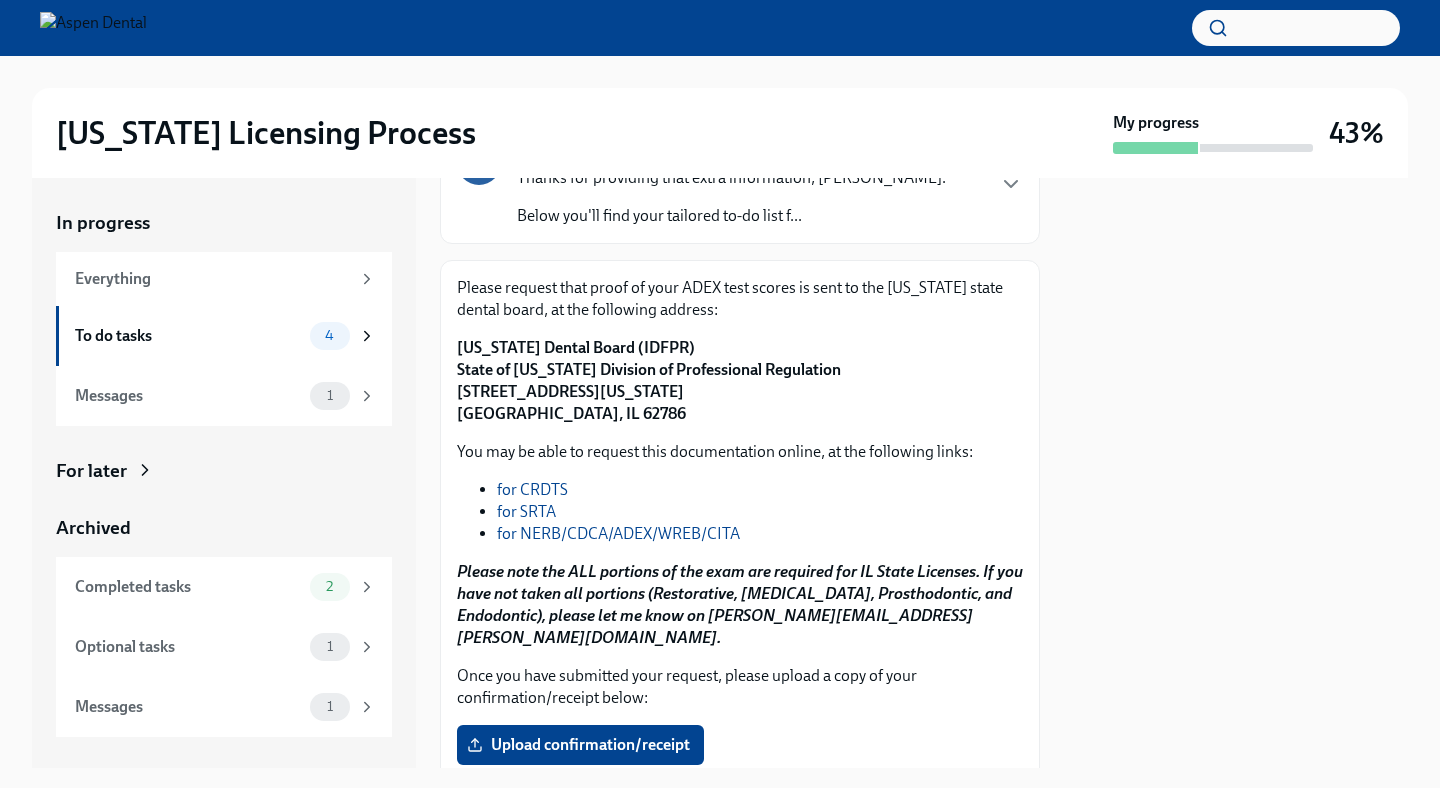 click on "for NERB/CDCA/ADEX/WREB/CITA" at bounding box center (618, 533) 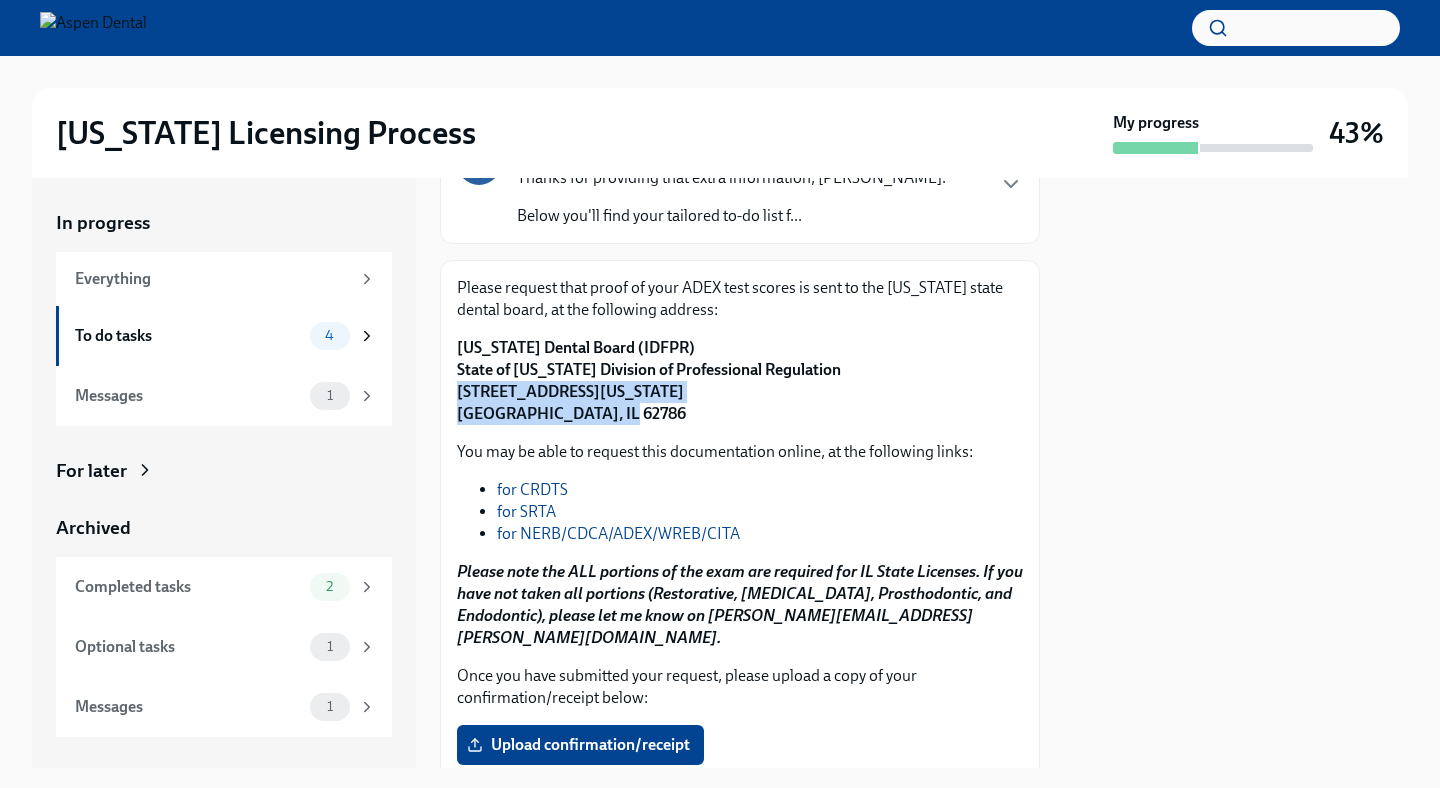 drag, startPoint x: 458, startPoint y: 391, endPoint x: 669, endPoint y: 425, distance: 213.72179 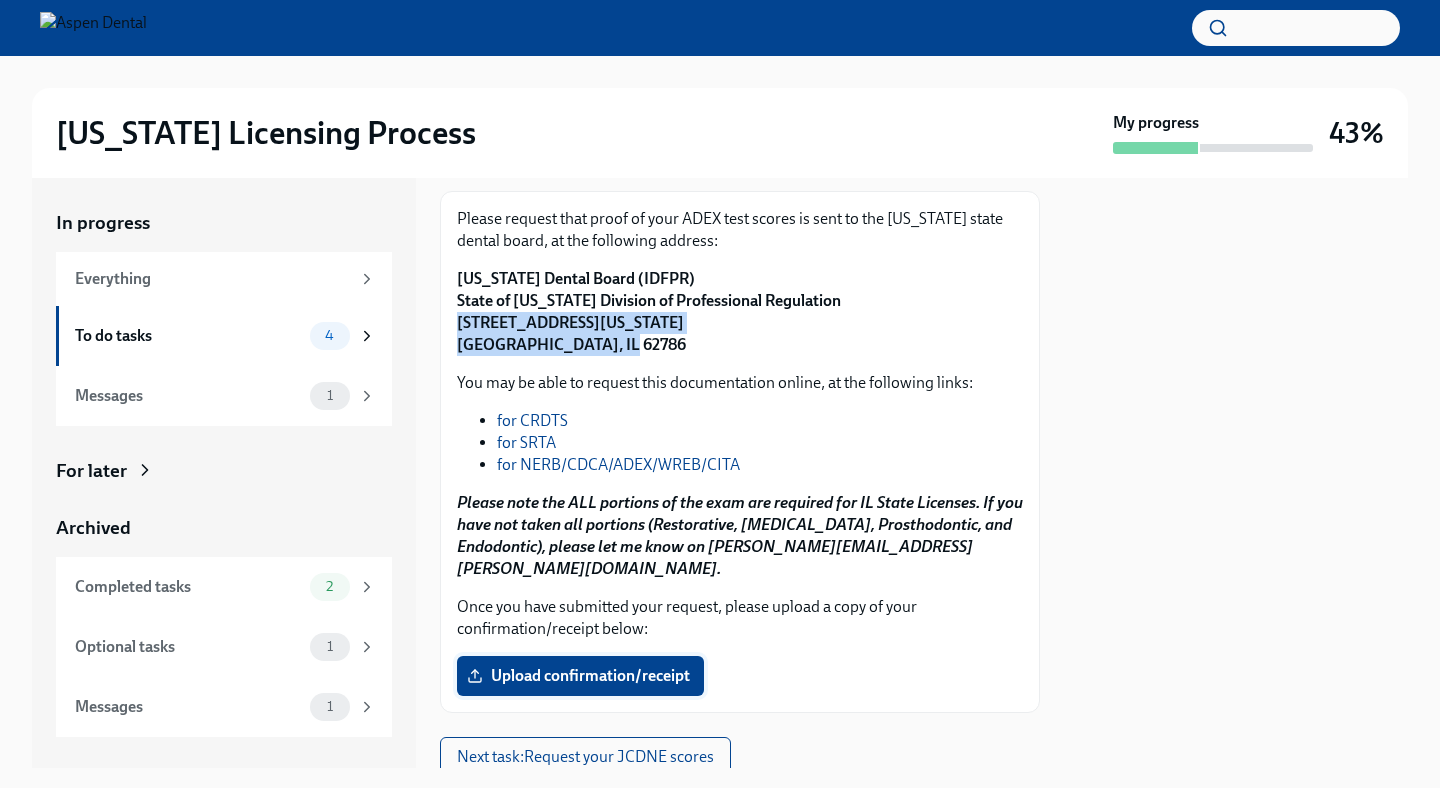 click on "Upload confirmation/receipt" at bounding box center (580, 676) 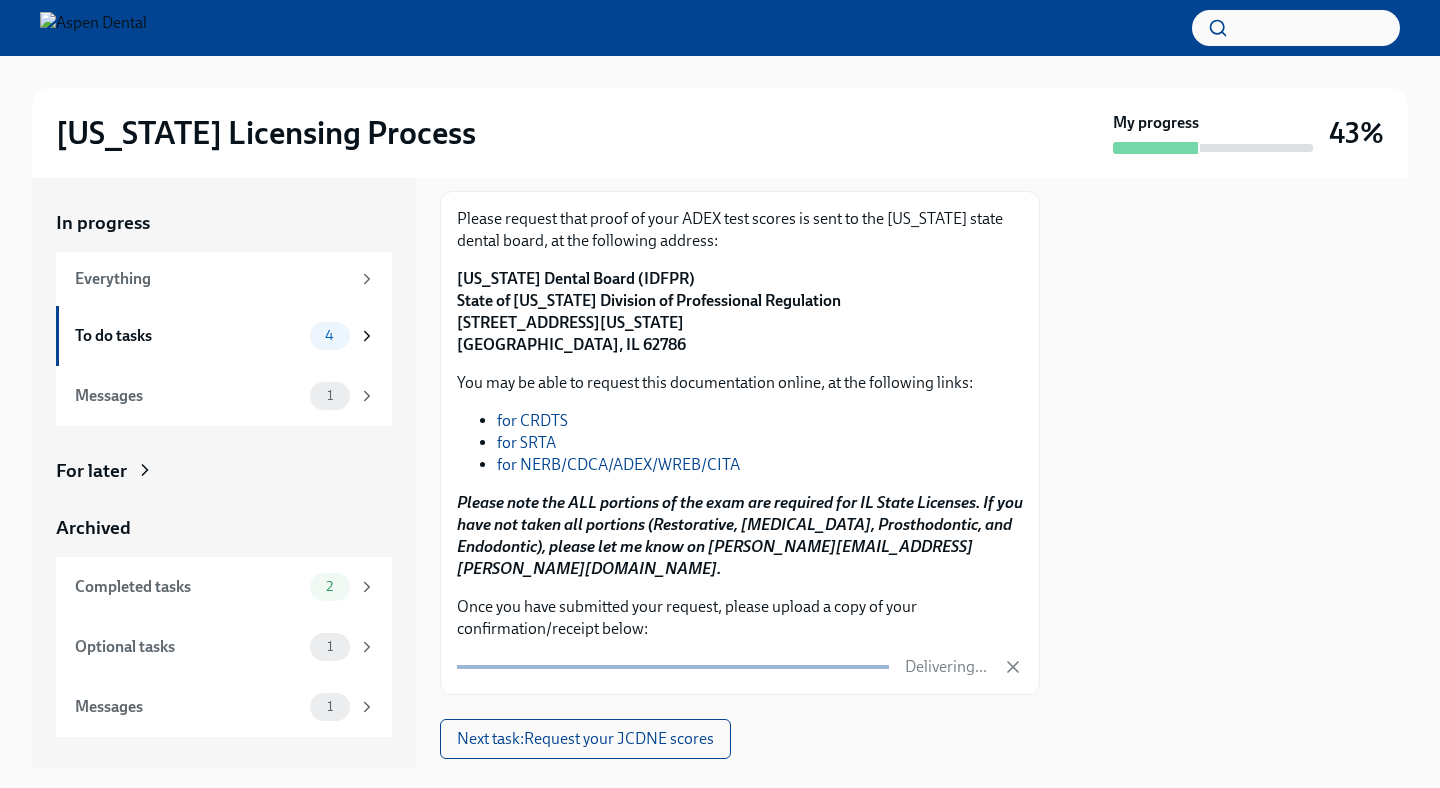 click at bounding box center (1236, 473) 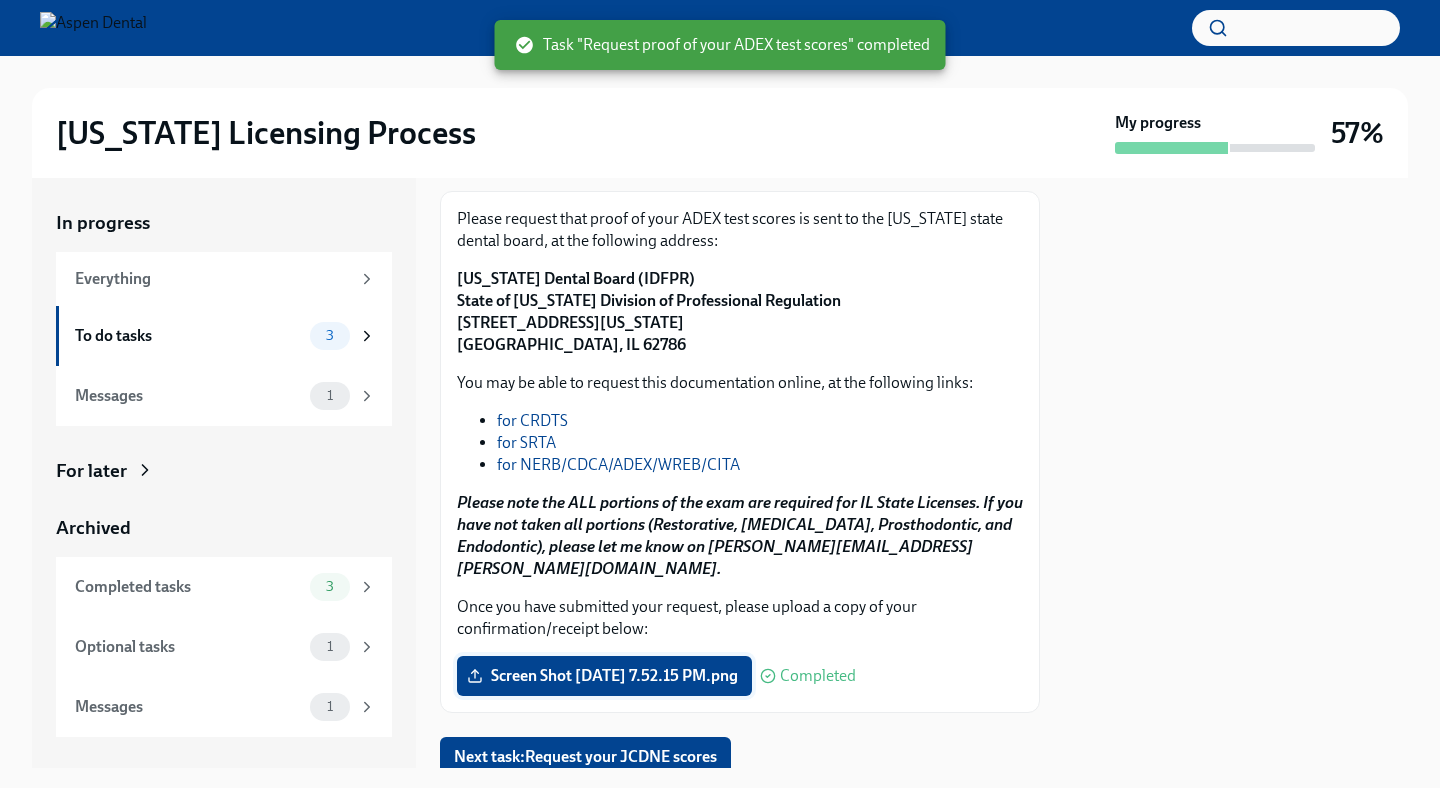 click on "Screen Shot [DATE] 7.52.15 PM.png" at bounding box center [604, 676] 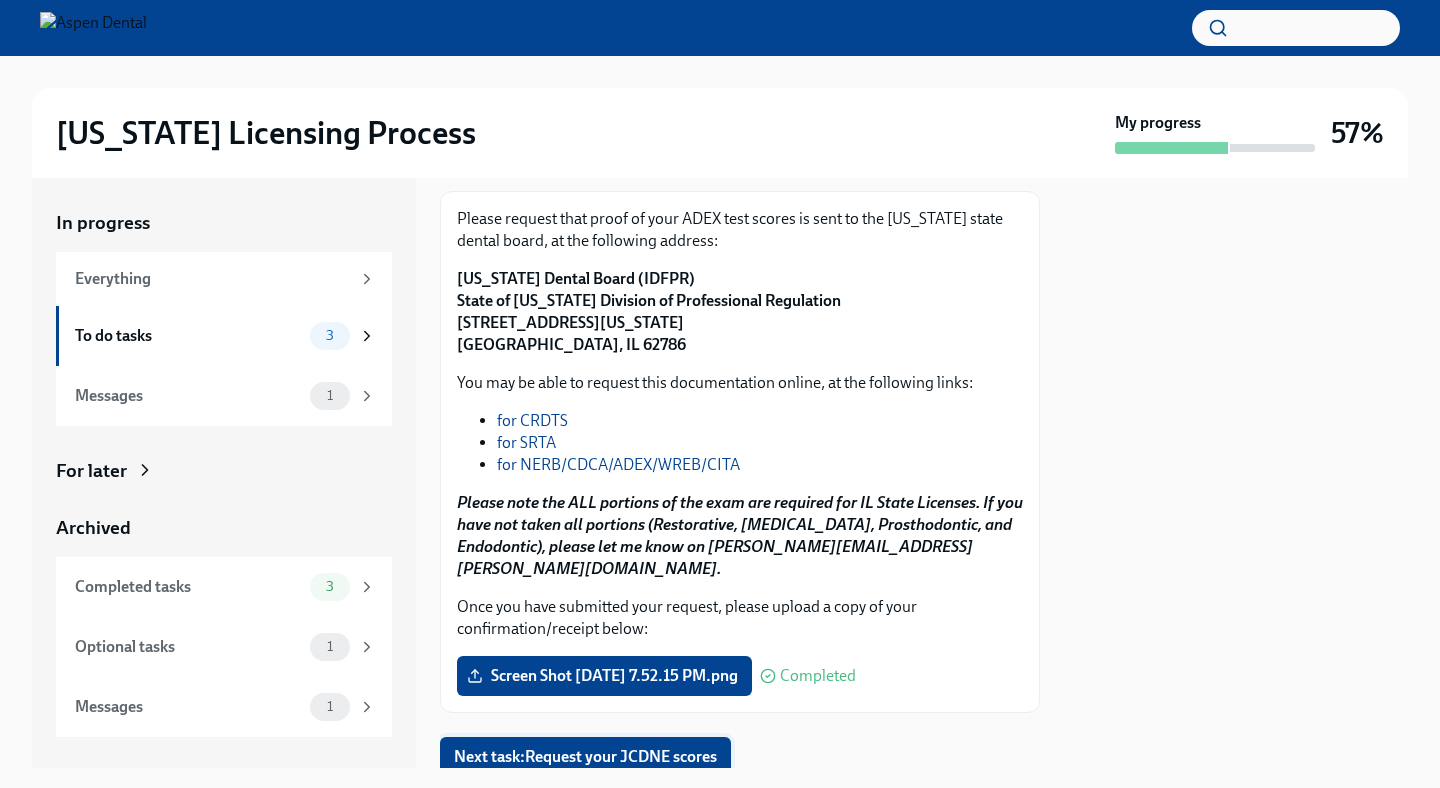 click on "Next task :  Request your JCDNE scores" at bounding box center (585, 757) 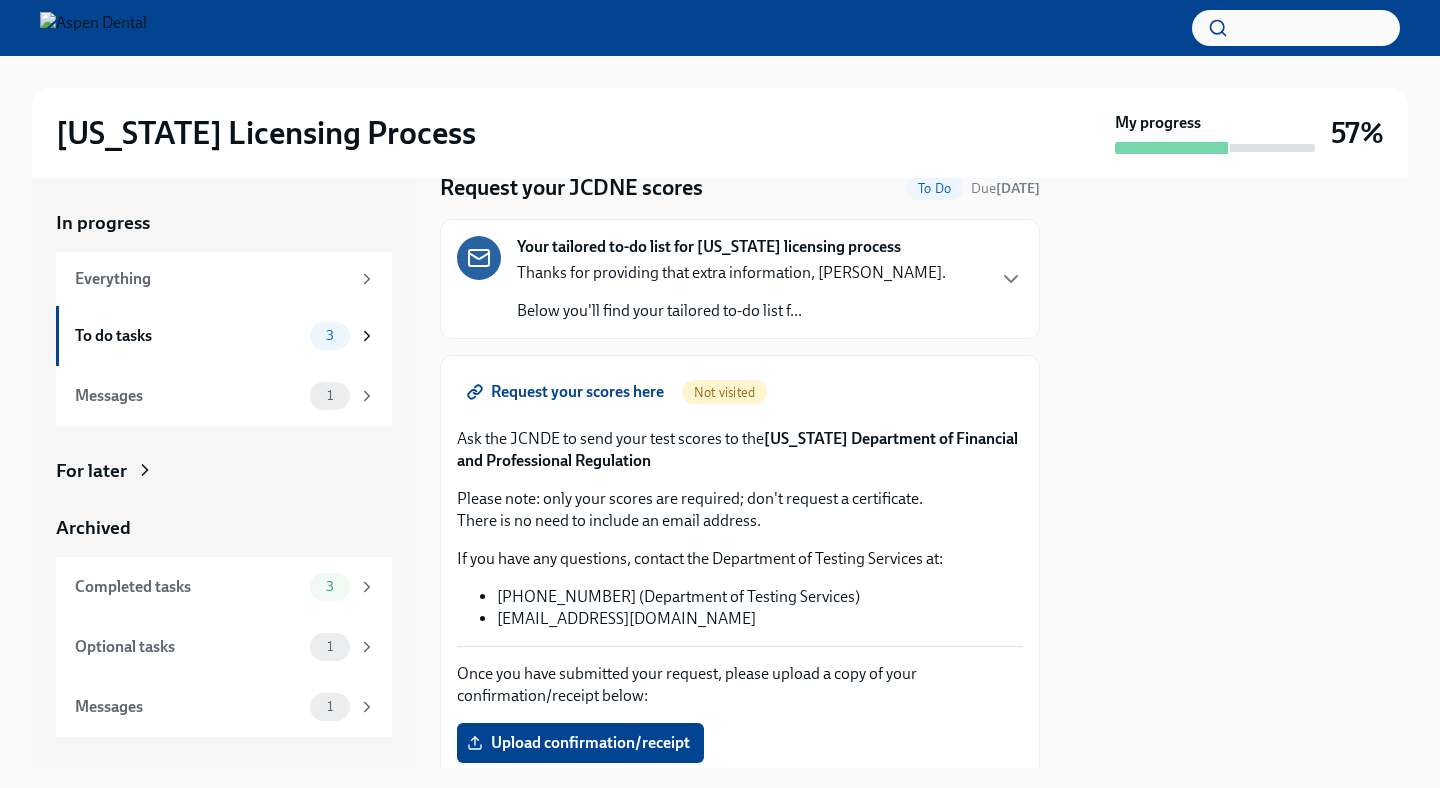 scroll, scrollTop: 99, scrollLeft: 0, axis: vertical 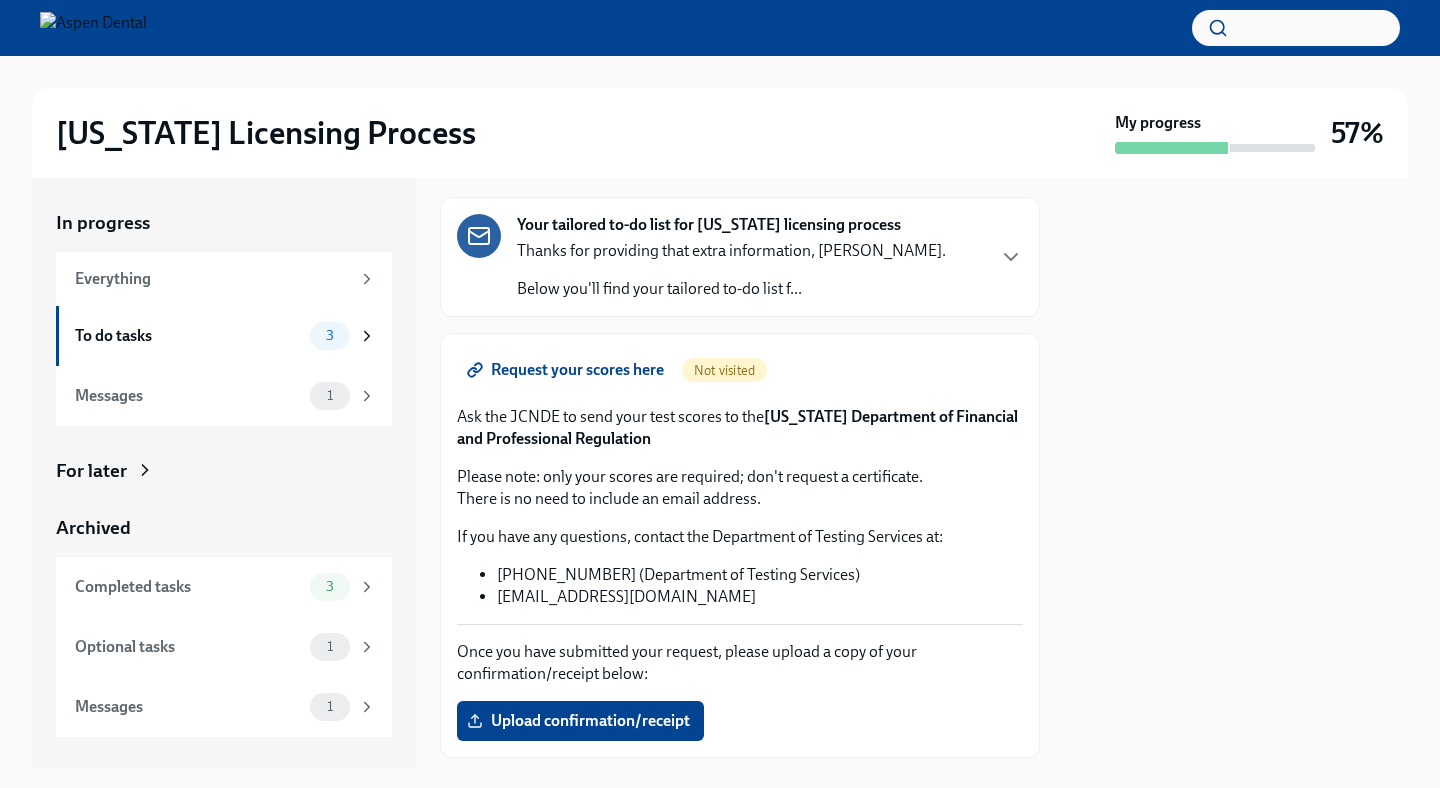click on "Request your scores here" at bounding box center (567, 370) 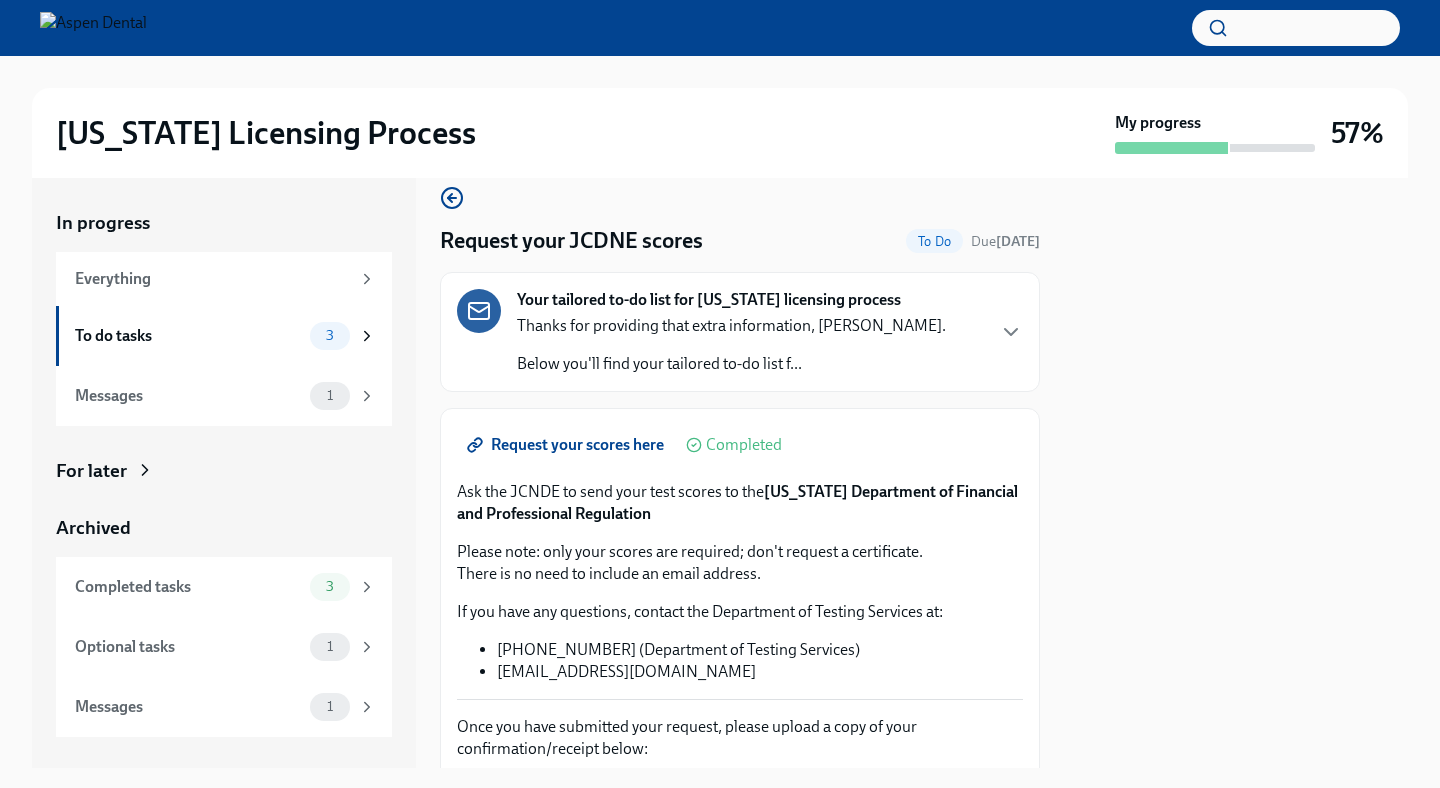 scroll, scrollTop: 0, scrollLeft: 0, axis: both 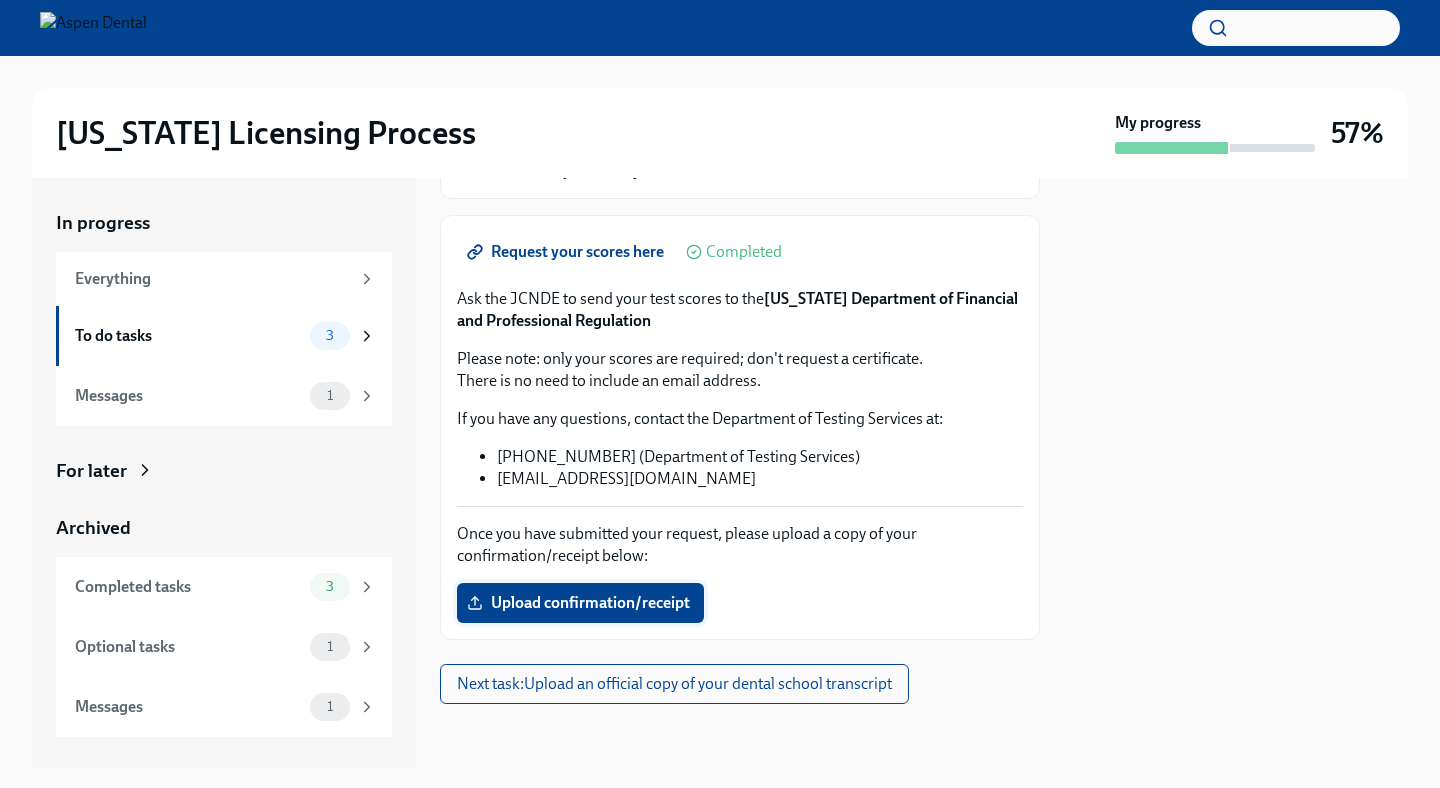 click on "Upload confirmation/receipt" at bounding box center (580, 603) 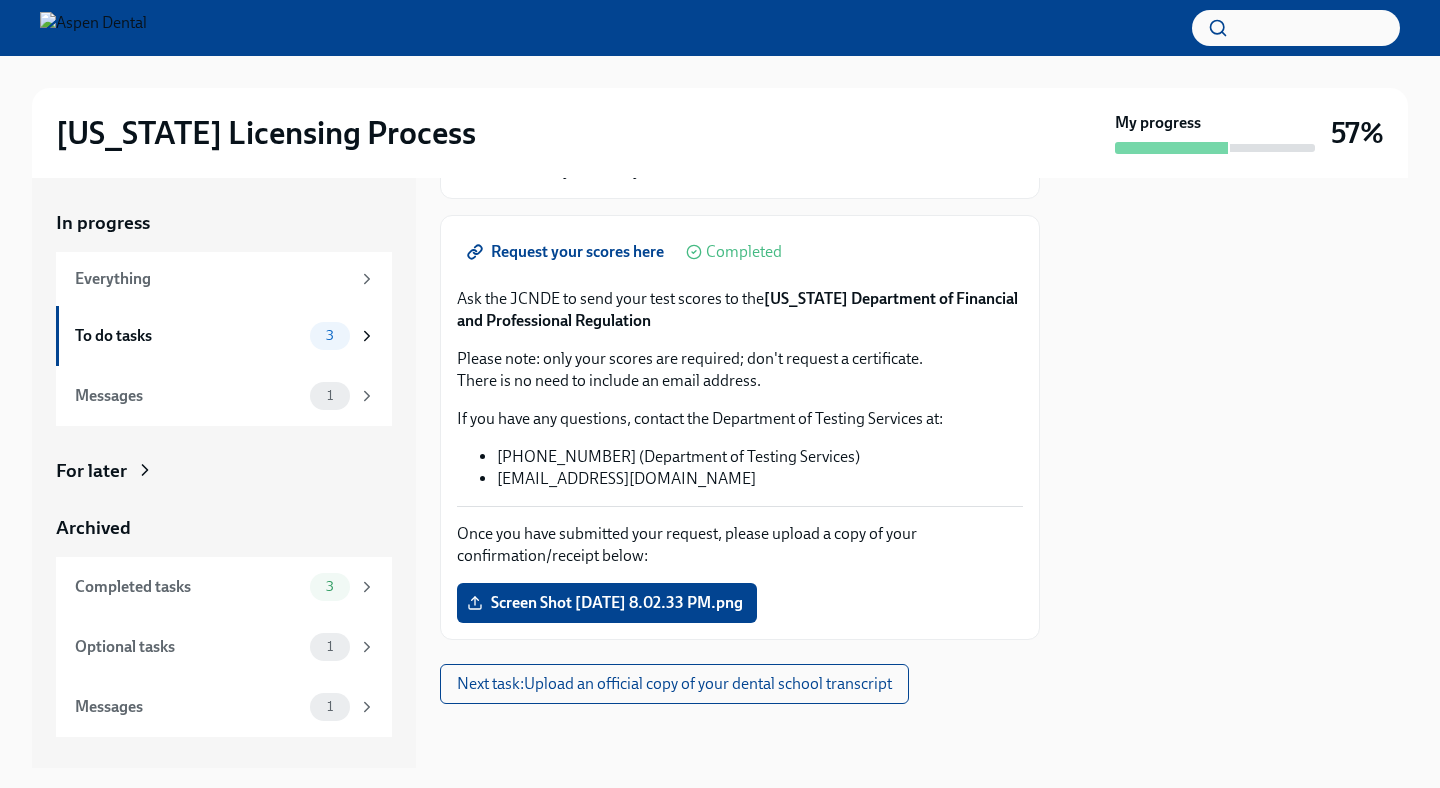 scroll, scrollTop: 201, scrollLeft: 0, axis: vertical 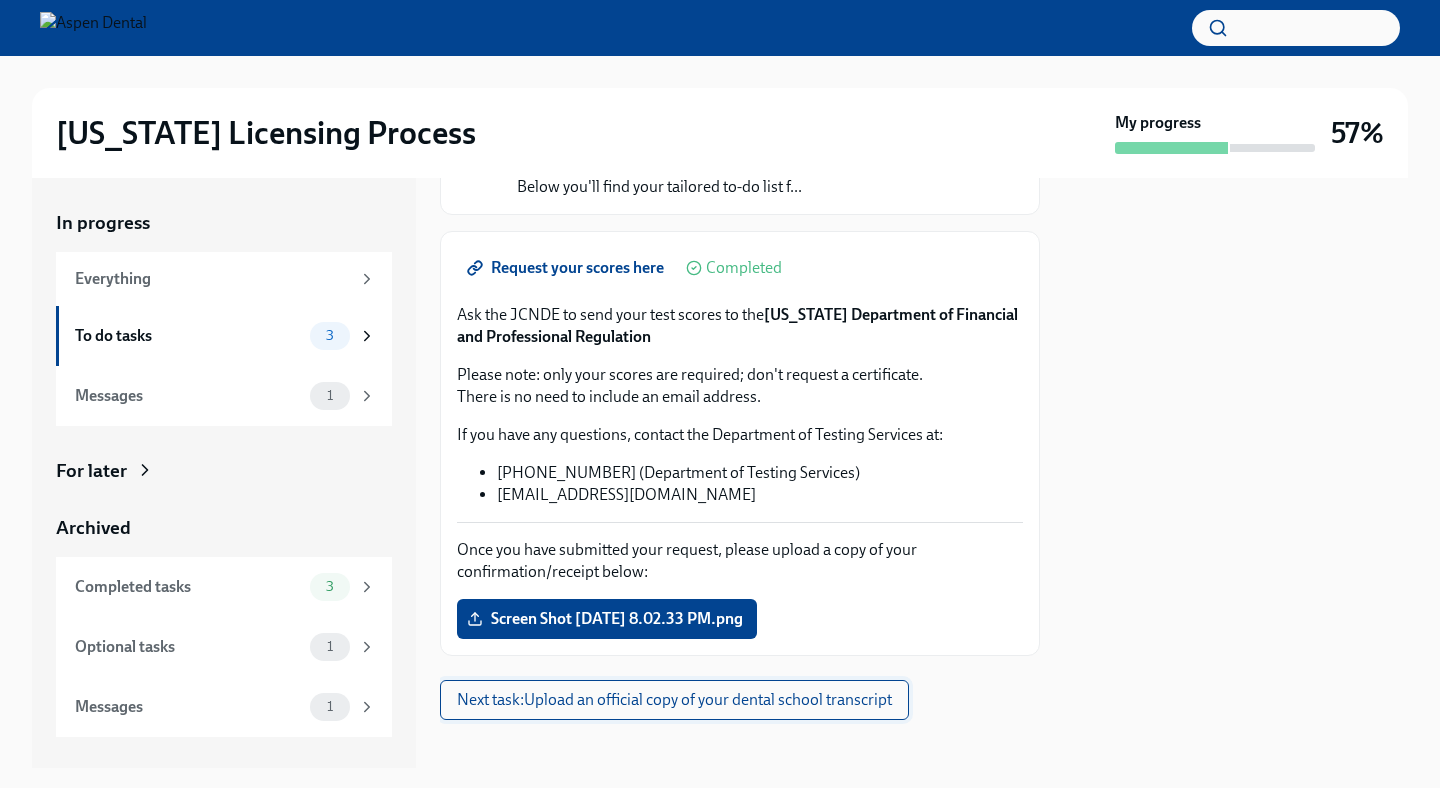 click on "Next task :  Upload an official copy of your dental school transcript" at bounding box center [674, 700] 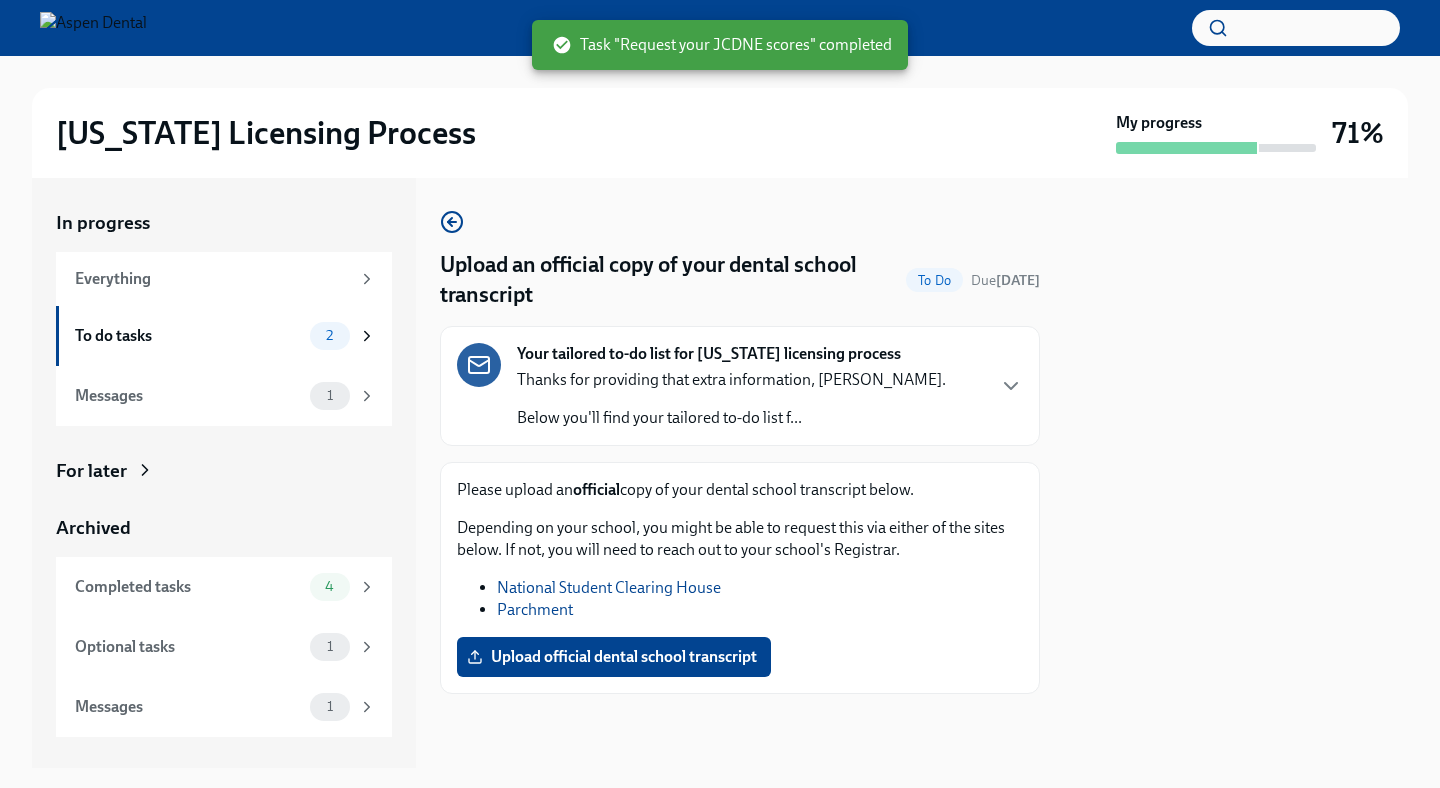 scroll, scrollTop: 0, scrollLeft: 0, axis: both 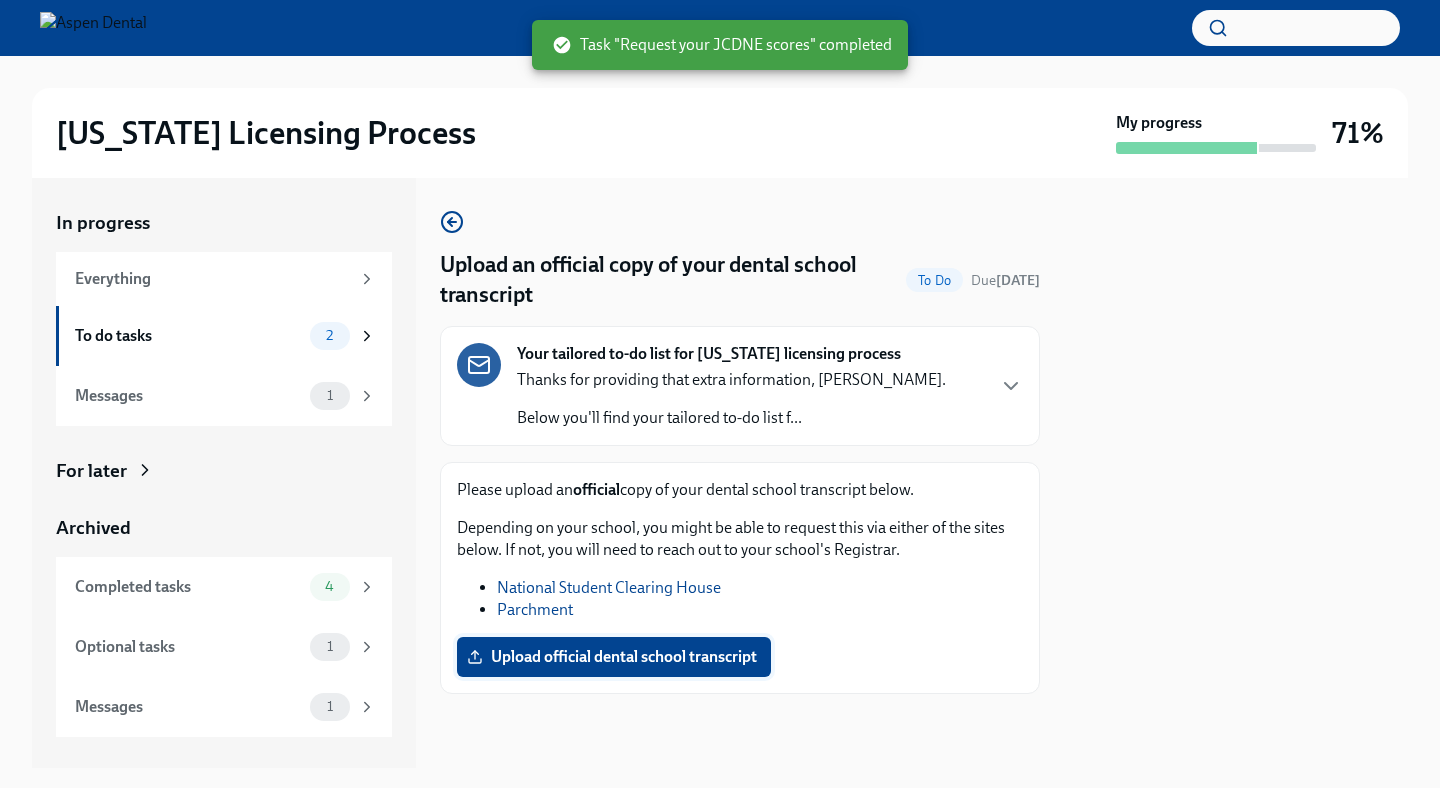 click on "Upload official dental school transcript" at bounding box center (614, 657) 